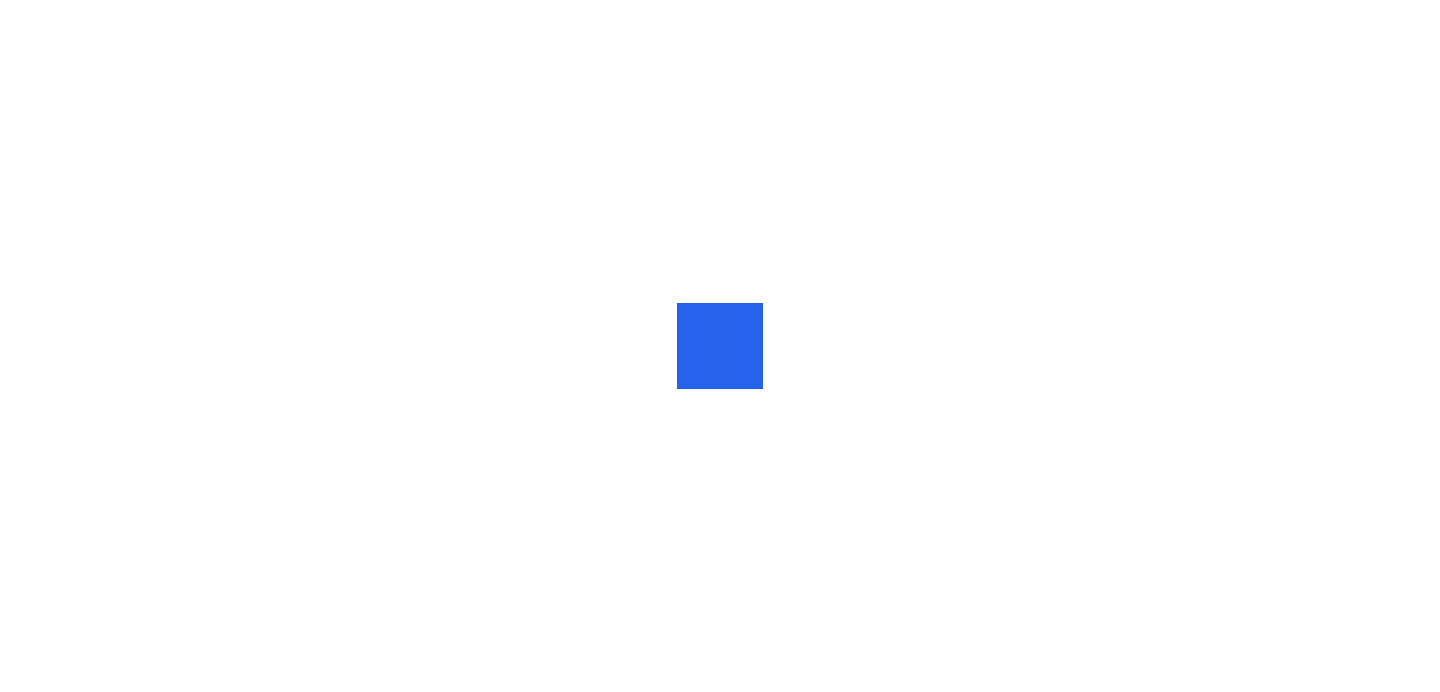 scroll, scrollTop: 0, scrollLeft: 0, axis: both 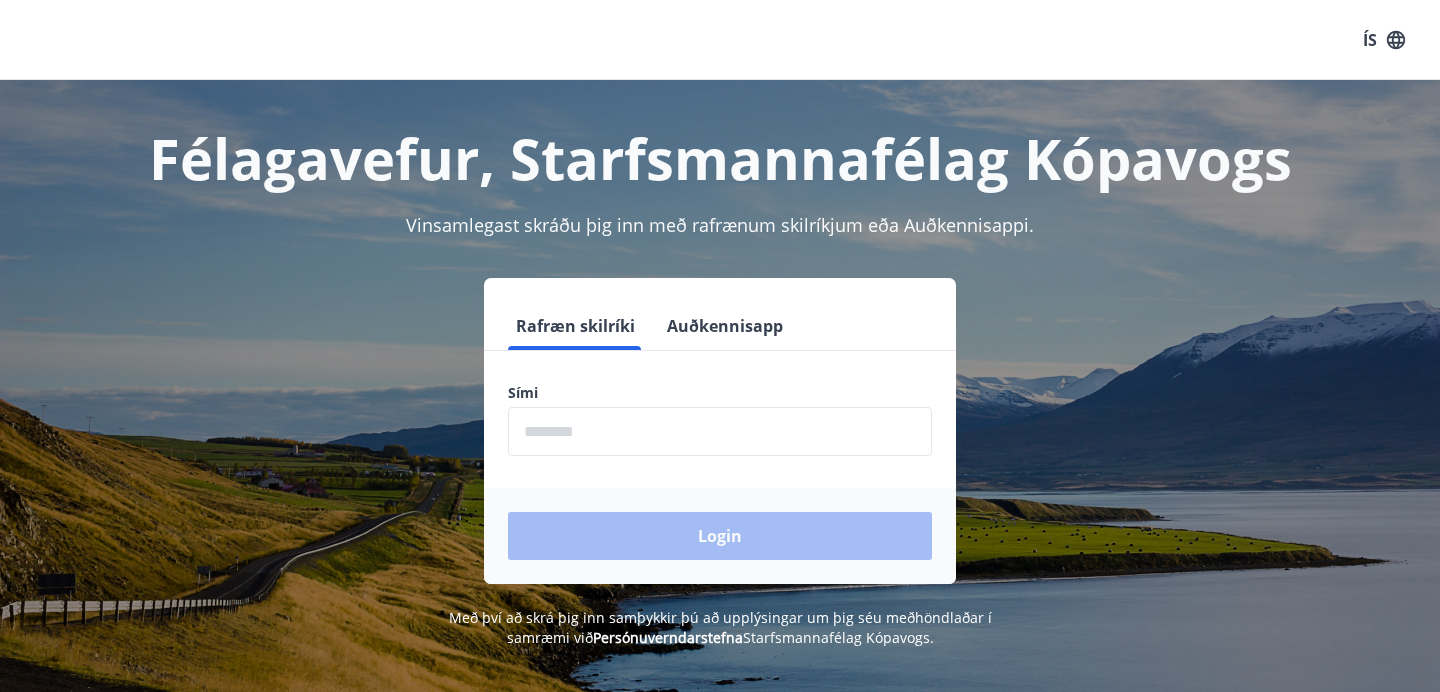 click at bounding box center (720, 431) 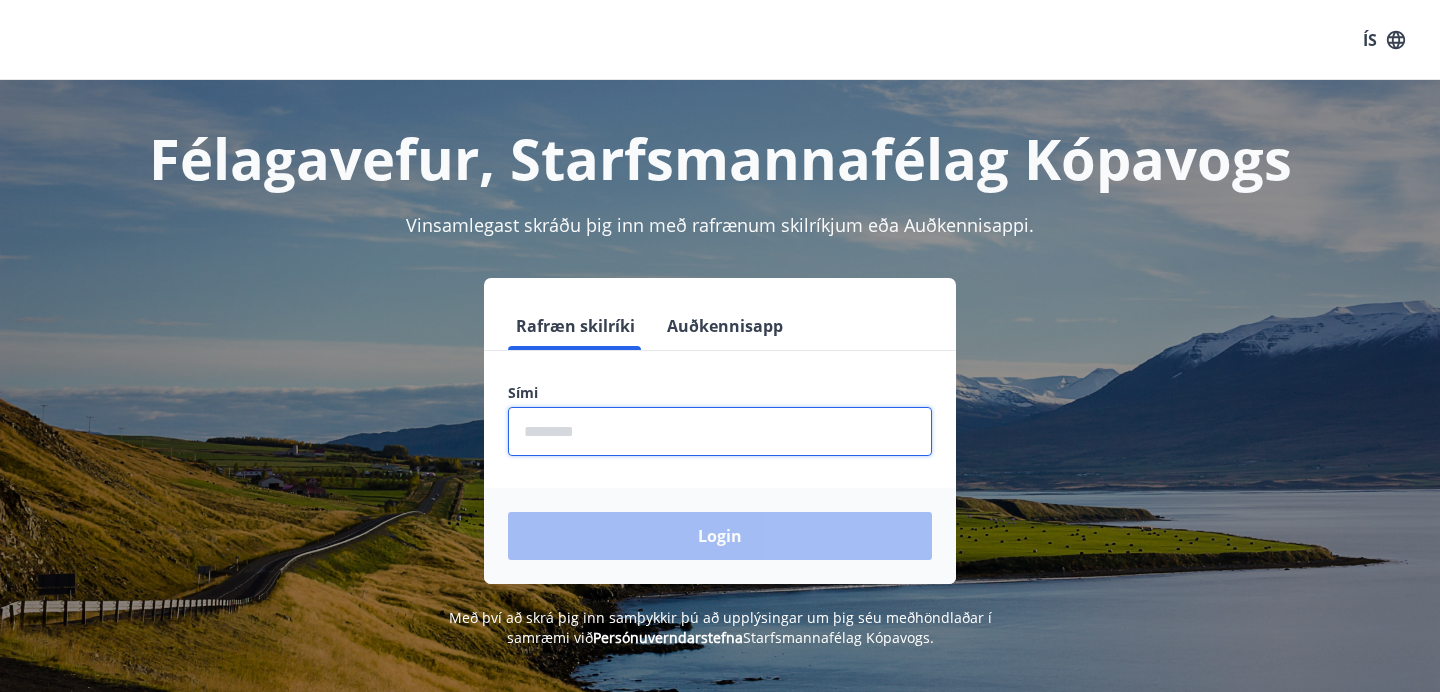 type on "********" 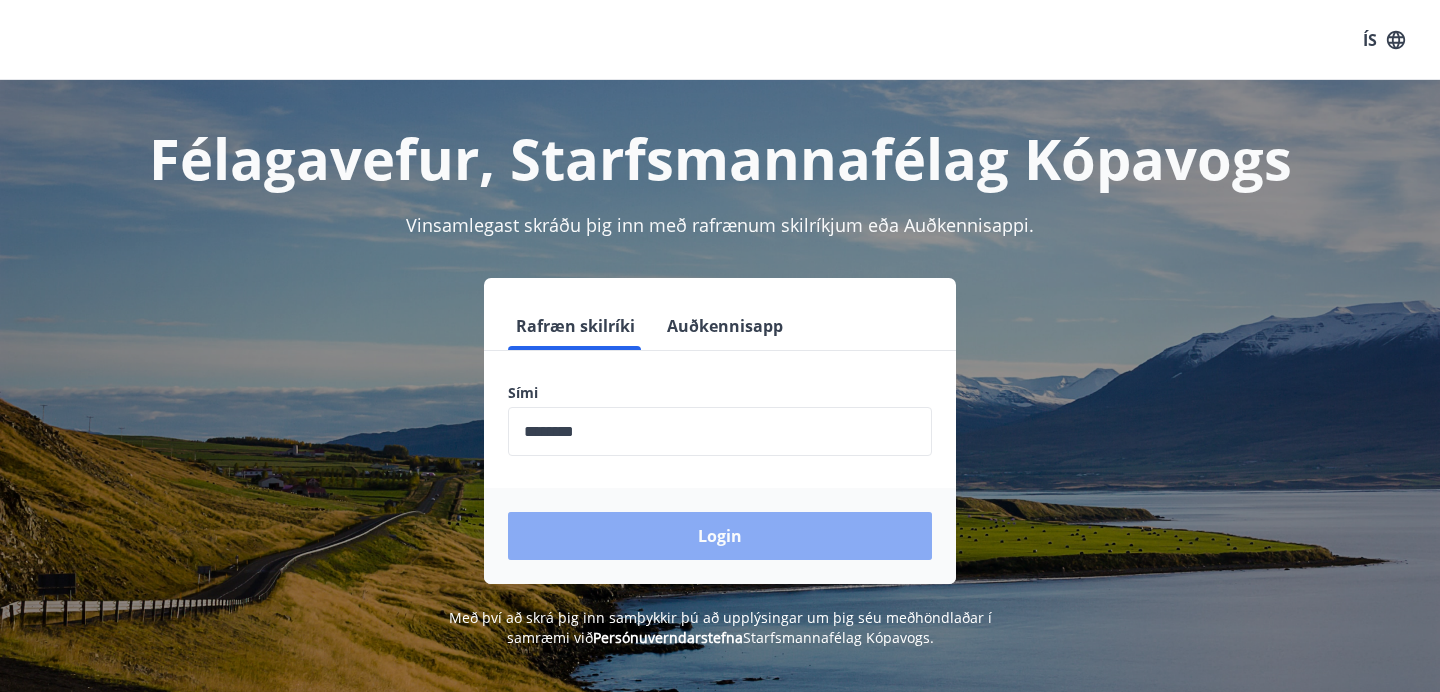 click on "Login" at bounding box center [720, 536] 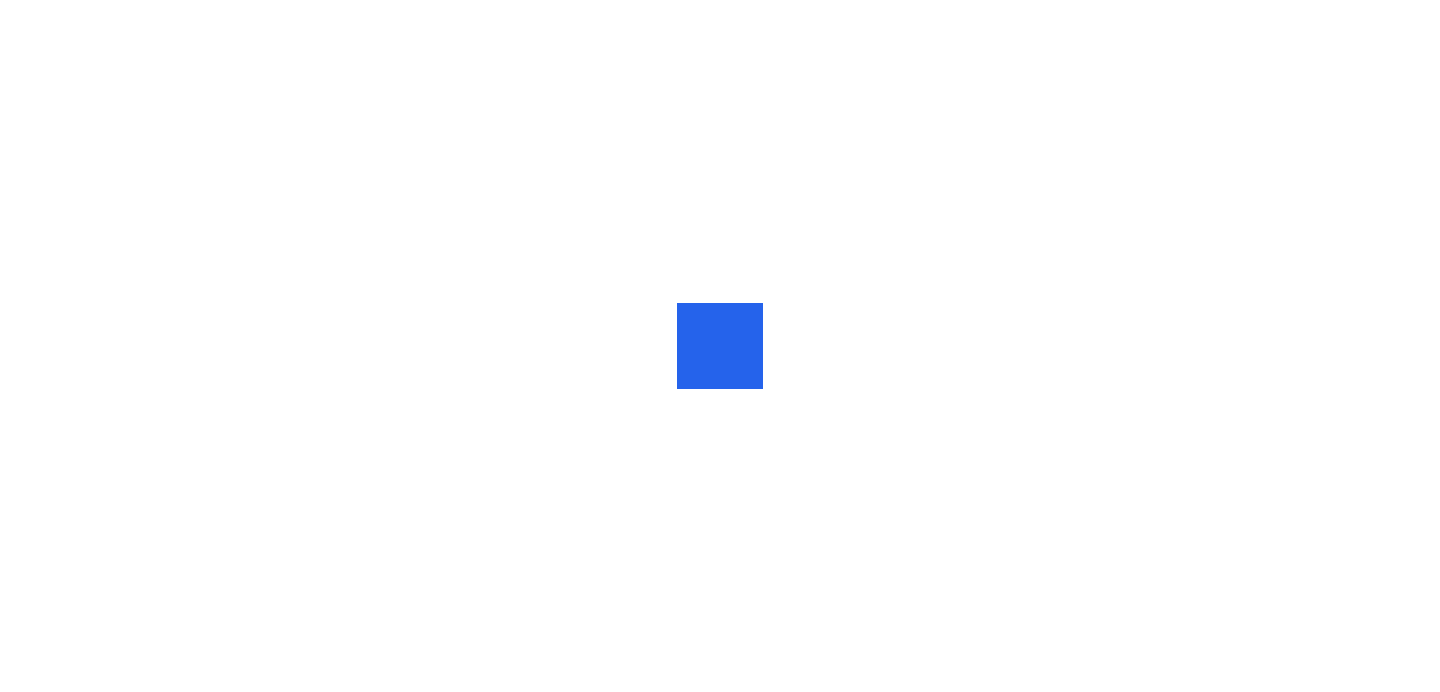 scroll, scrollTop: 0, scrollLeft: 0, axis: both 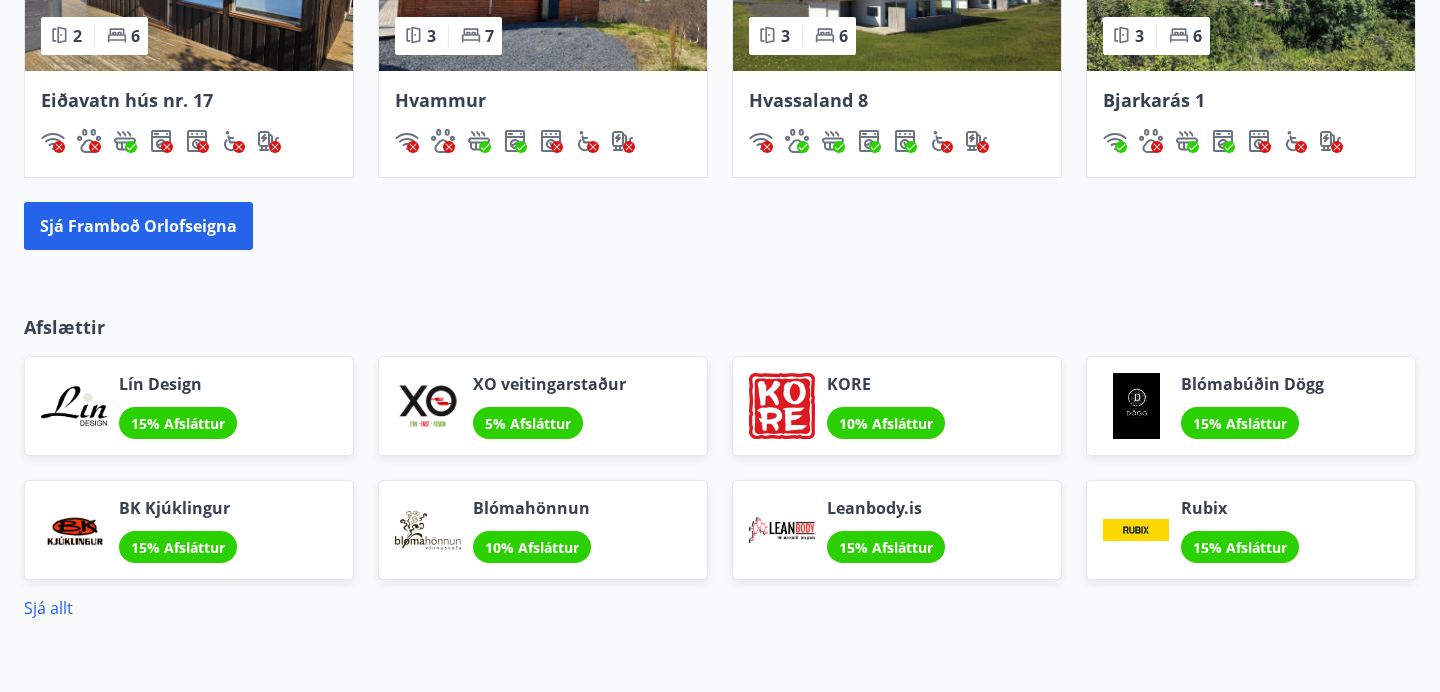 click on "BK Kjúklingur 15% Afsláttur" at bounding box center (178, 530) 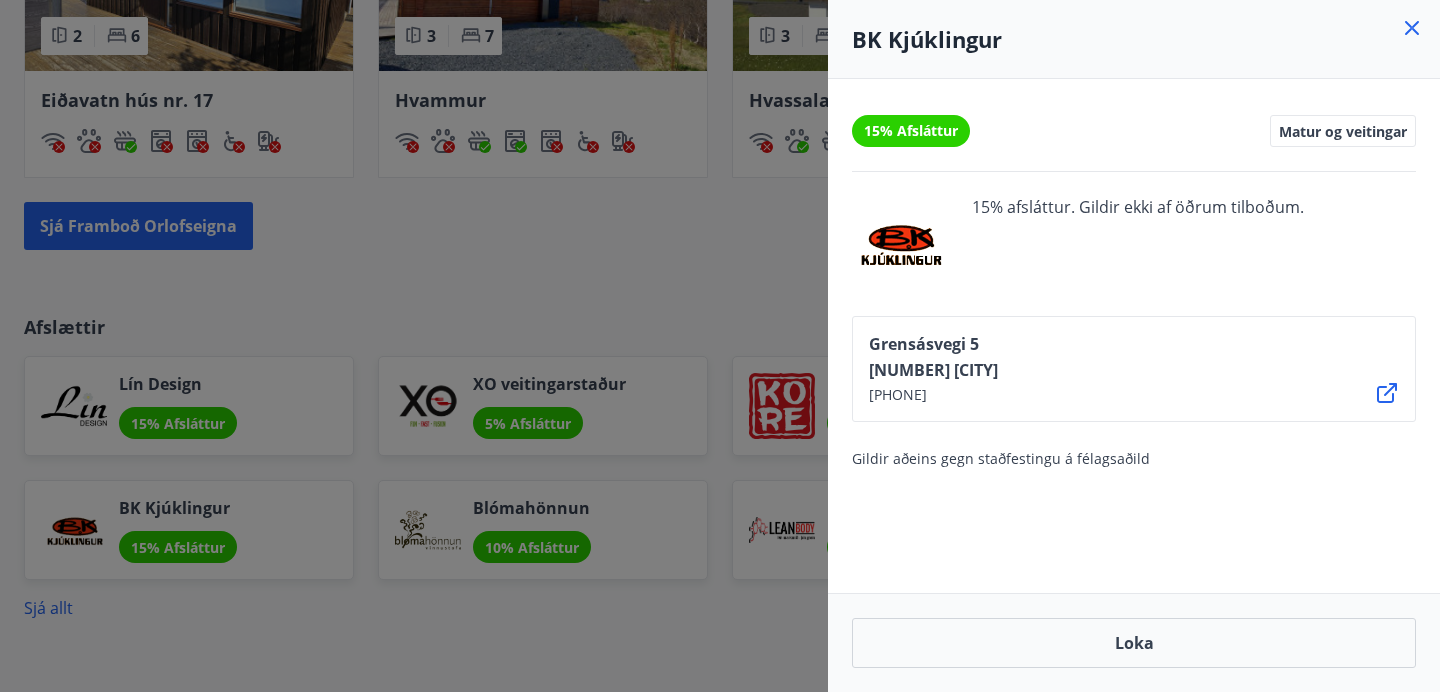 click 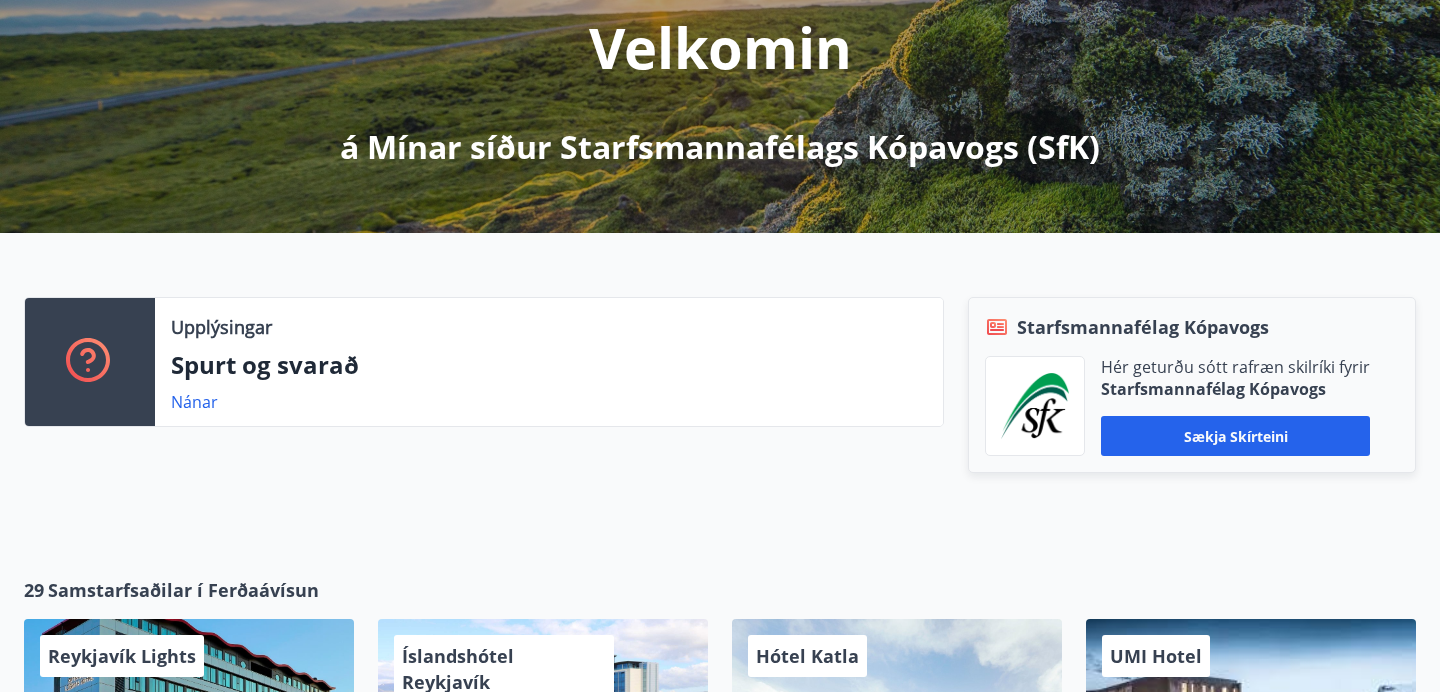 scroll, scrollTop: 0, scrollLeft: 0, axis: both 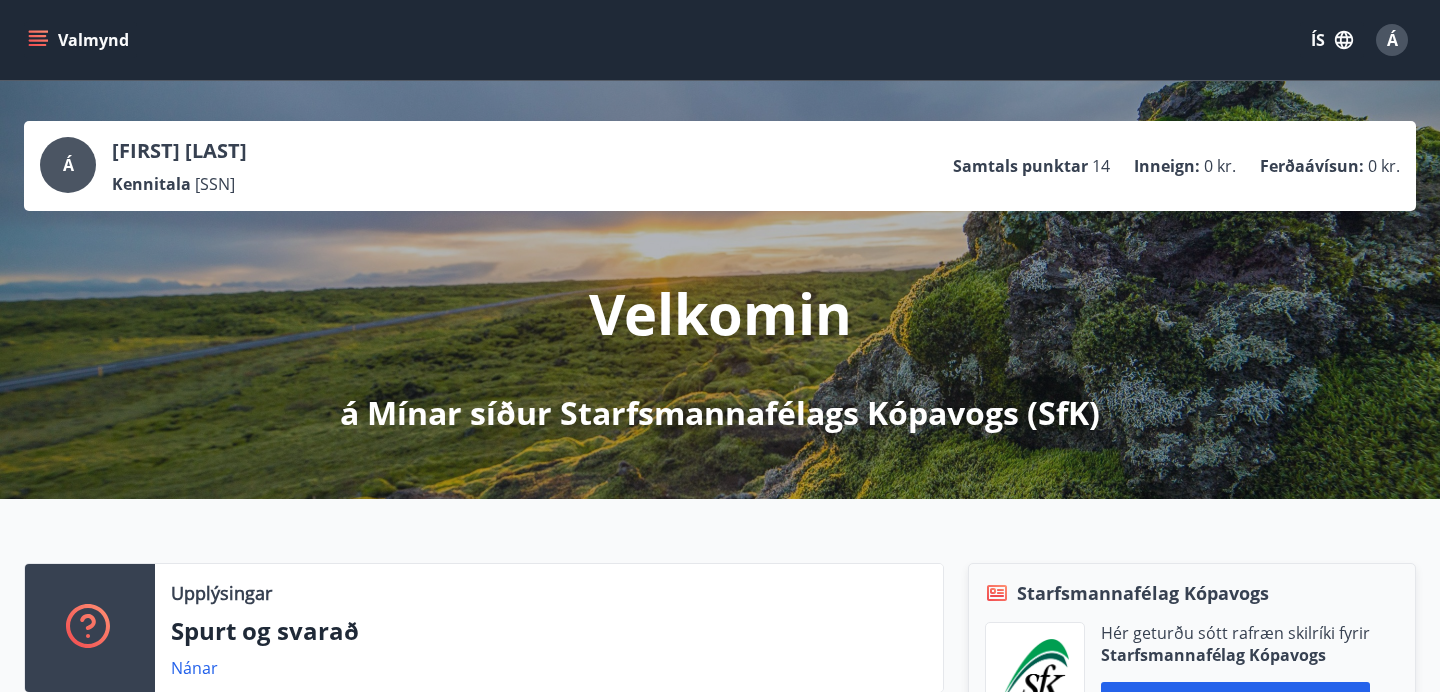 click 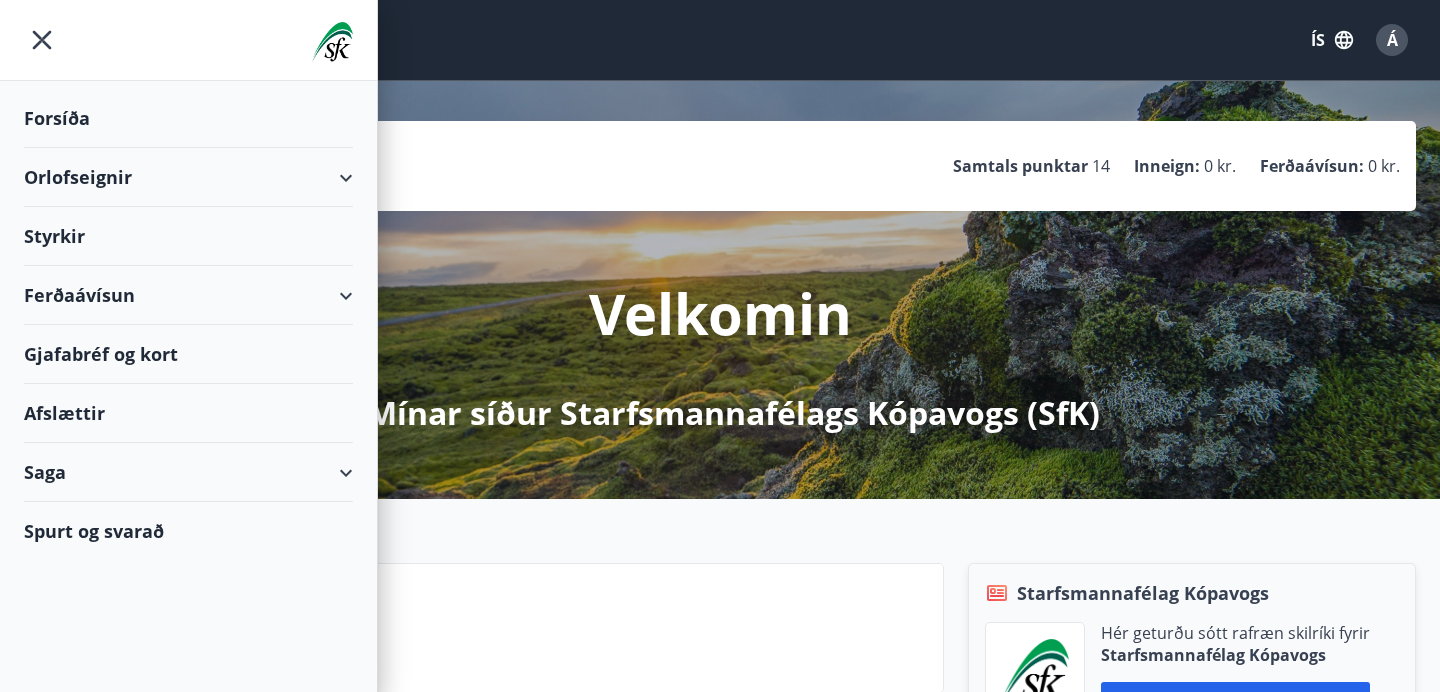 click on "Orlofseignir" at bounding box center (188, 177) 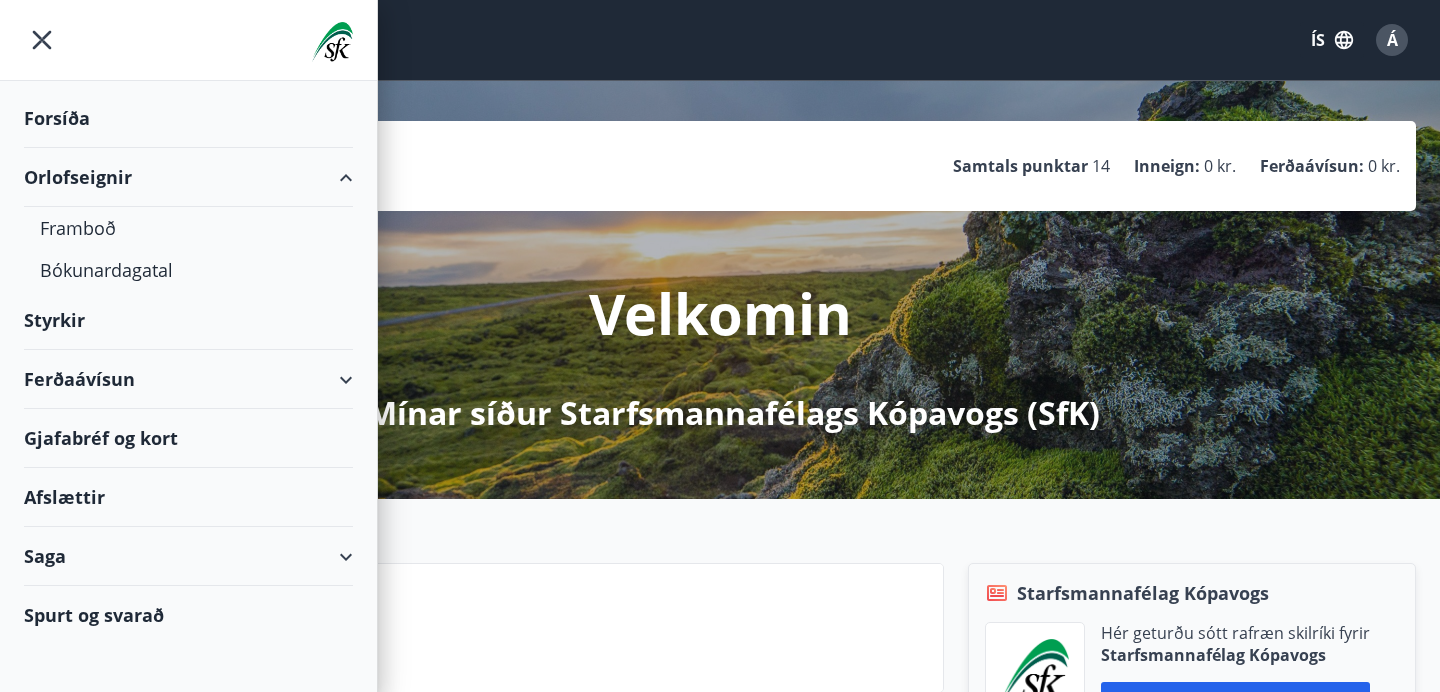 click on "Upplýsingar Spurt og svarað Nánar Starfsmannafélag Kópavogs Hér geturðu sótt rafræn skilríki fyrir Starfsmannafélag Kópavogs Sækja skírteini" at bounding box center (720, 655) 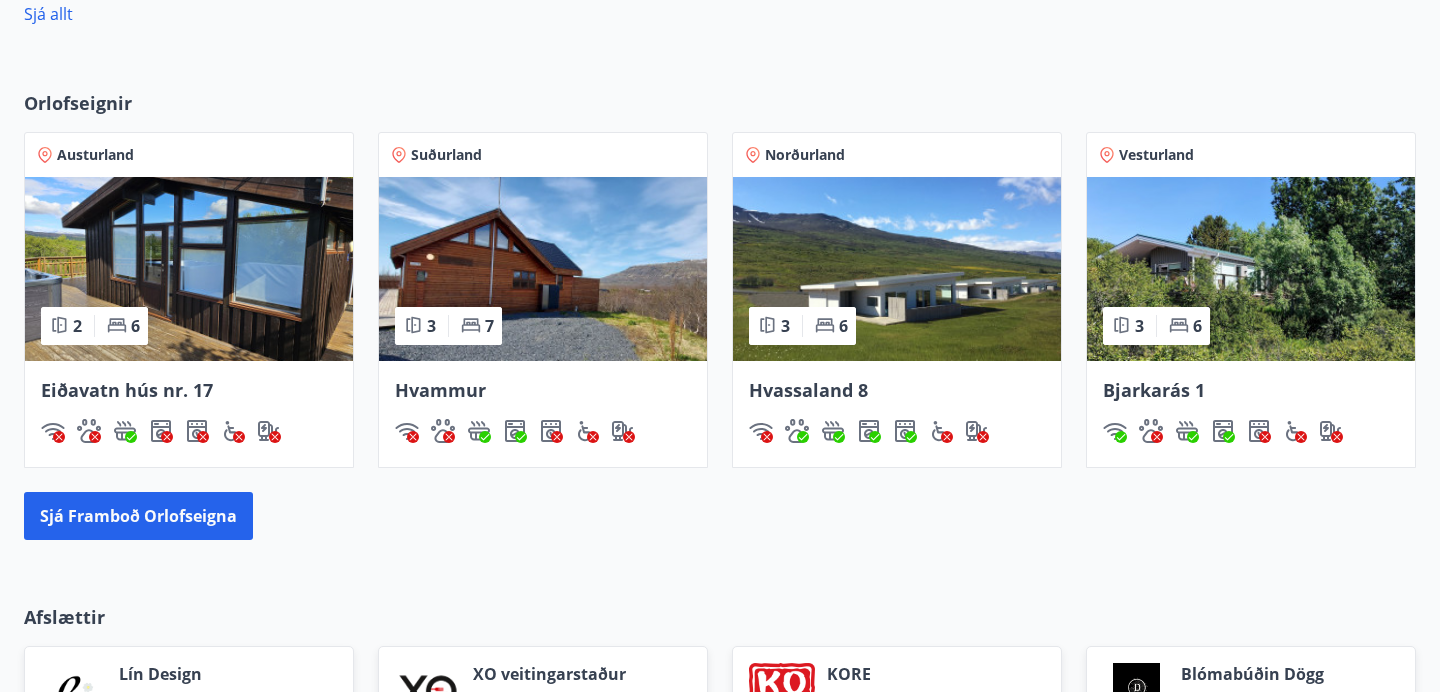 scroll, scrollTop: 1138, scrollLeft: 0, axis: vertical 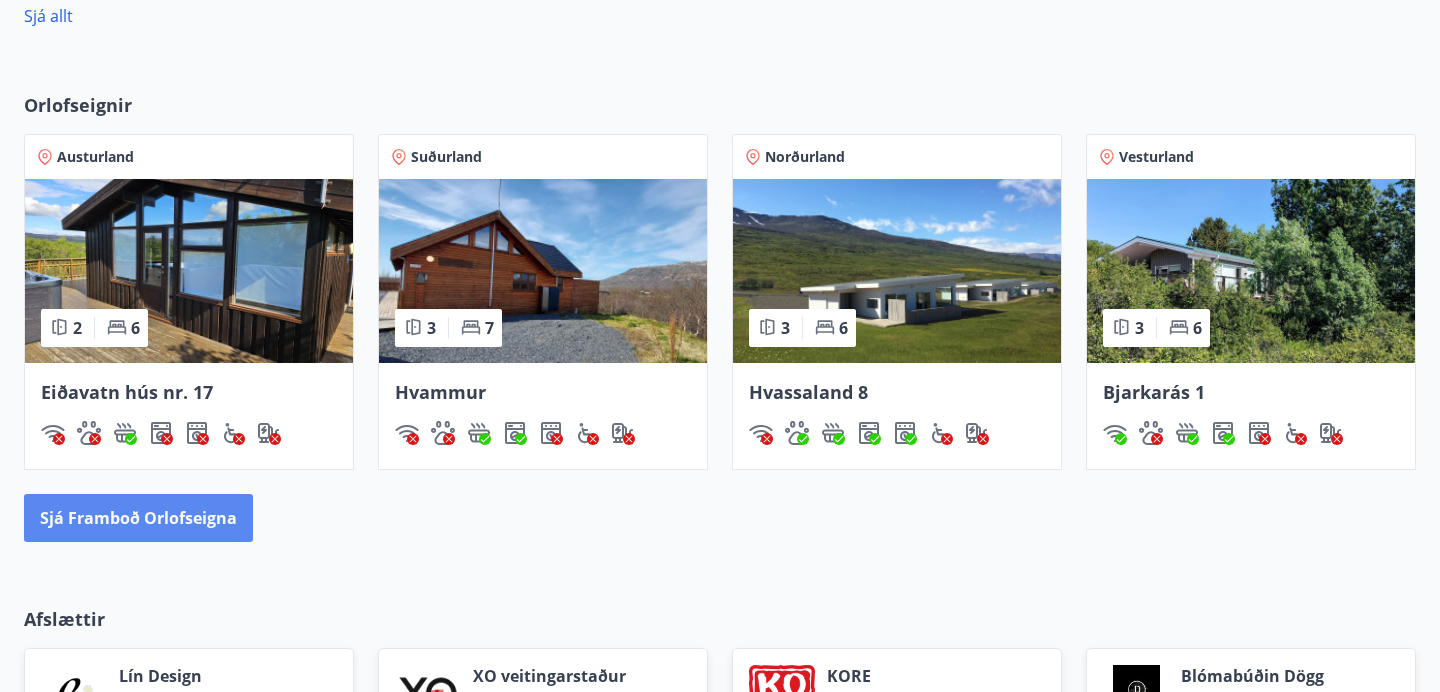 click on "Sjá framboð orlofseigna" at bounding box center (138, 518) 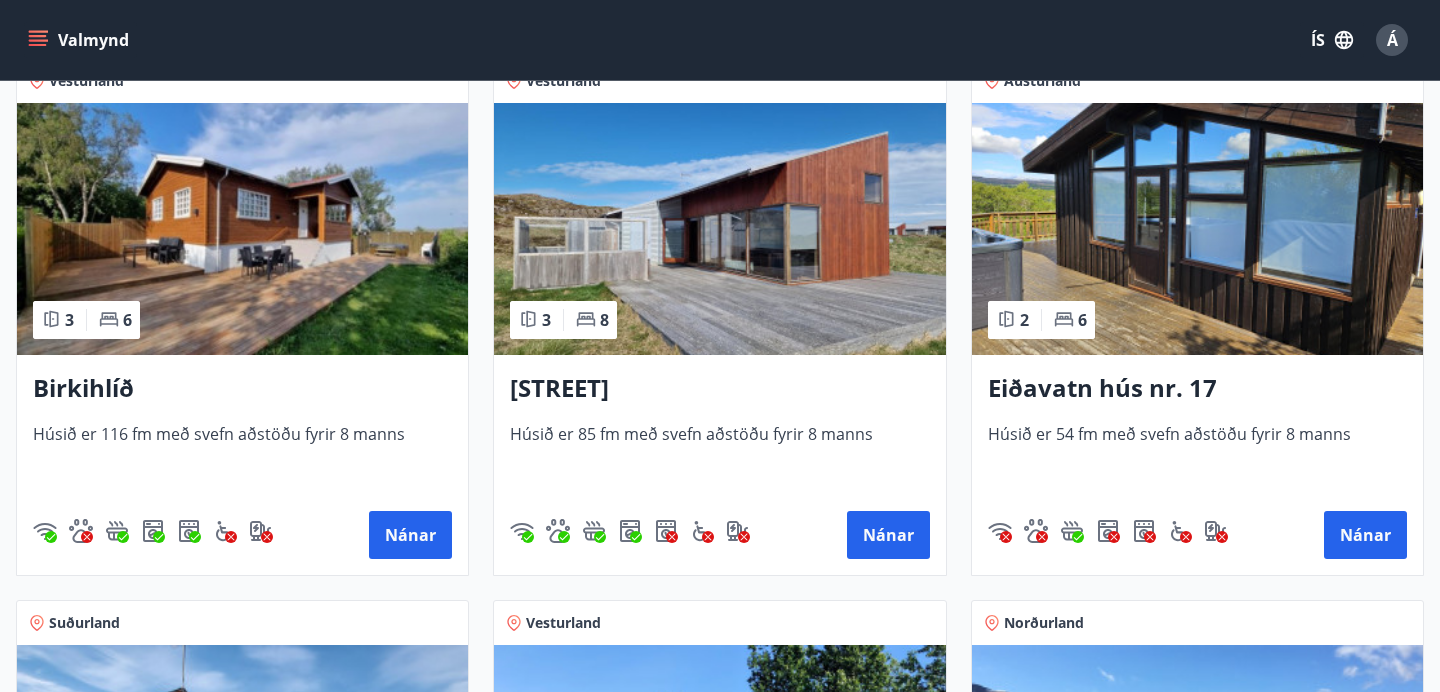 scroll, scrollTop: 412, scrollLeft: 0, axis: vertical 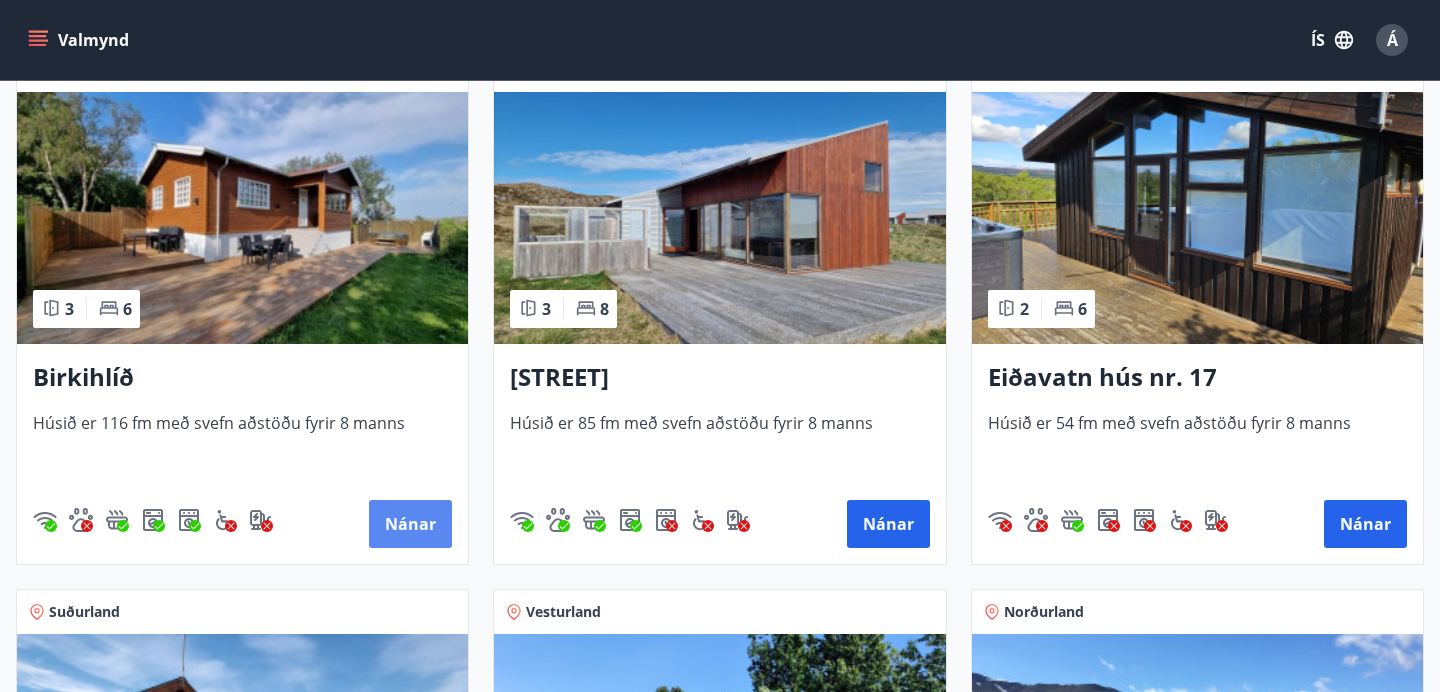 click on "Nánar" at bounding box center (410, 524) 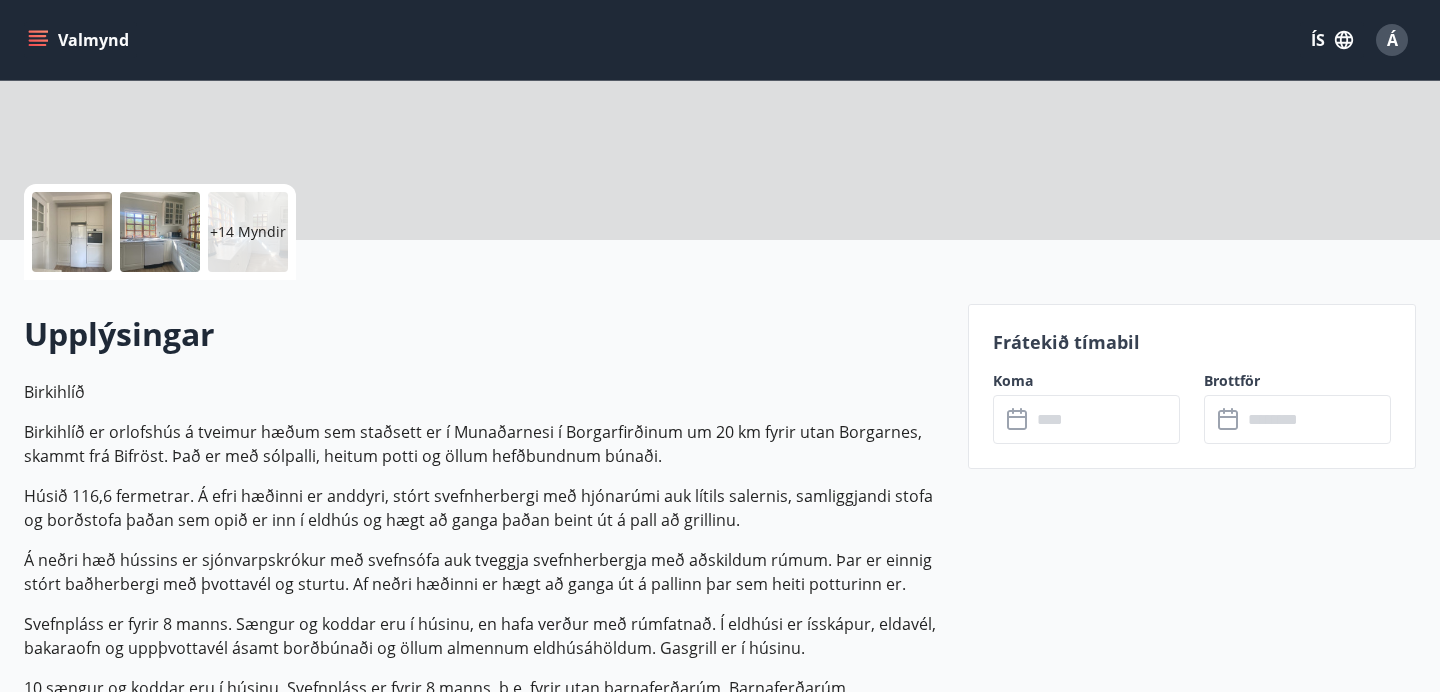 scroll, scrollTop: 0, scrollLeft: 0, axis: both 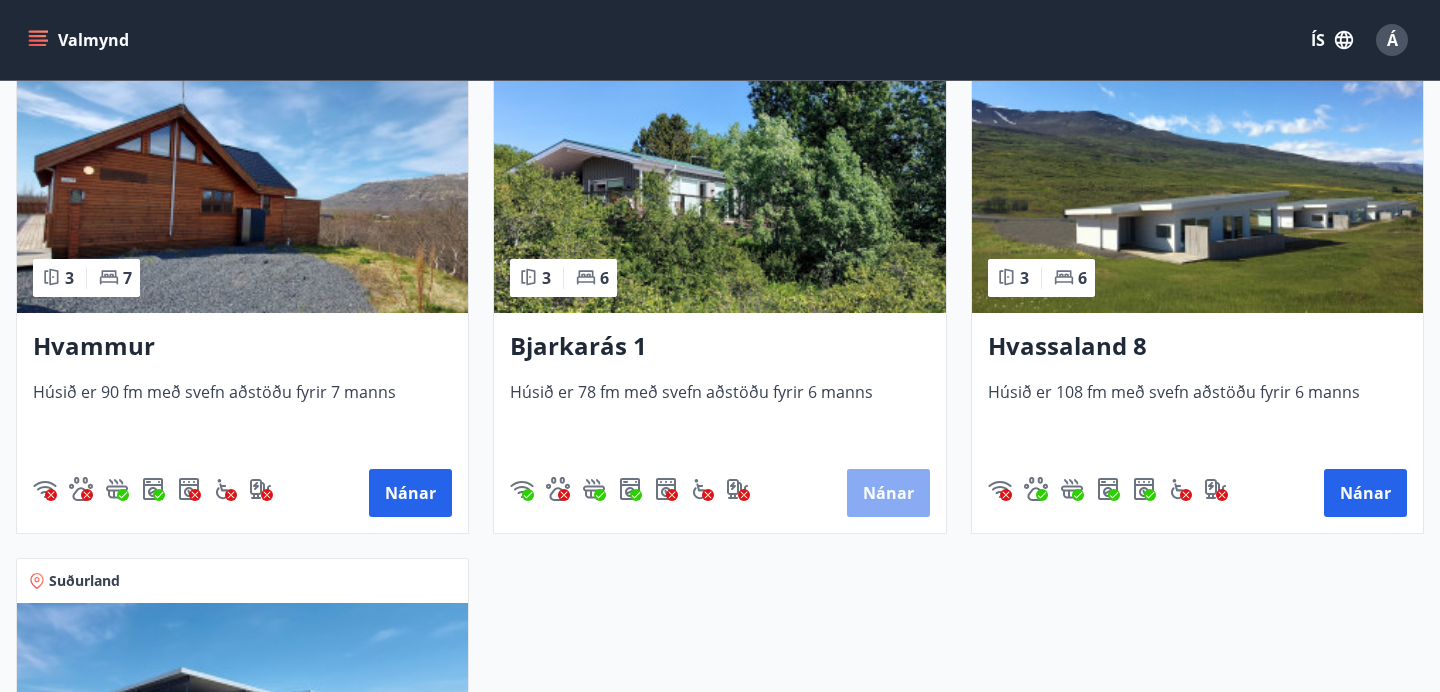 click on "Nánar" at bounding box center (888, 493) 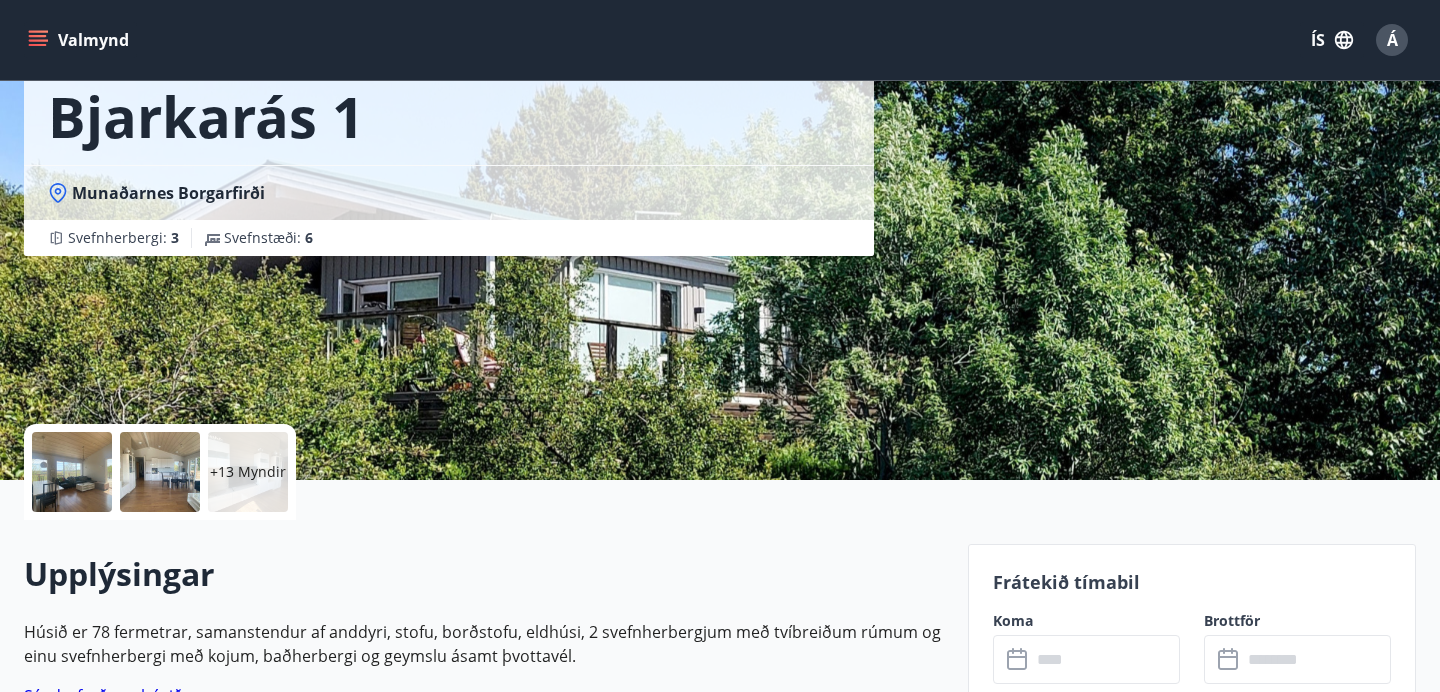 scroll, scrollTop: 149, scrollLeft: 0, axis: vertical 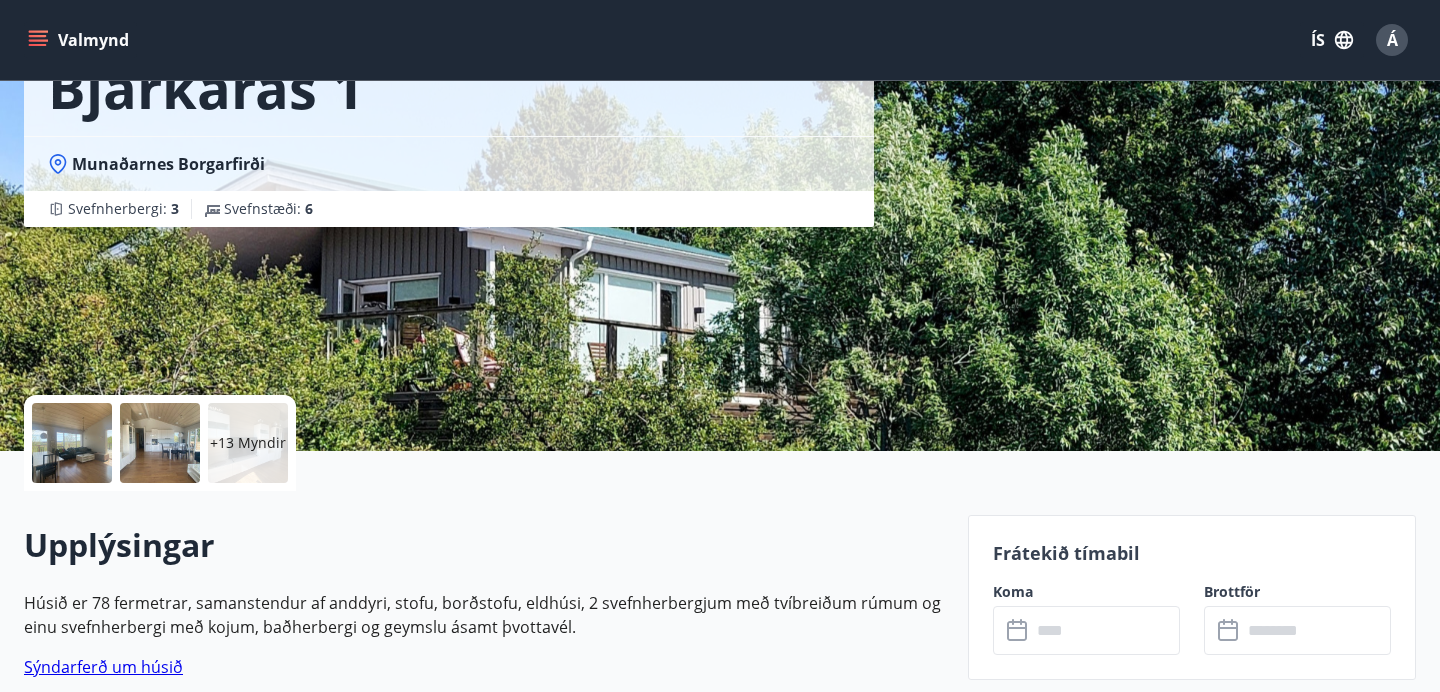 click on "+13 Myndir" at bounding box center [248, 443] 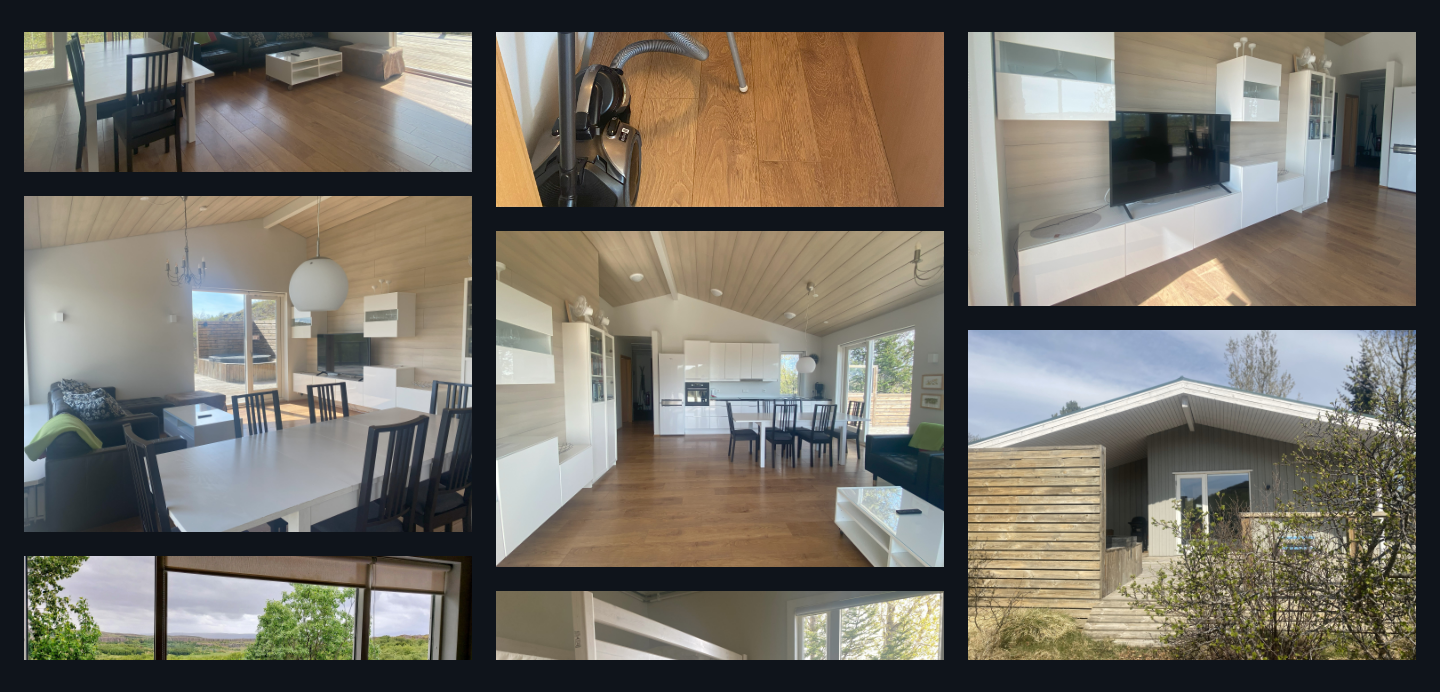 scroll, scrollTop: 0, scrollLeft: 0, axis: both 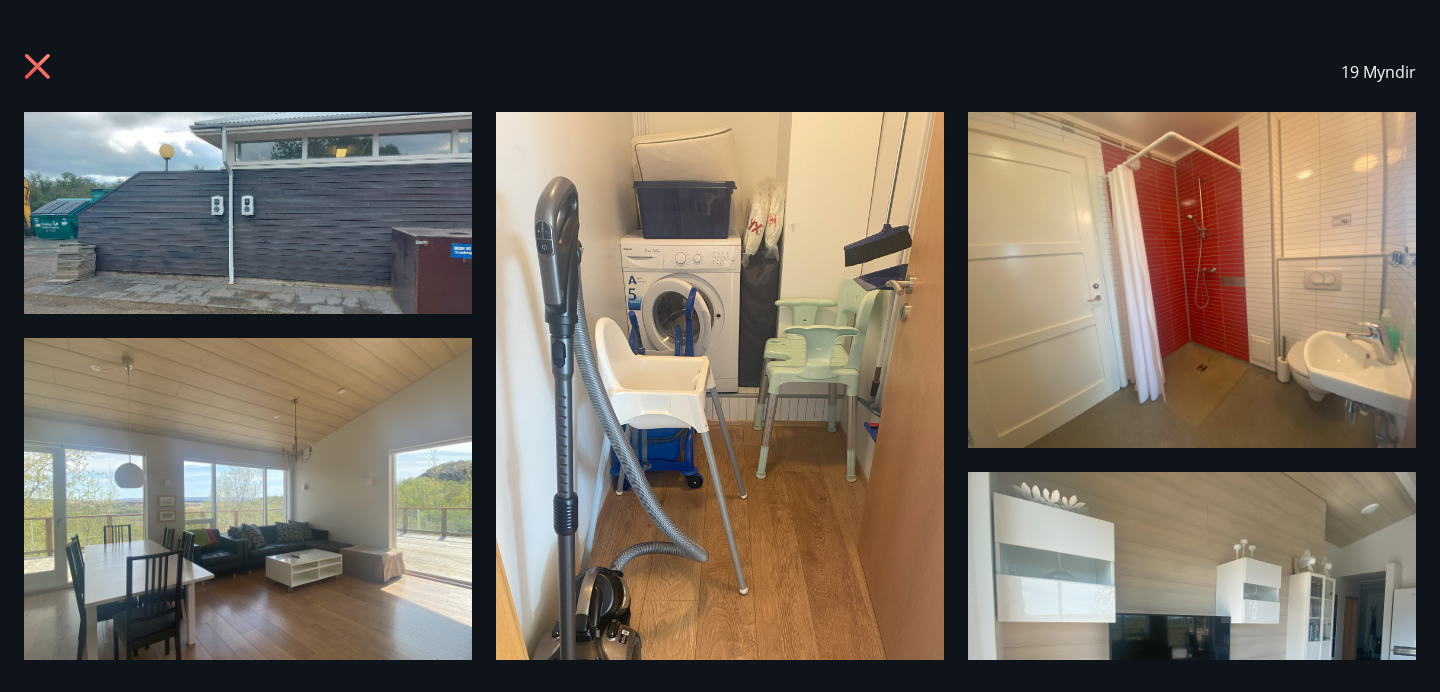 click 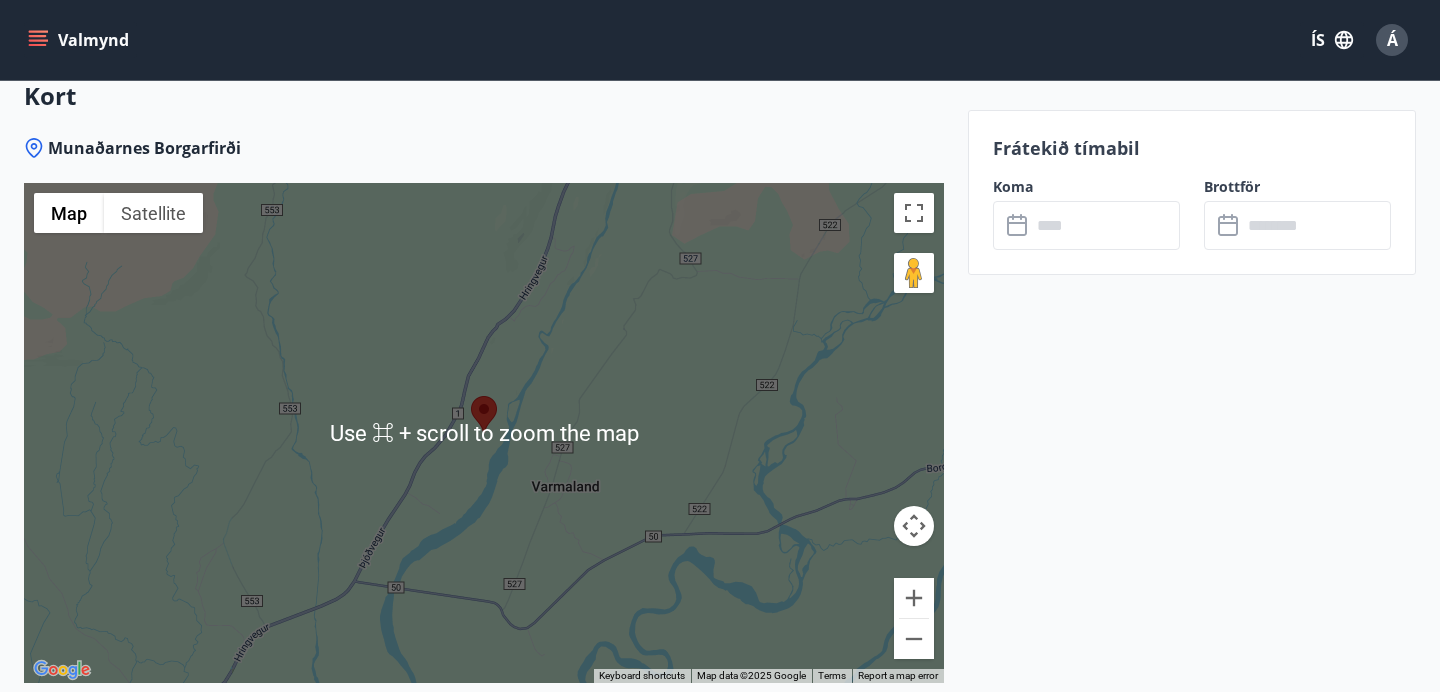 scroll, scrollTop: 3367, scrollLeft: 0, axis: vertical 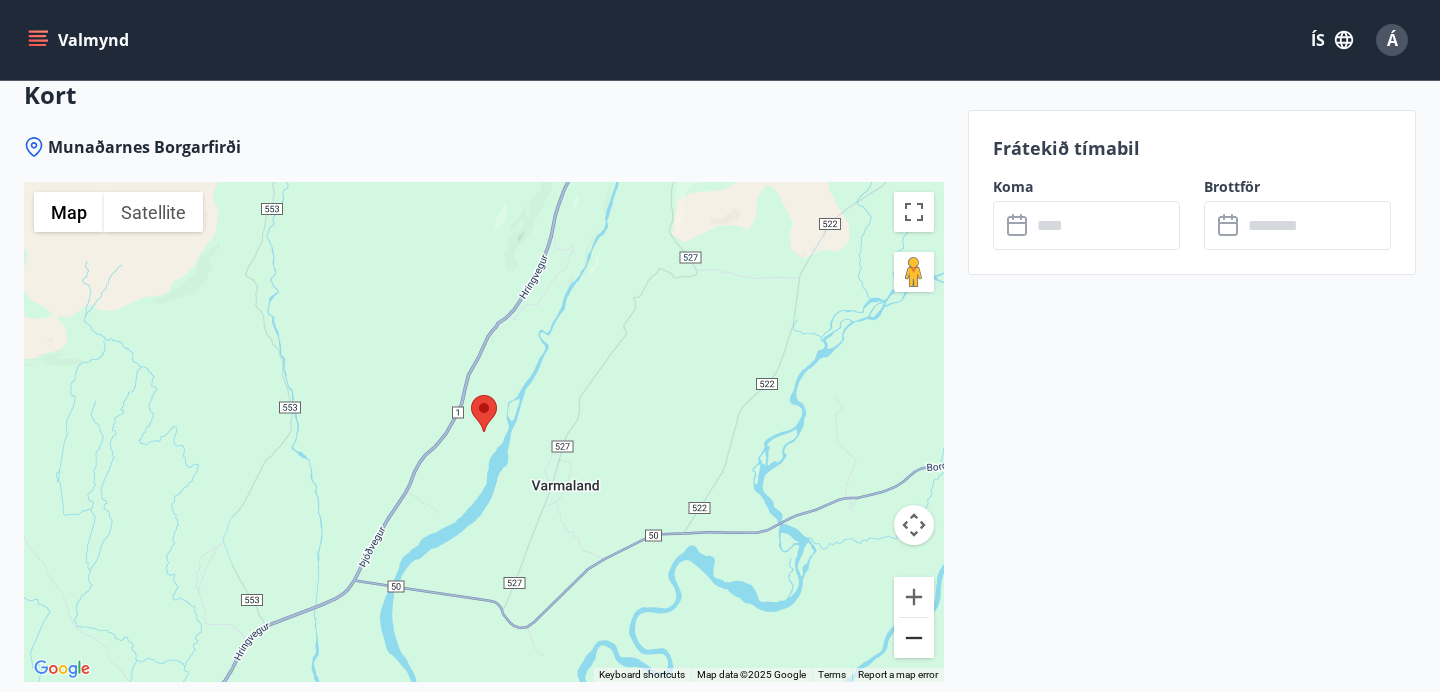 click at bounding box center (914, 638) 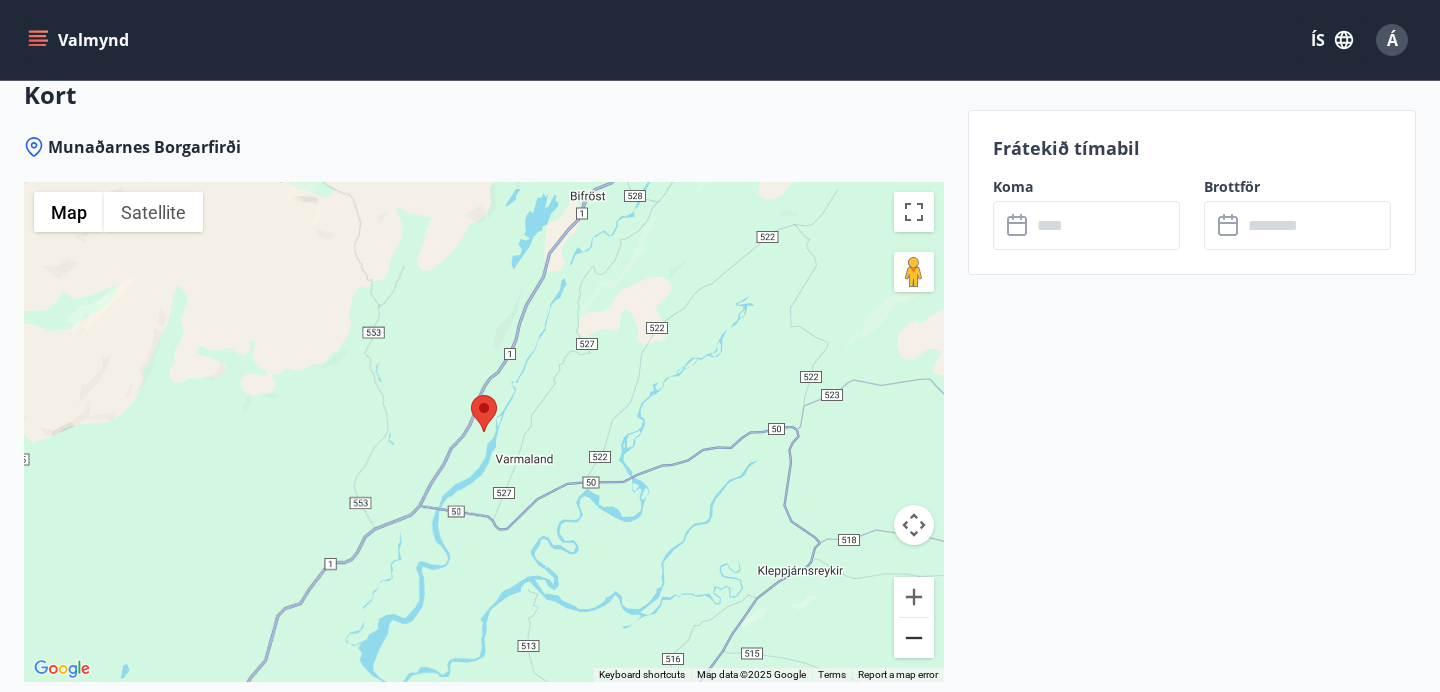 click at bounding box center [914, 638] 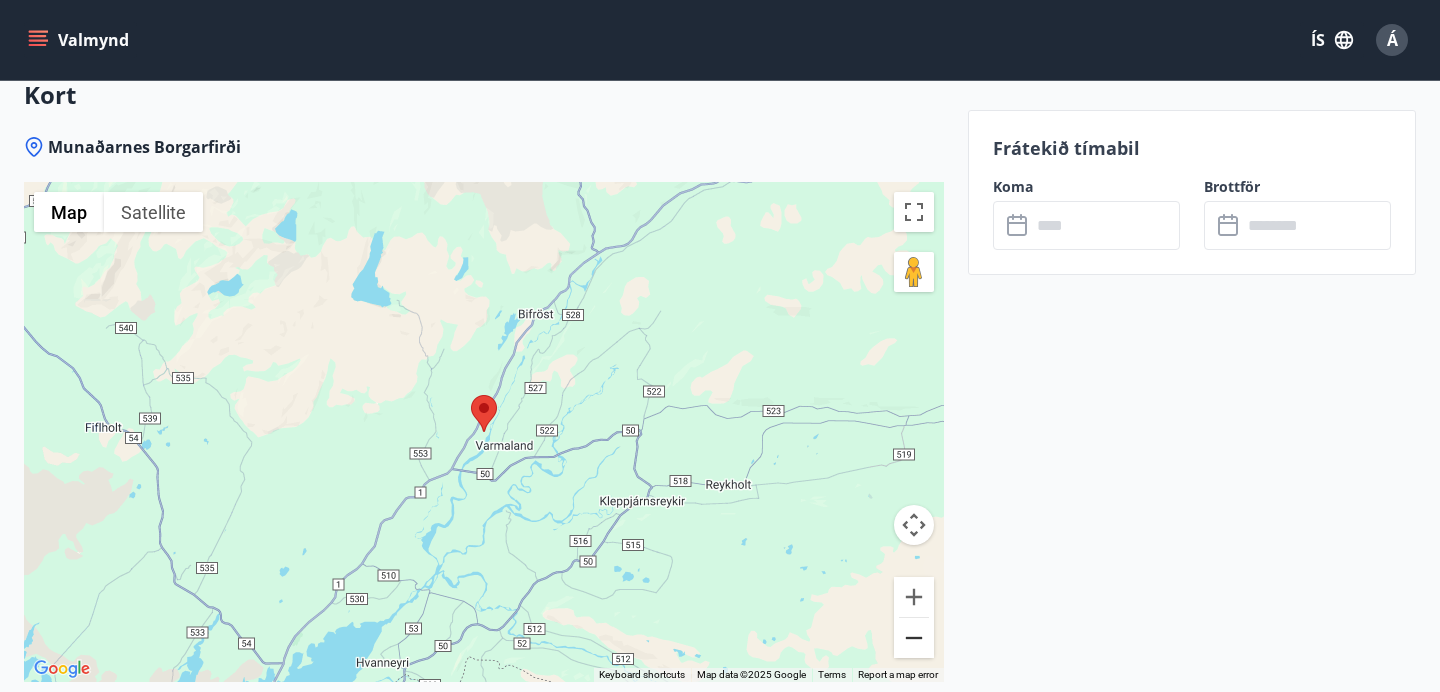 click at bounding box center [914, 638] 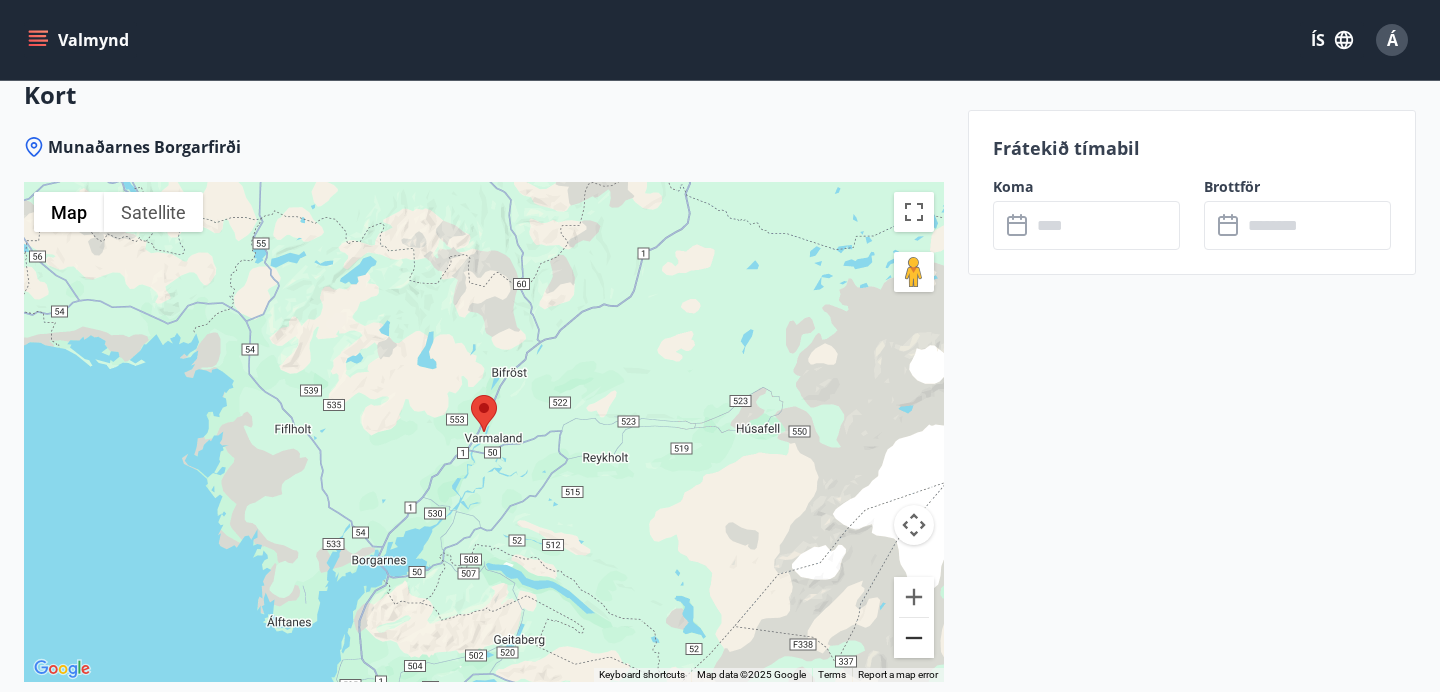click at bounding box center (914, 638) 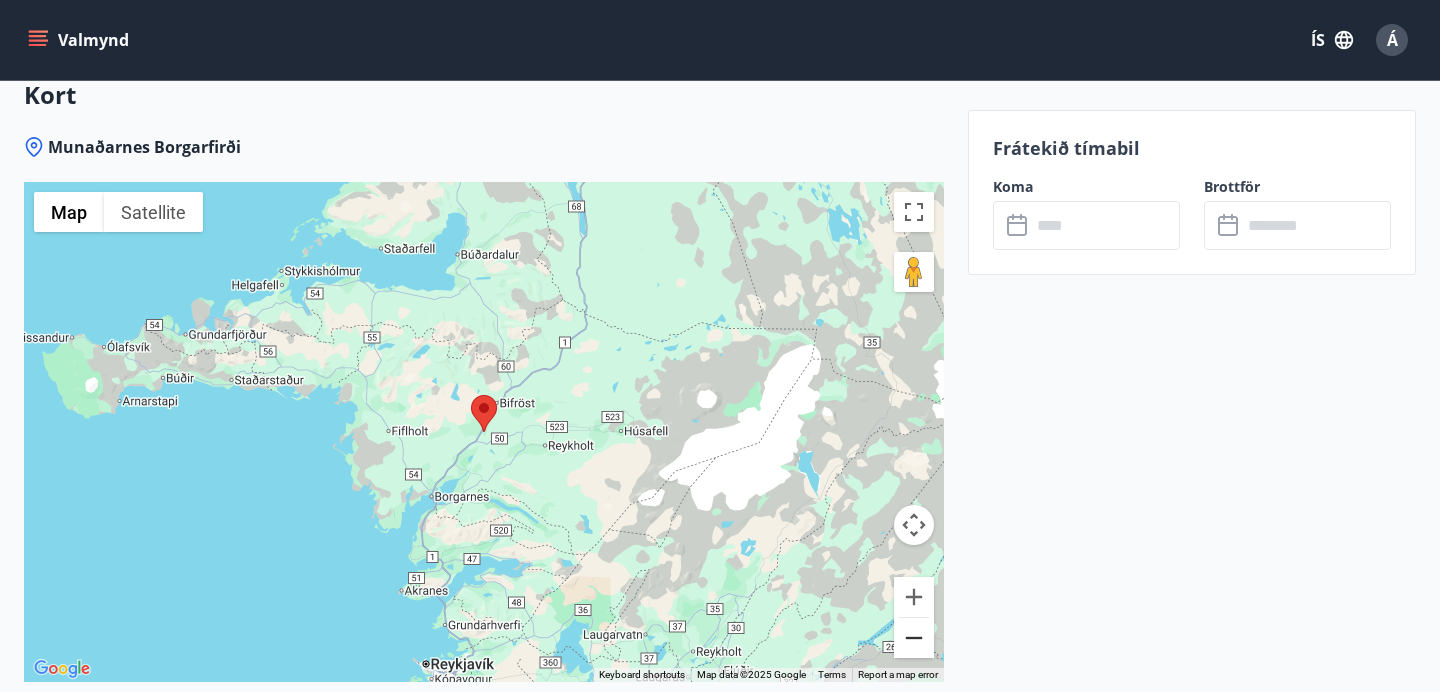 click at bounding box center (914, 638) 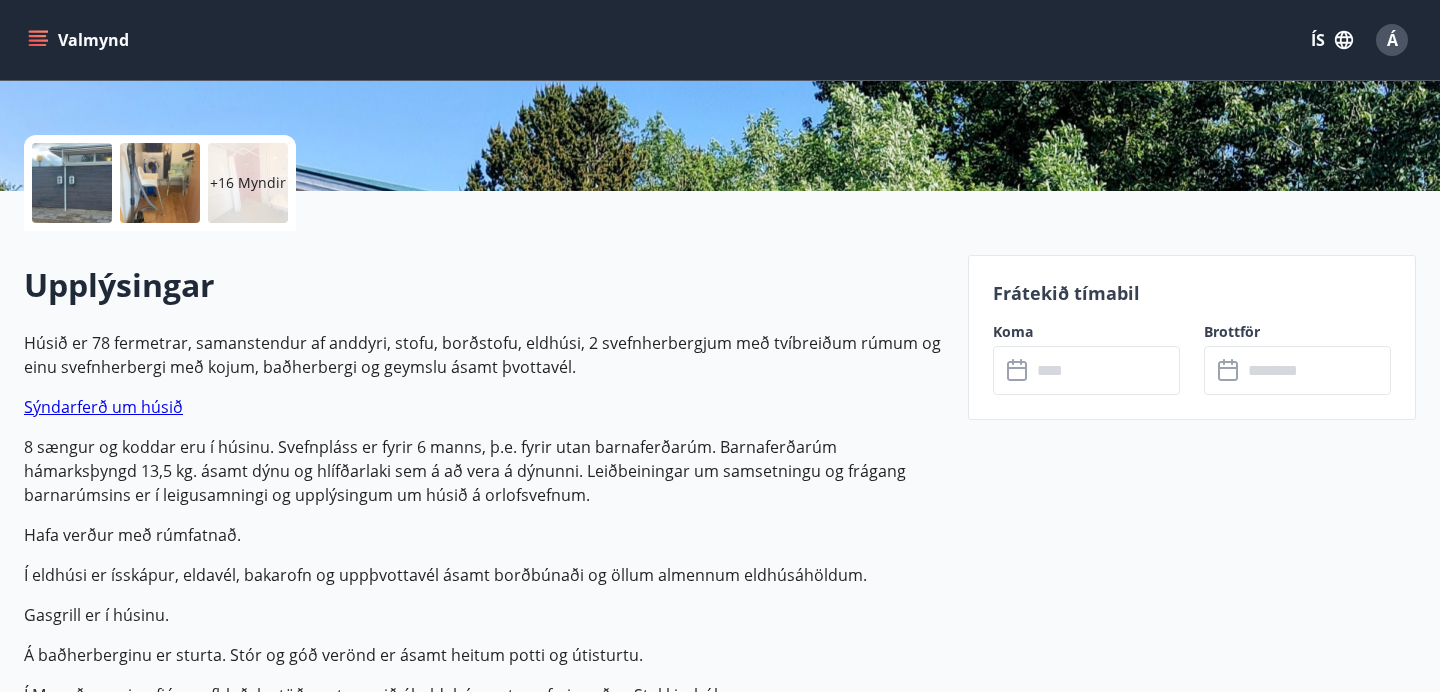 scroll, scrollTop: 423, scrollLeft: 0, axis: vertical 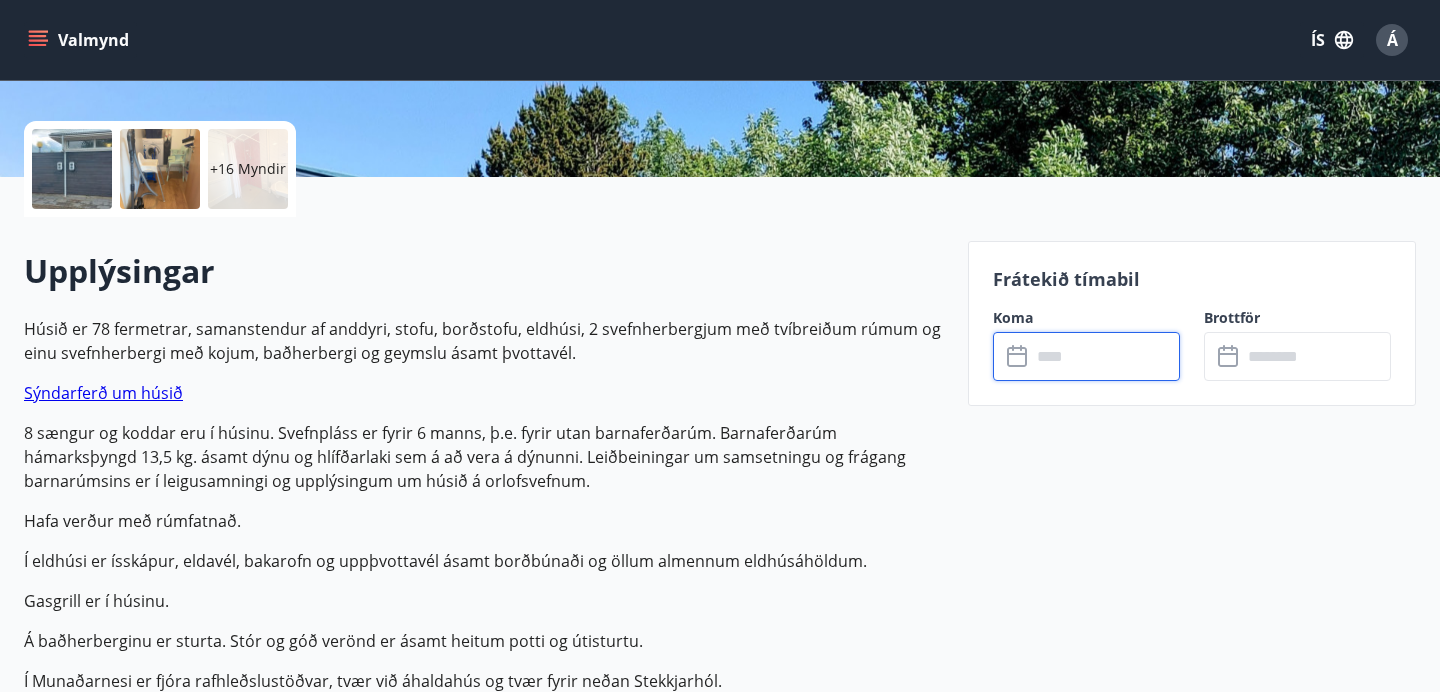 click at bounding box center [1105, 356] 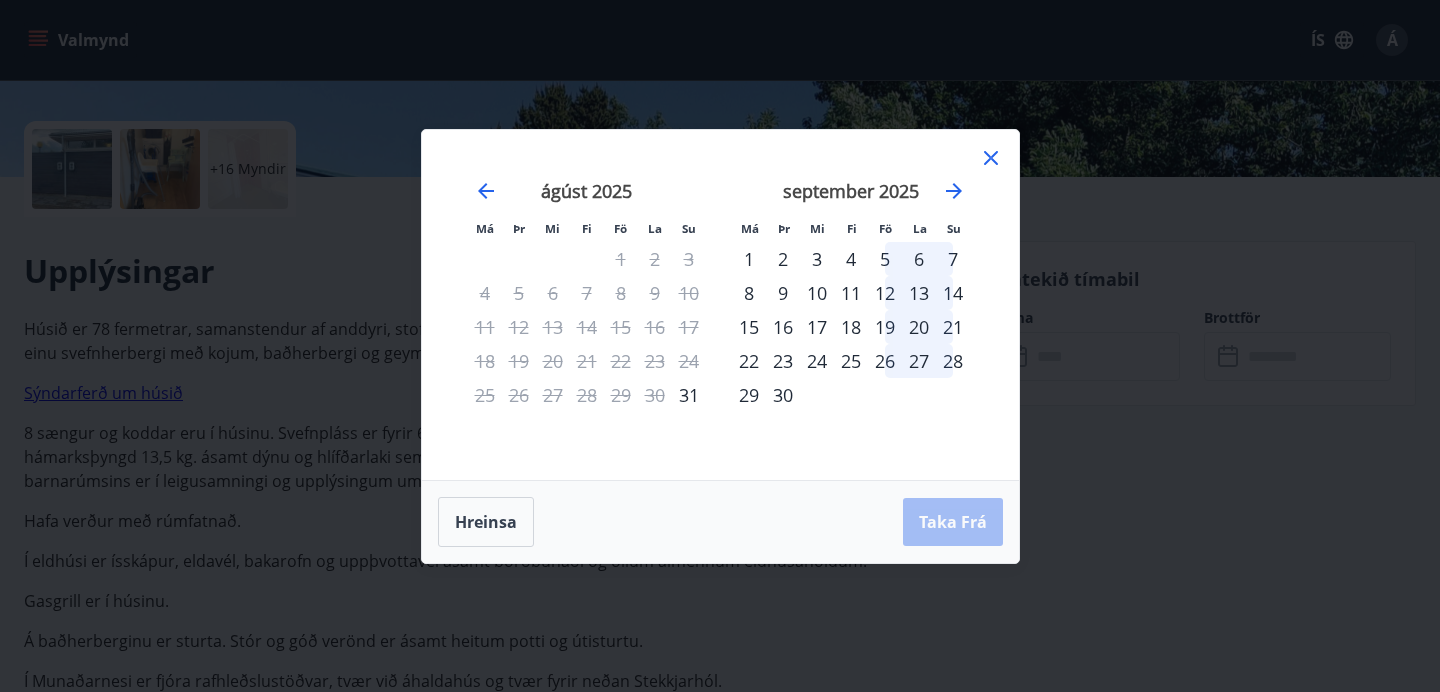 click on "19" at bounding box center [885, 327] 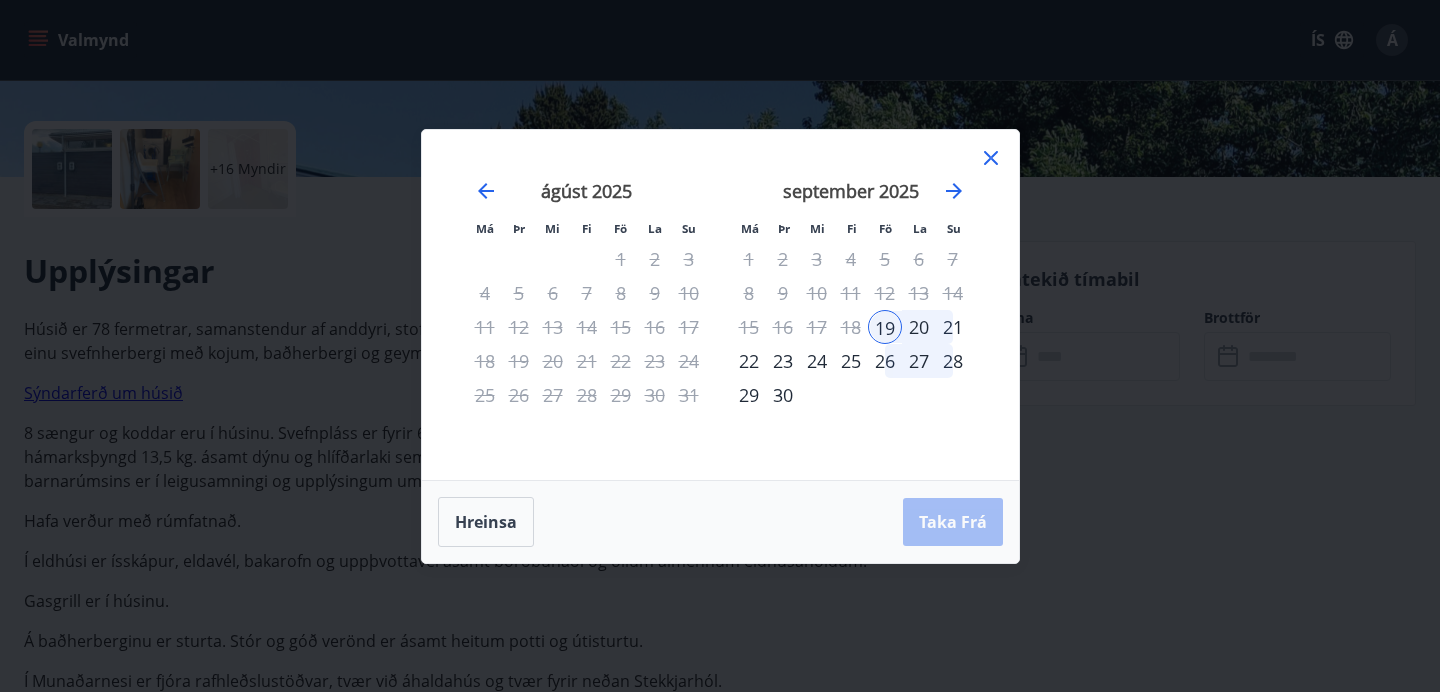 click on "21" at bounding box center [953, 327] 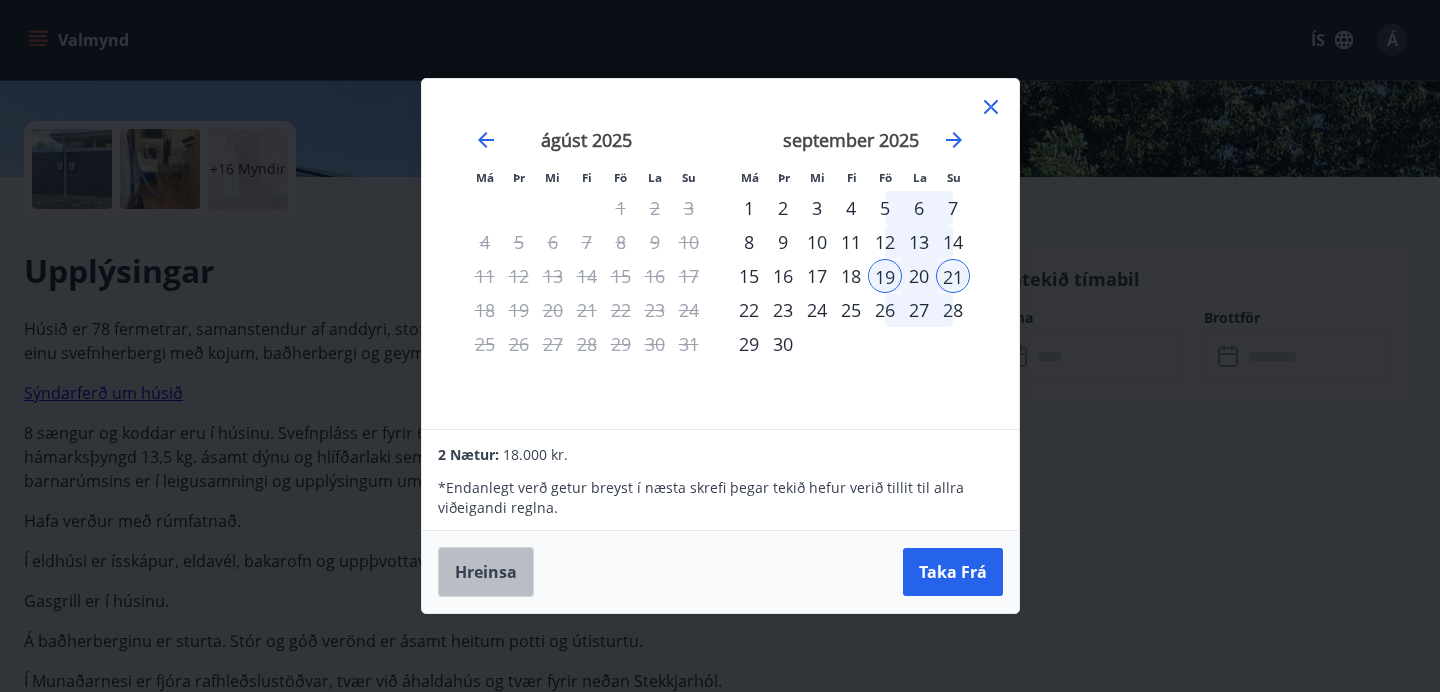 click on "Hreinsa" at bounding box center [486, 572] 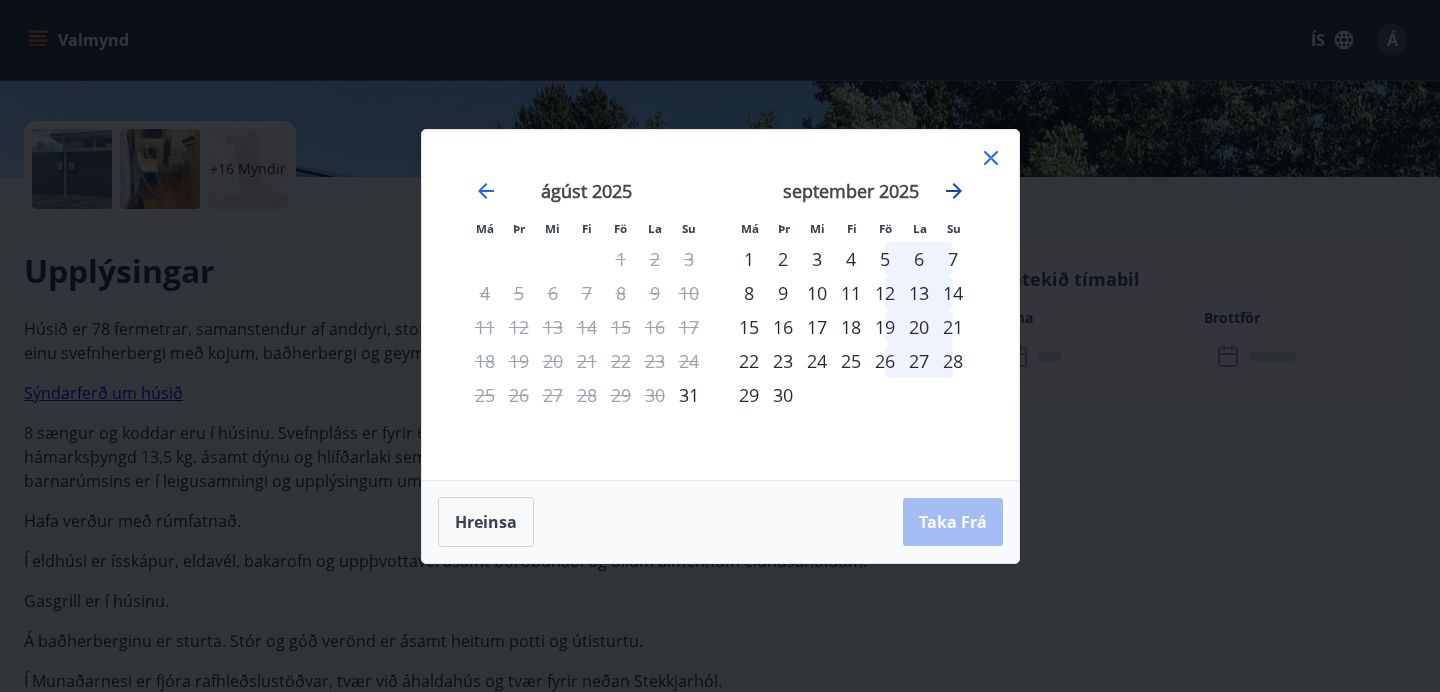 click 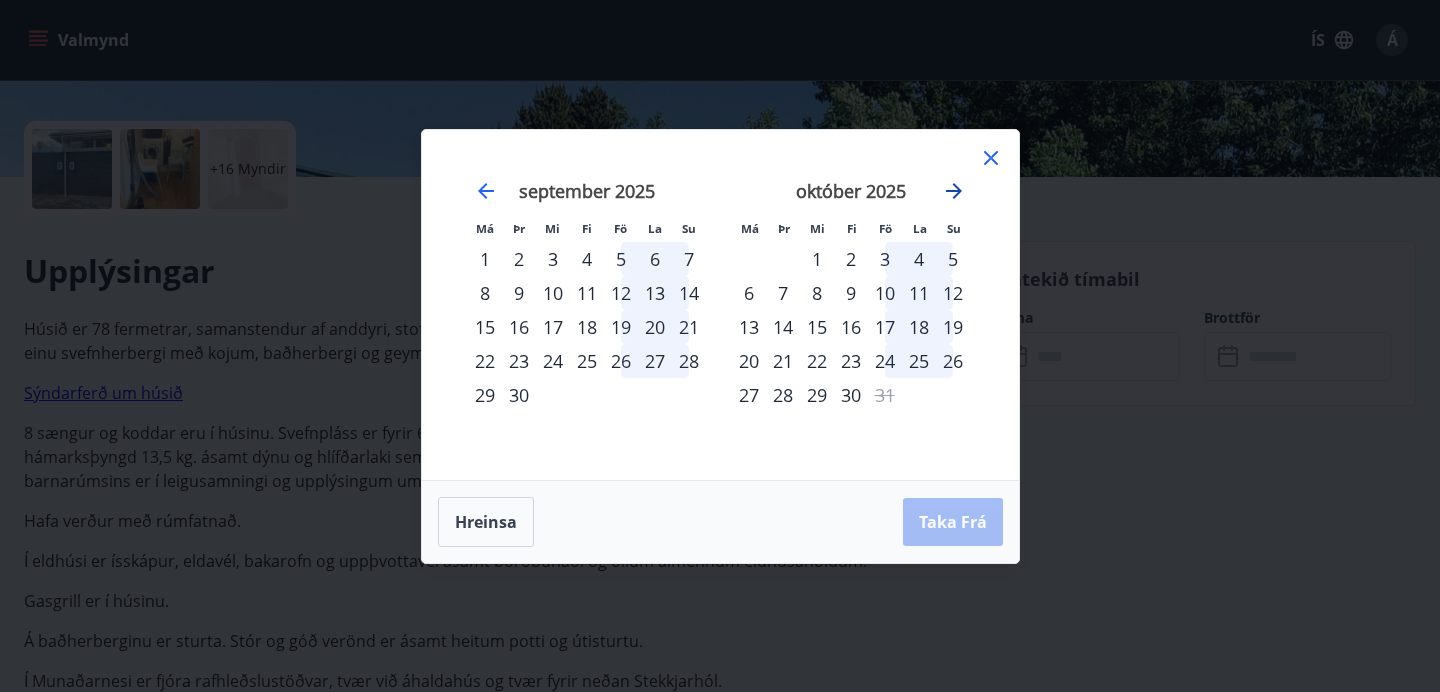 click 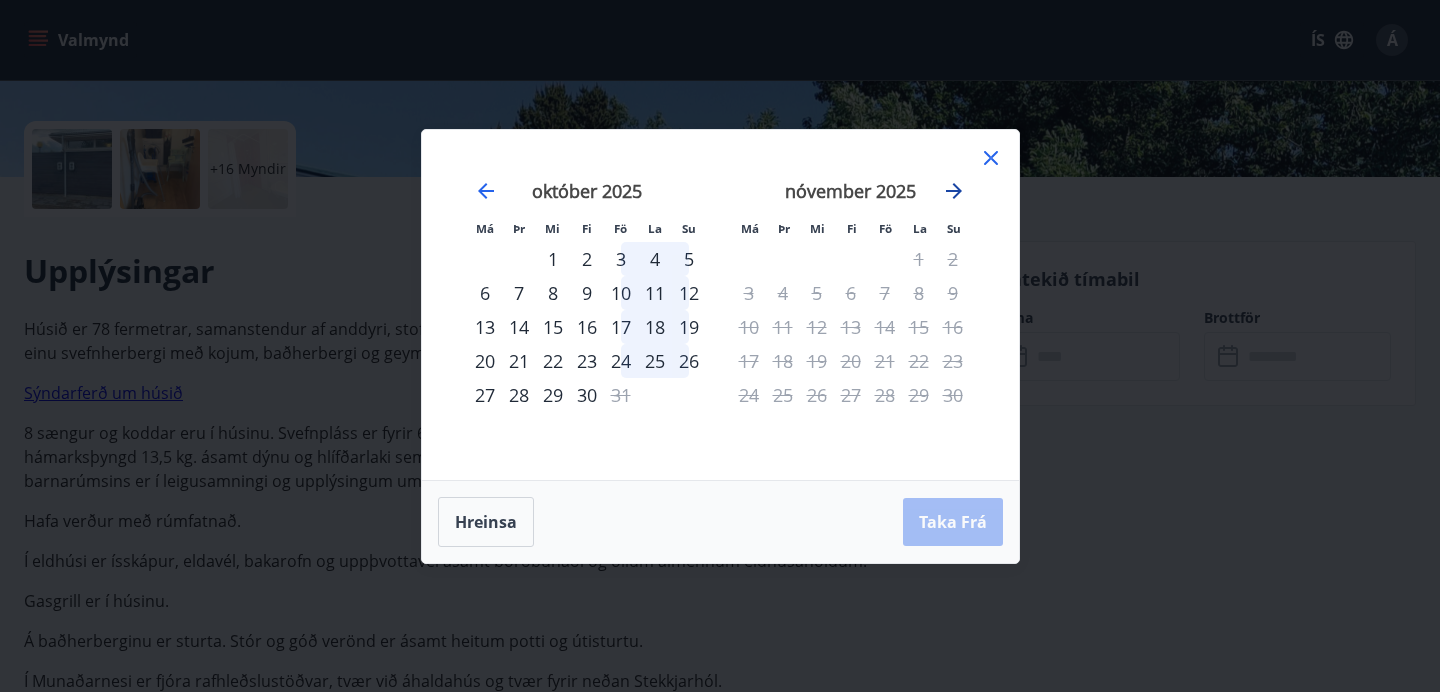 click 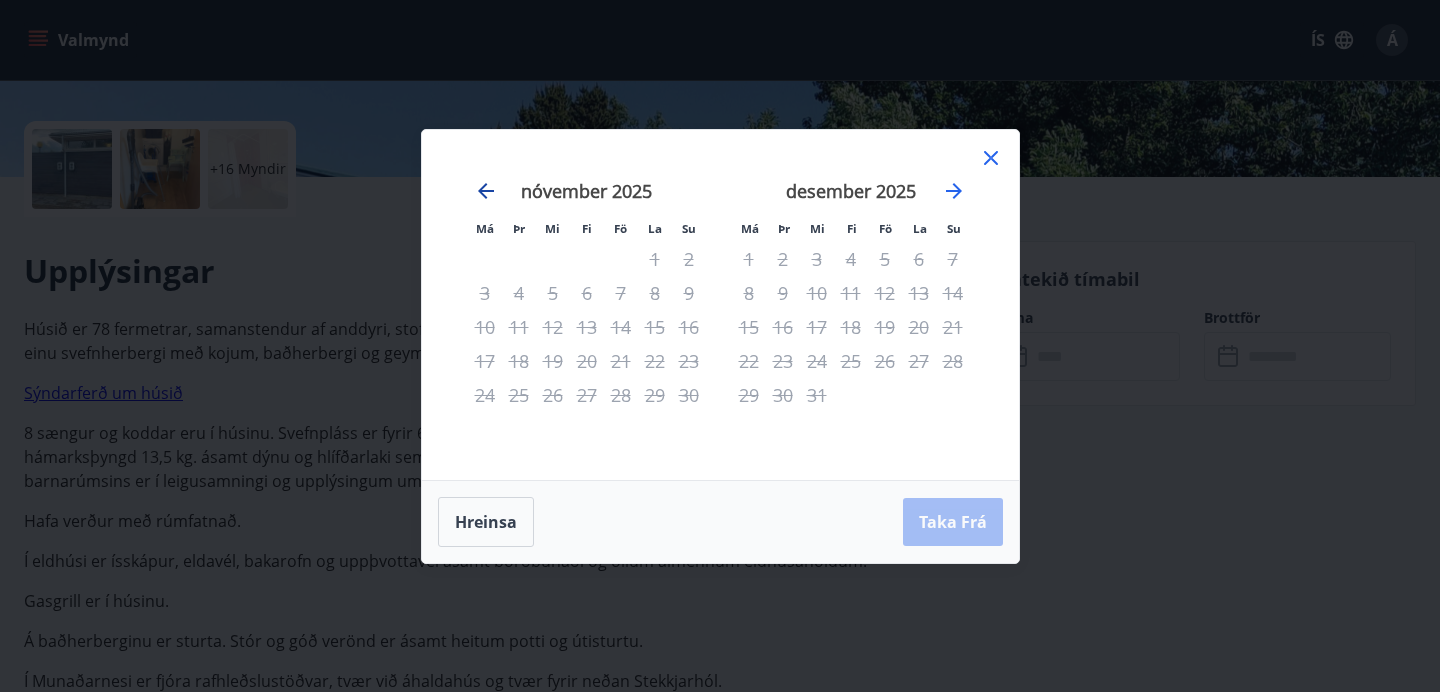 click 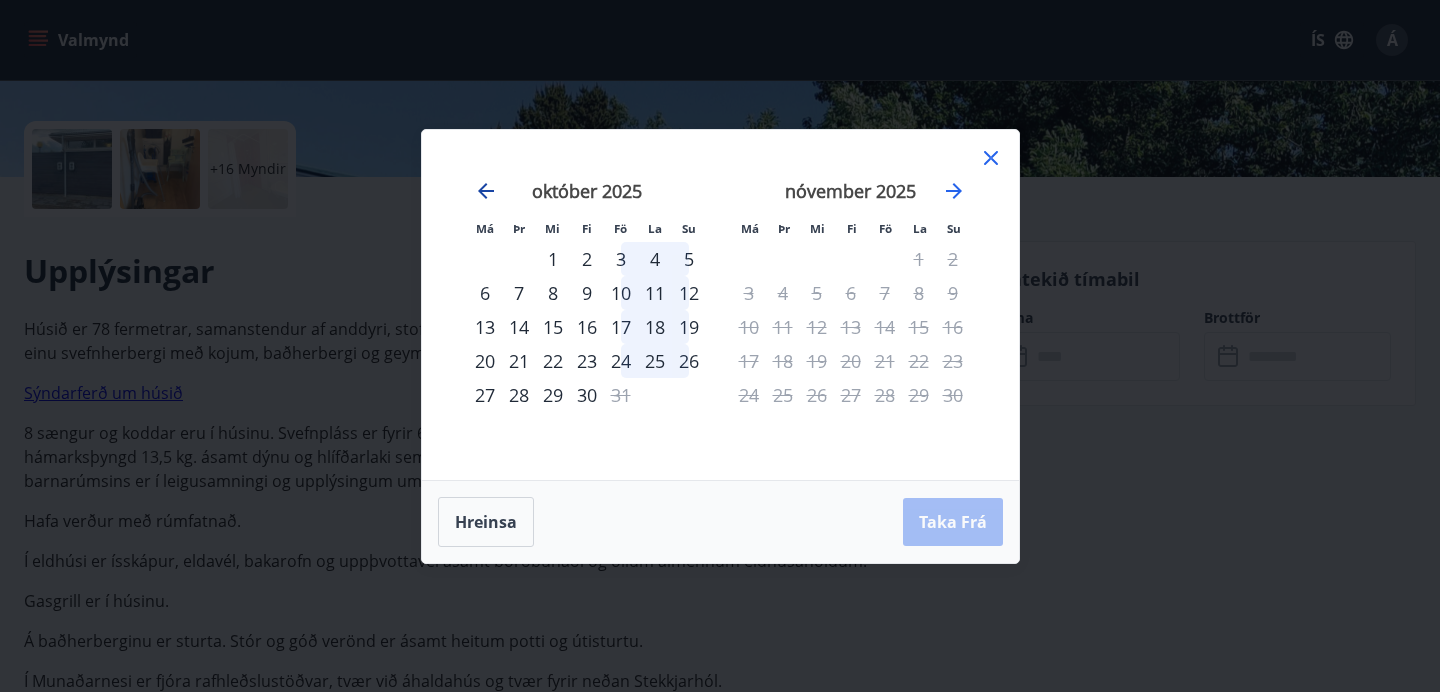 click 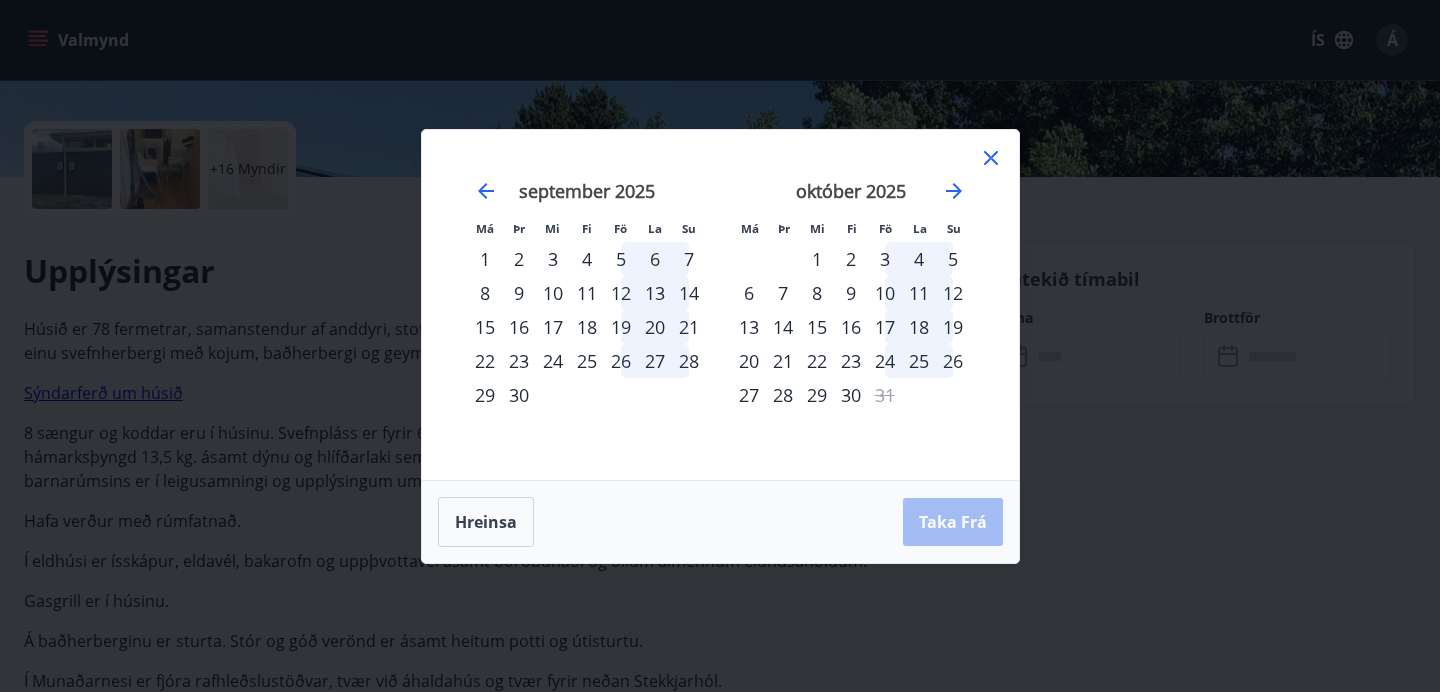 click on "13" at bounding box center [749, 327] 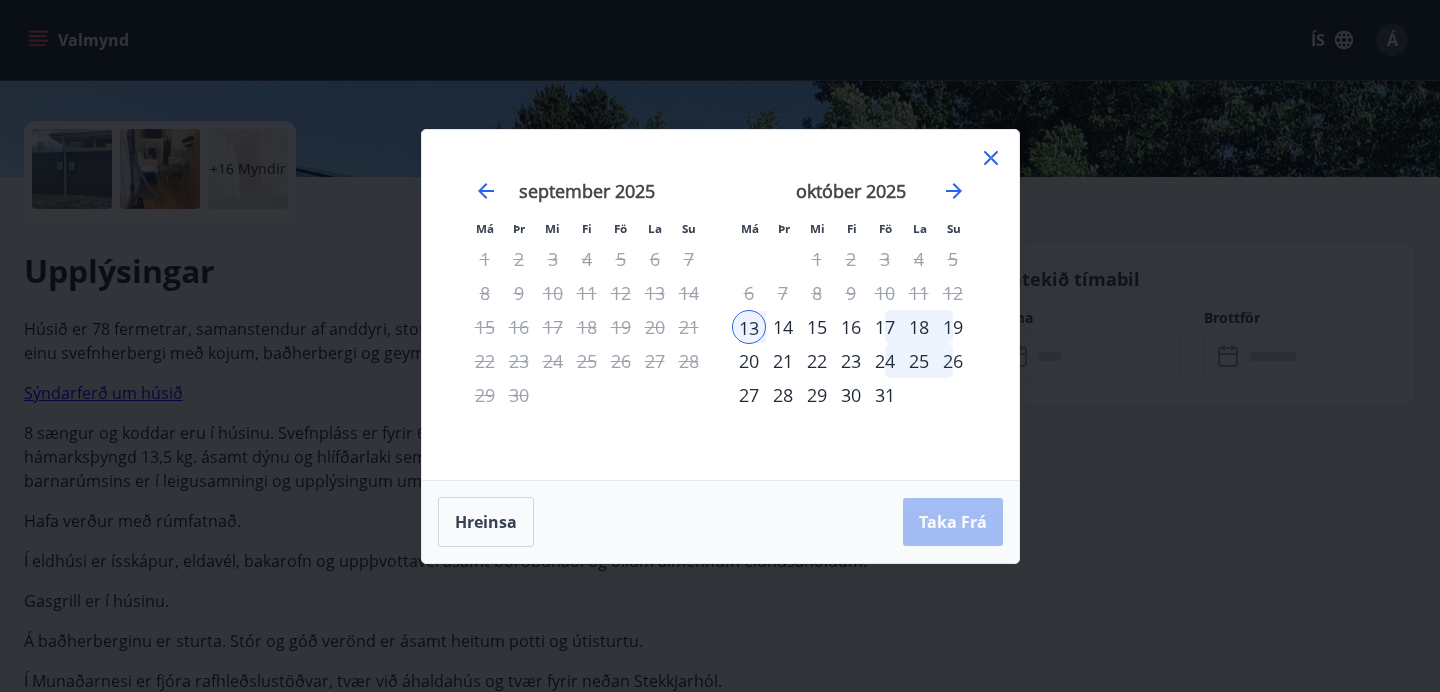 click on "17" at bounding box center [885, 327] 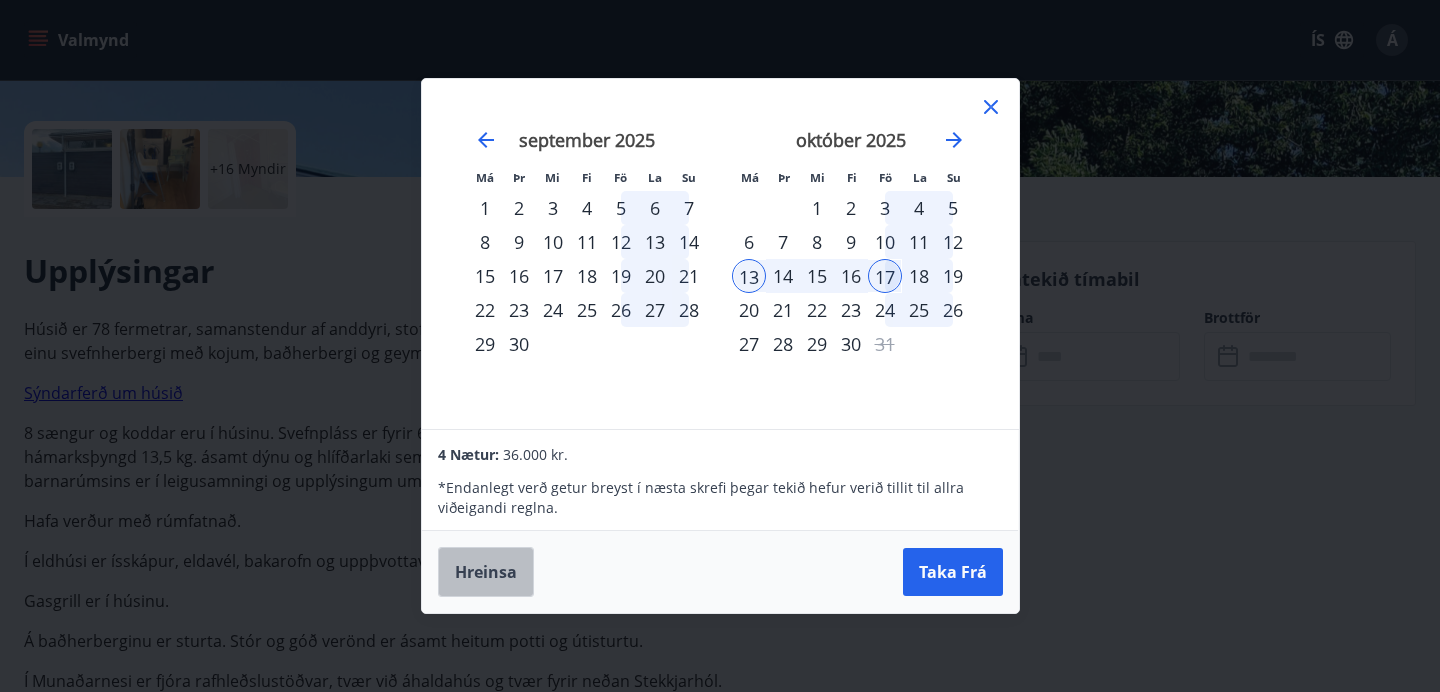 click on "Hreinsa" at bounding box center [486, 572] 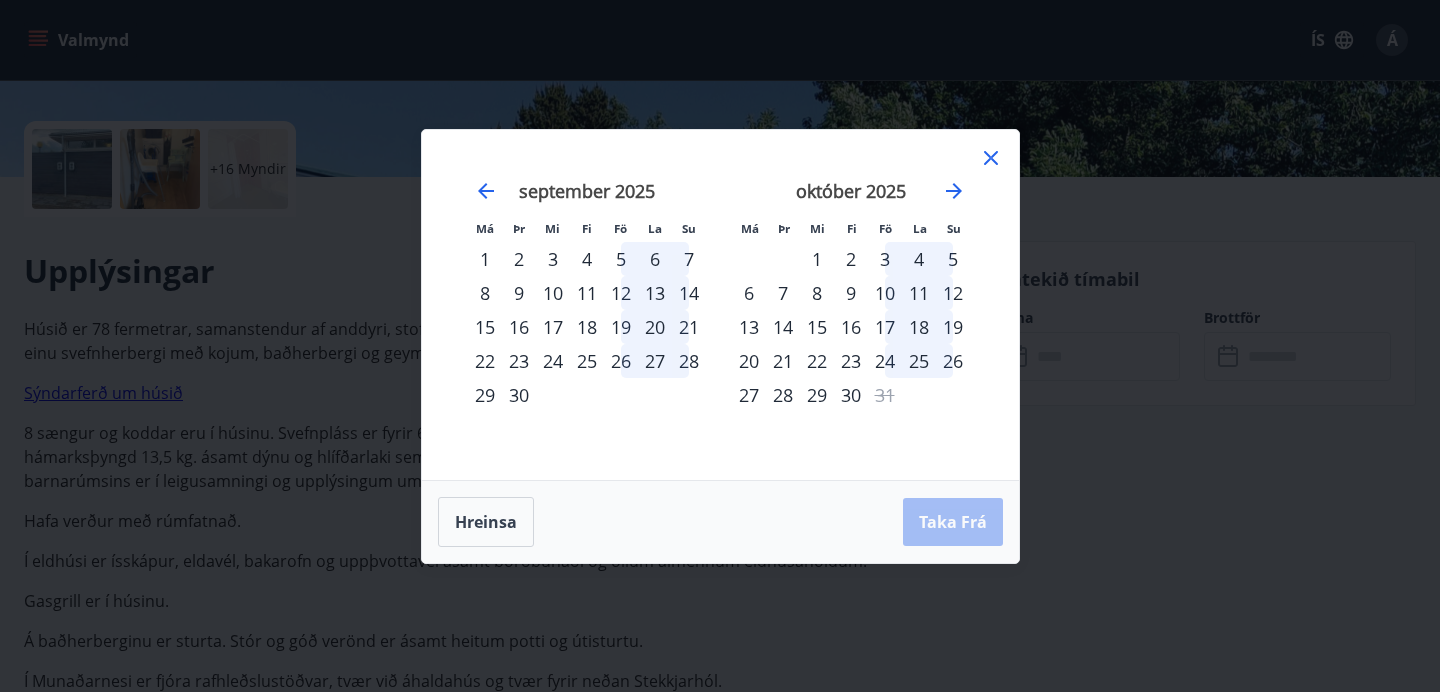 click 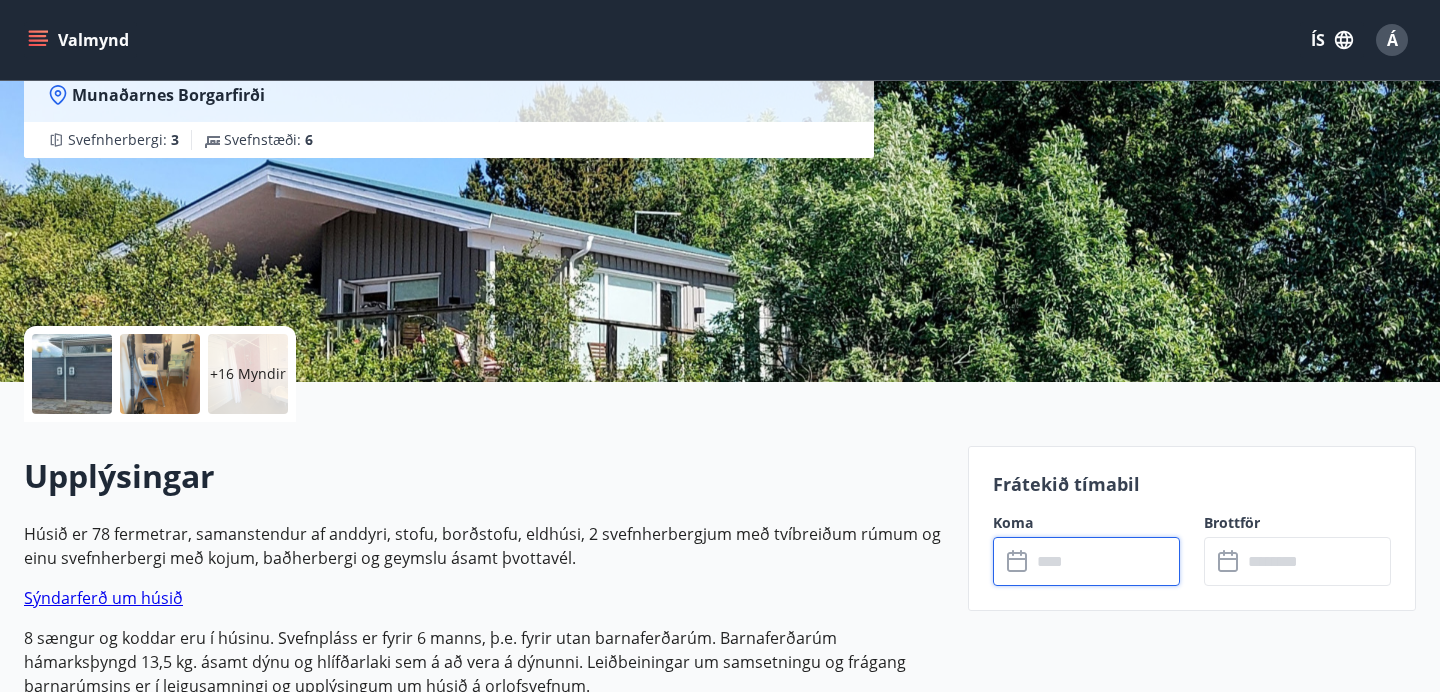 scroll, scrollTop: 0, scrollLeft: 0, axis: both 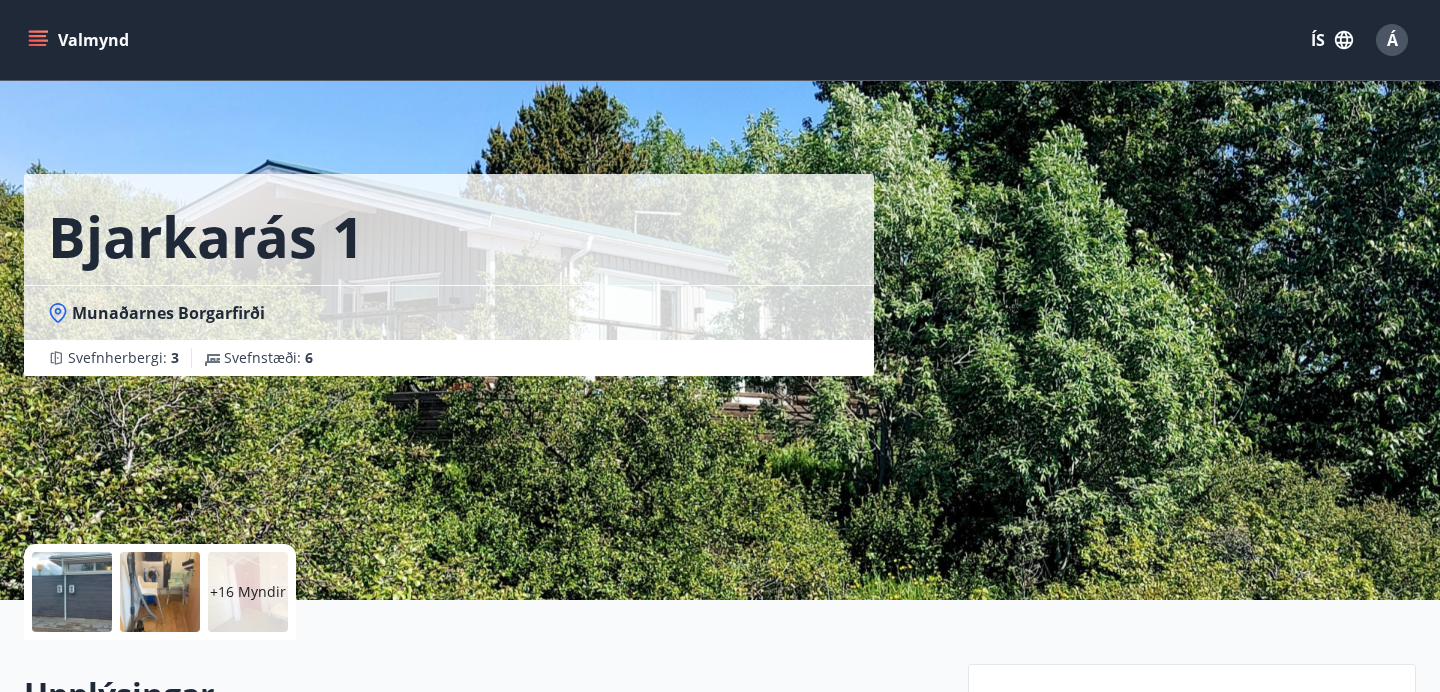 click 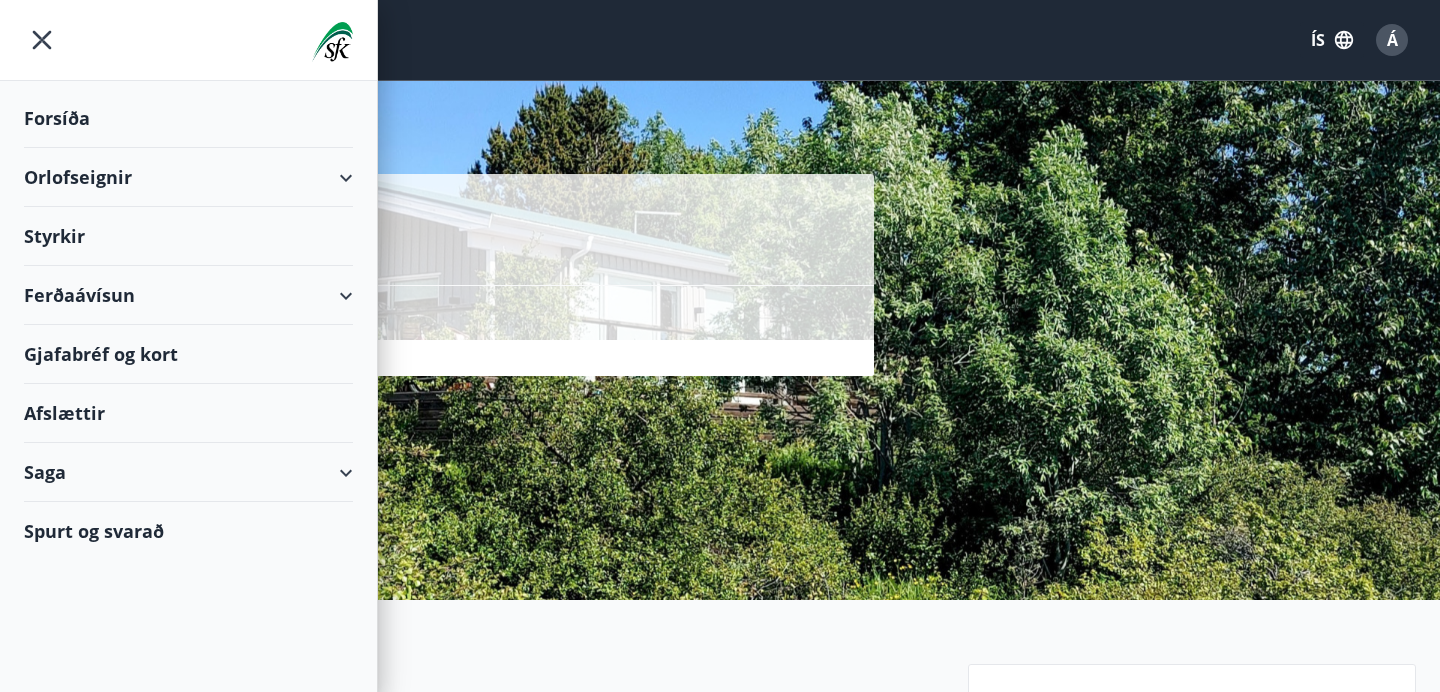 click on "Spurt og svarað" at bounding box center (188, 531) 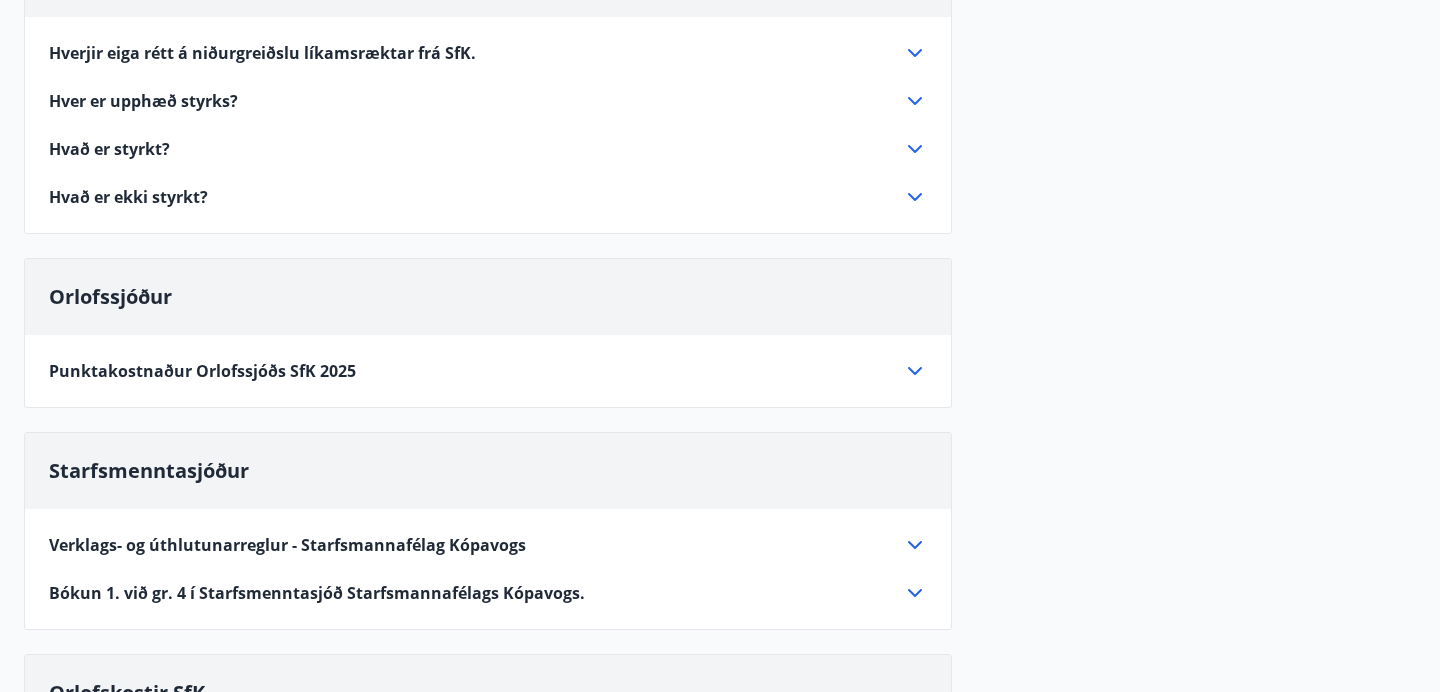 scroll, scrollTop: 564, scrollLeft: 0, axis: vertical 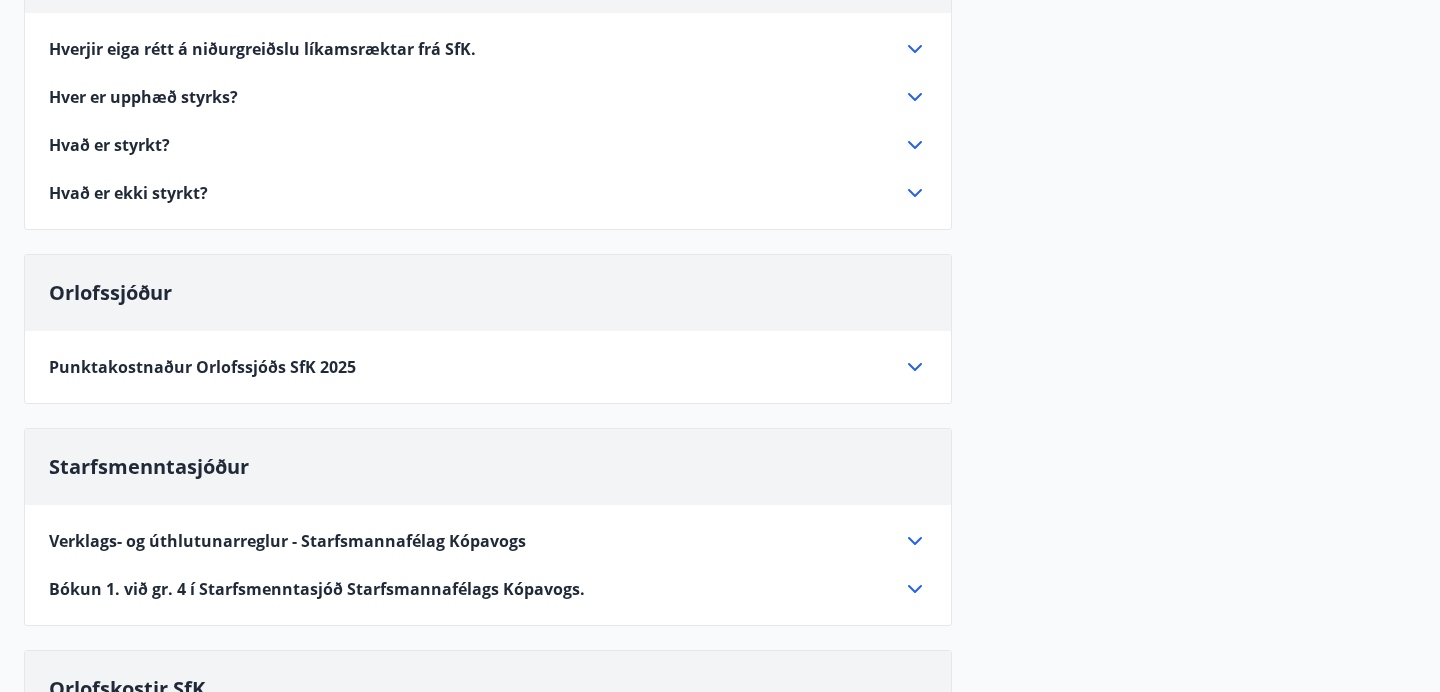 click on "Punktakostnaður Orlofssjóðs SfK 2025" at bounding box center [202, 367] 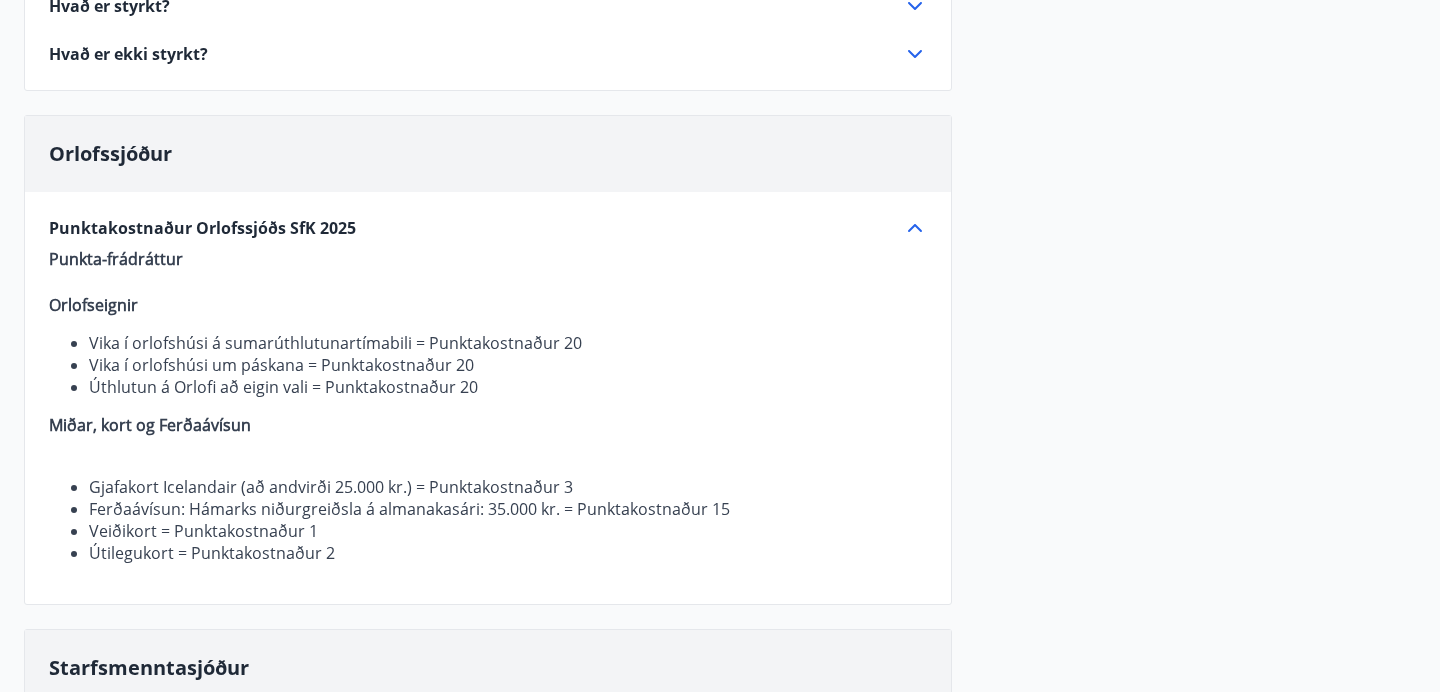 scroll, scrollTop: 694, scrollLeft: 0, axis: vertical 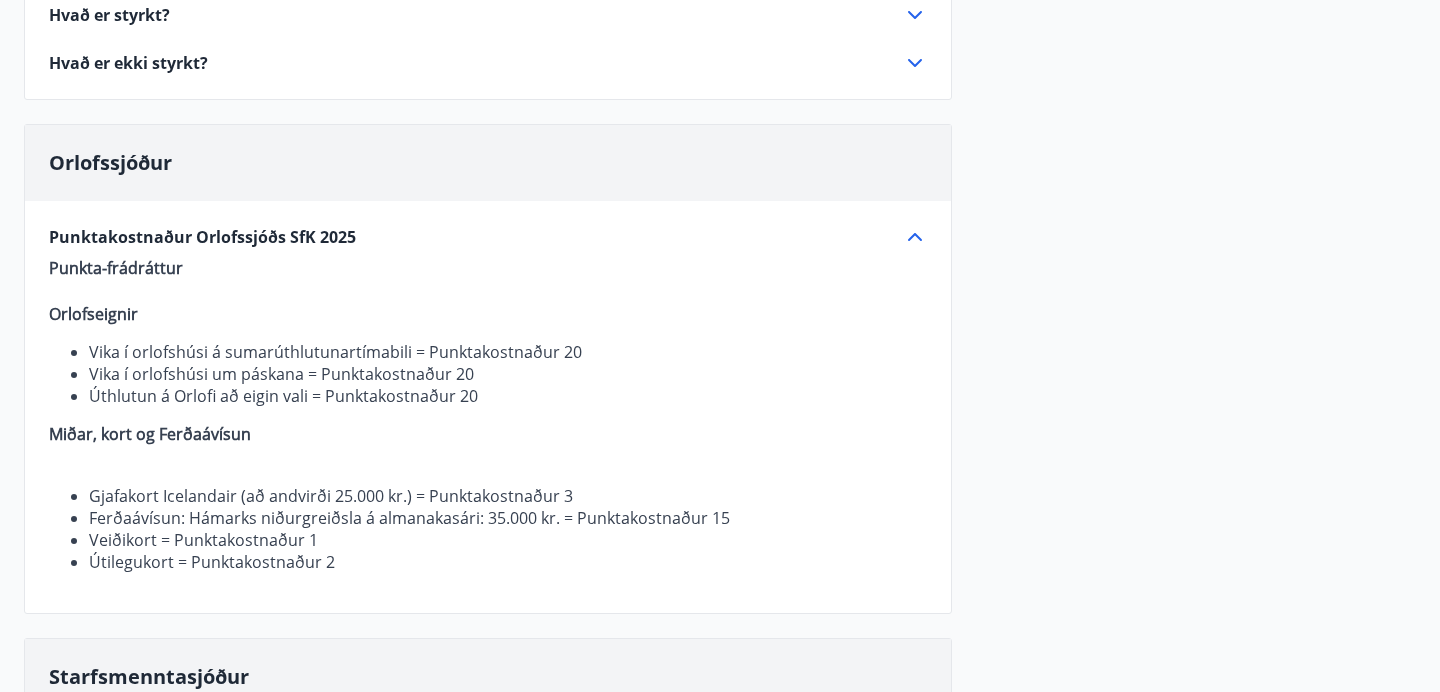 click on "Punktakostnaður Orlofssjóðs SfK 2025" at bounding box center (476, 237) 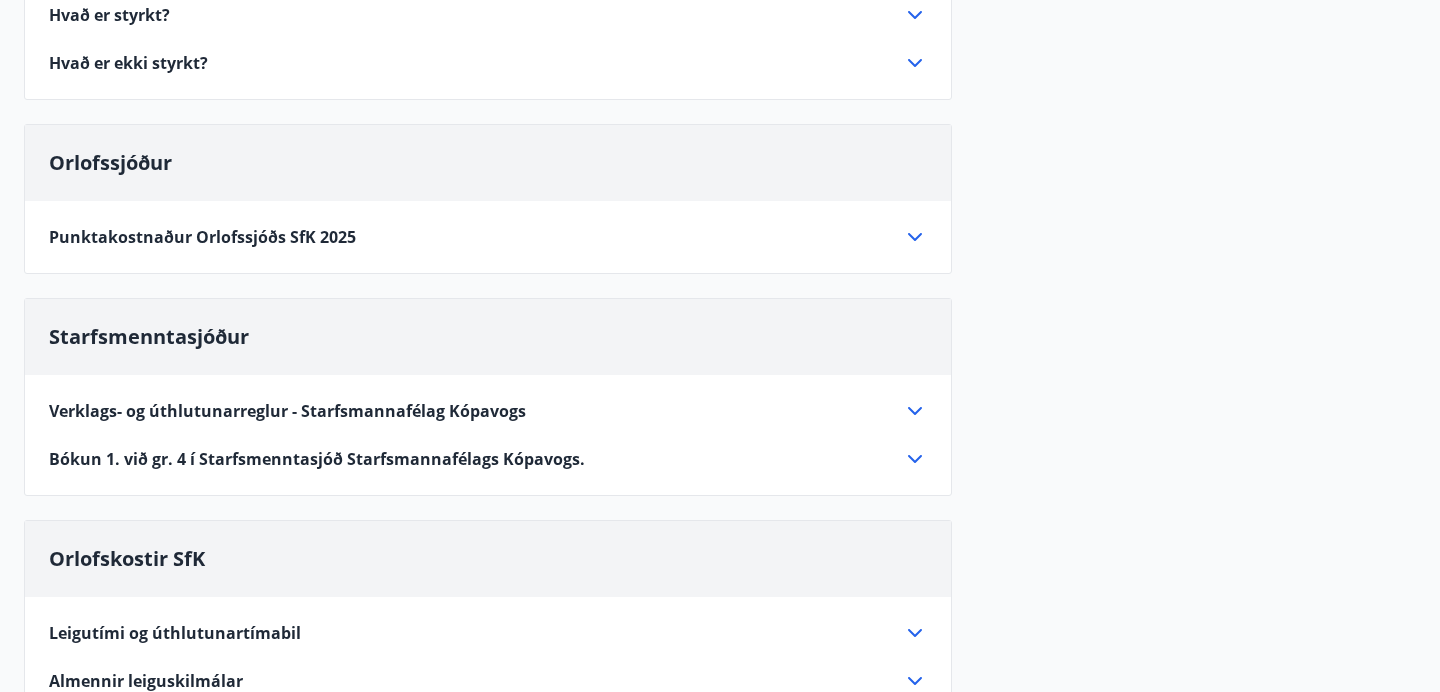 click on "Punktakostnaður Orlofssjóðs SfK 2025" at bounding box center [476, 237] 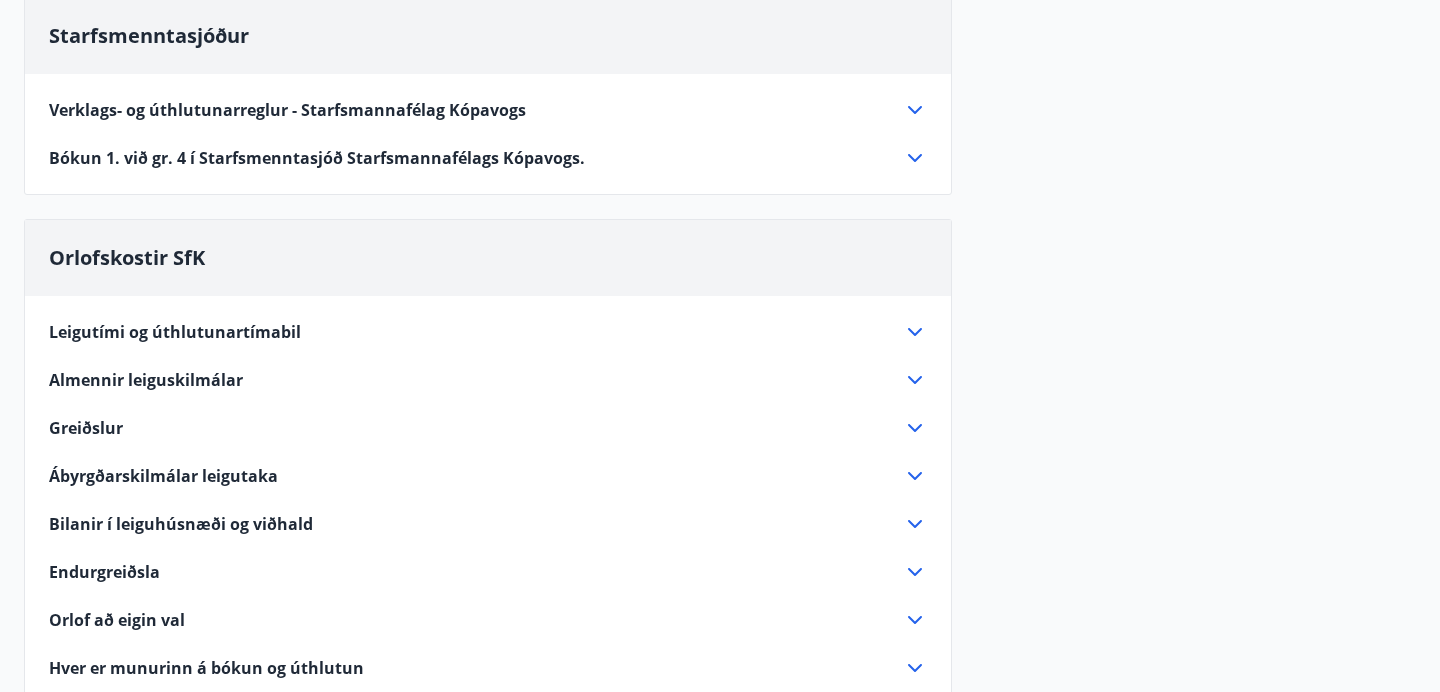 scroll, scrollTop: 1337, scrollLeft: 0, axis: vertical 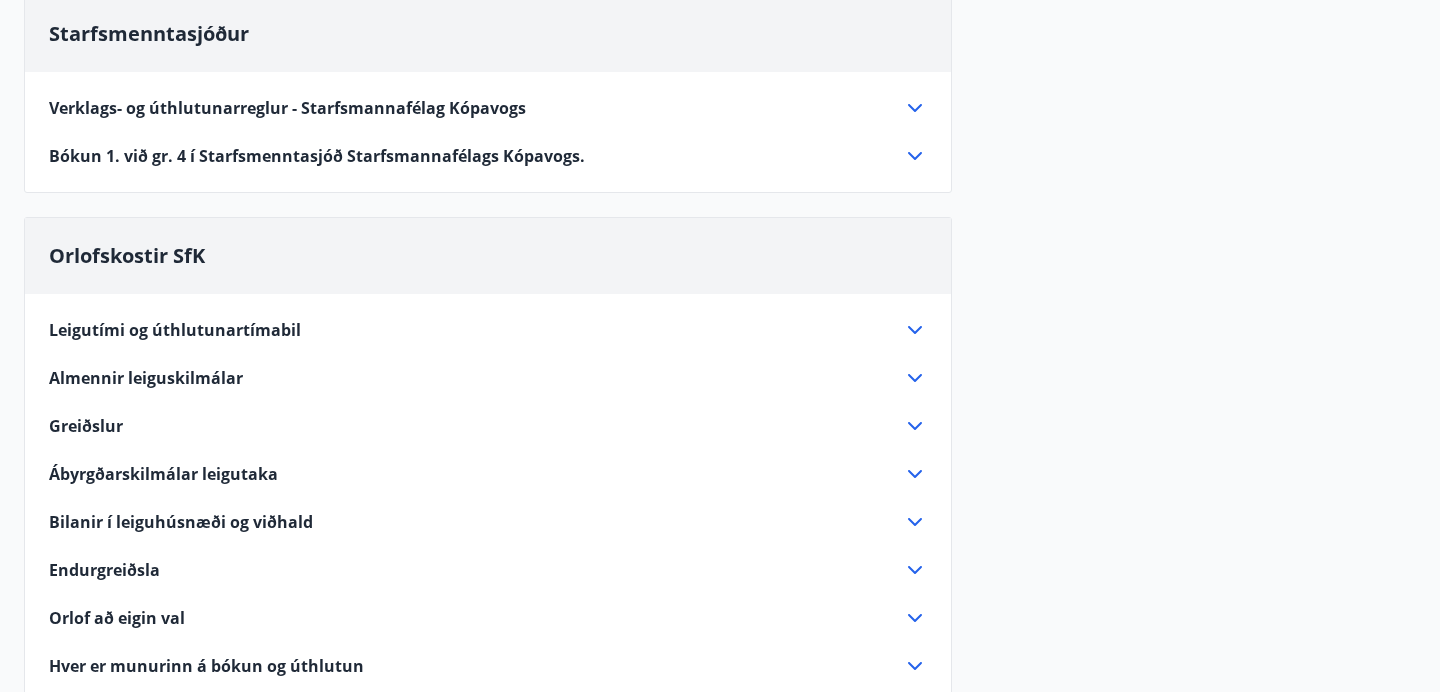 click on "Leigutími og úthlutunartímabil" at bounding box center [476, 330] 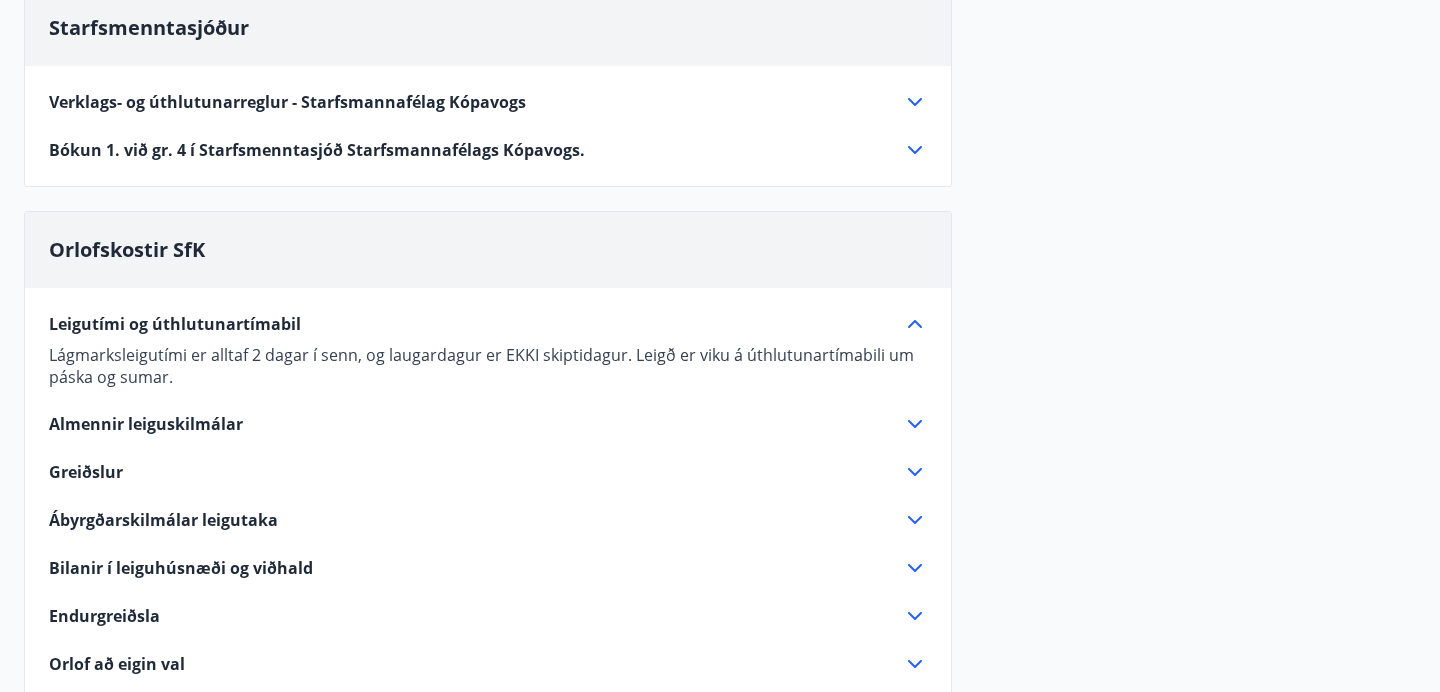 scroll, scrollTop: 997, scrollLeft: 0, axis: vertical 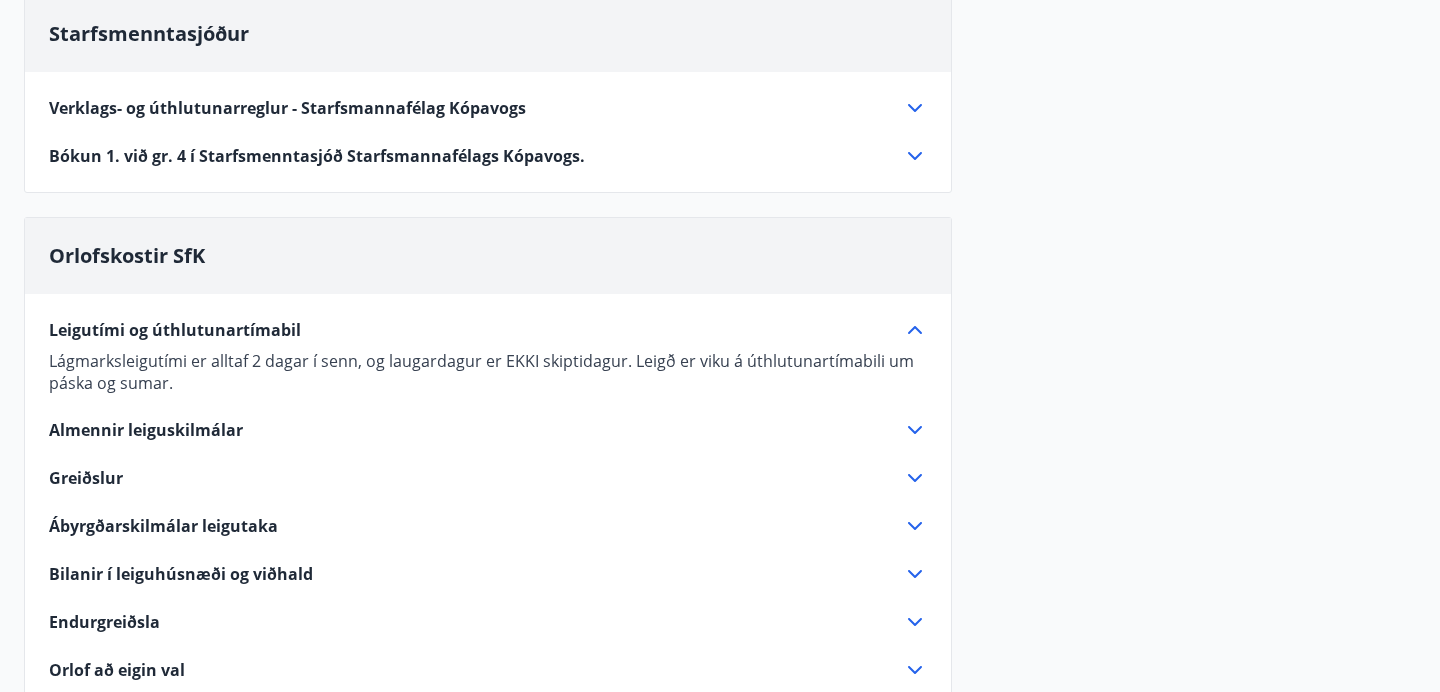click on "Leigutími og úthlutunartímabil" at bounding box center [476, 330] 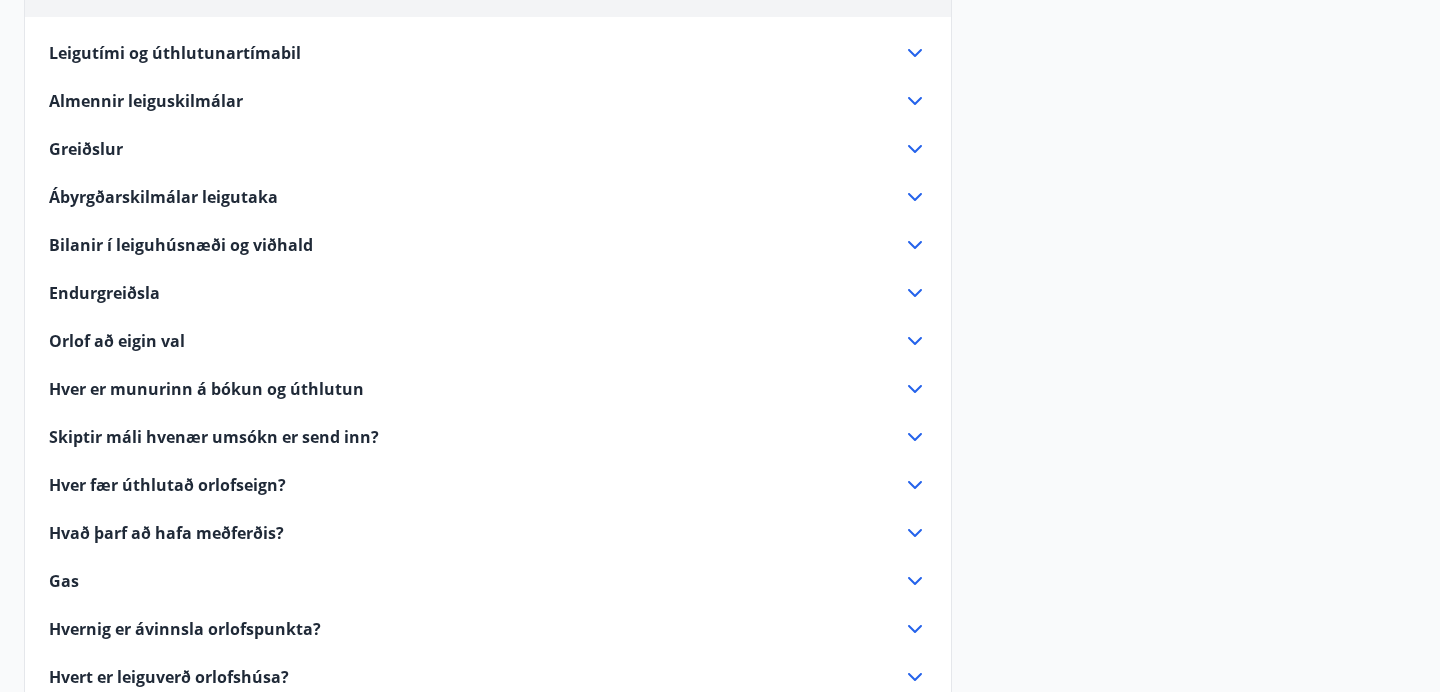 scroll, scrollTop: 1280, scrollLeft: 0, axis: vertical 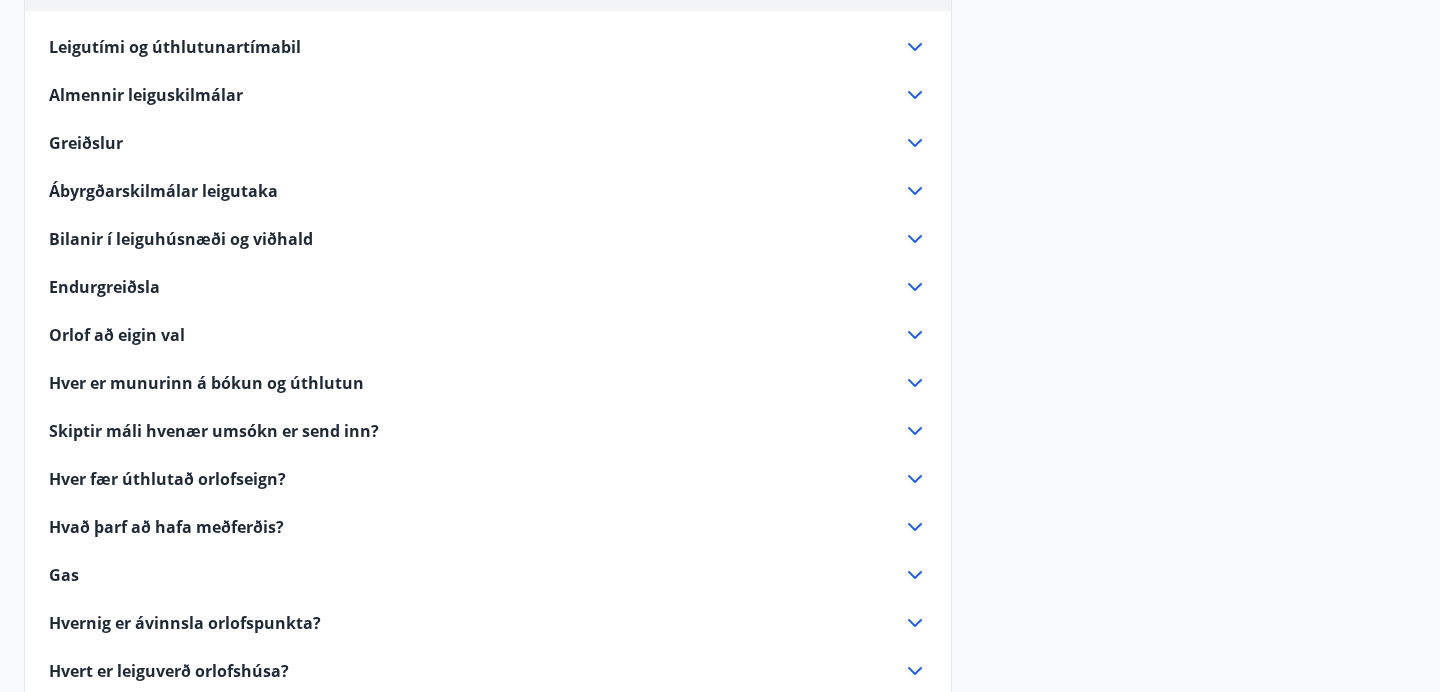 click on "Orlof að eigin val" at bounding box center [476, 335] 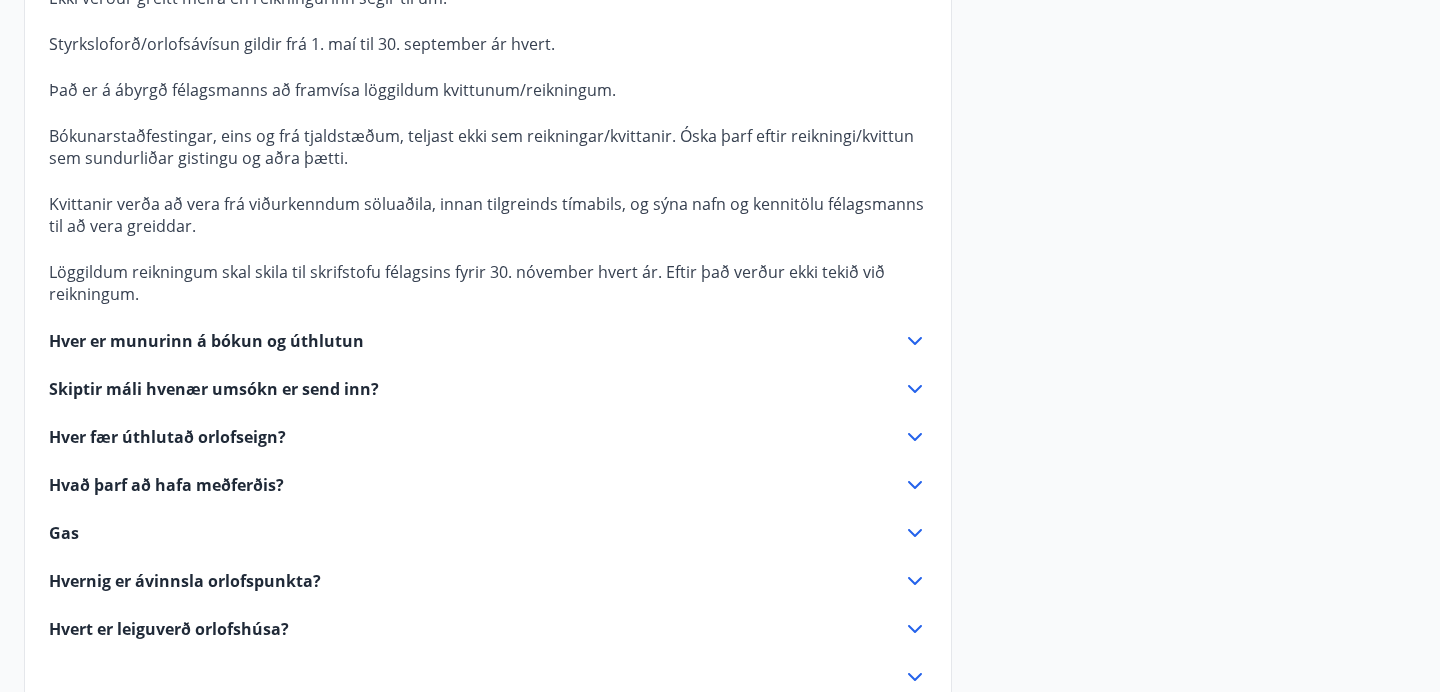 scroll, scrollTop: 2209, scrollLeft: 0, axis: vertical 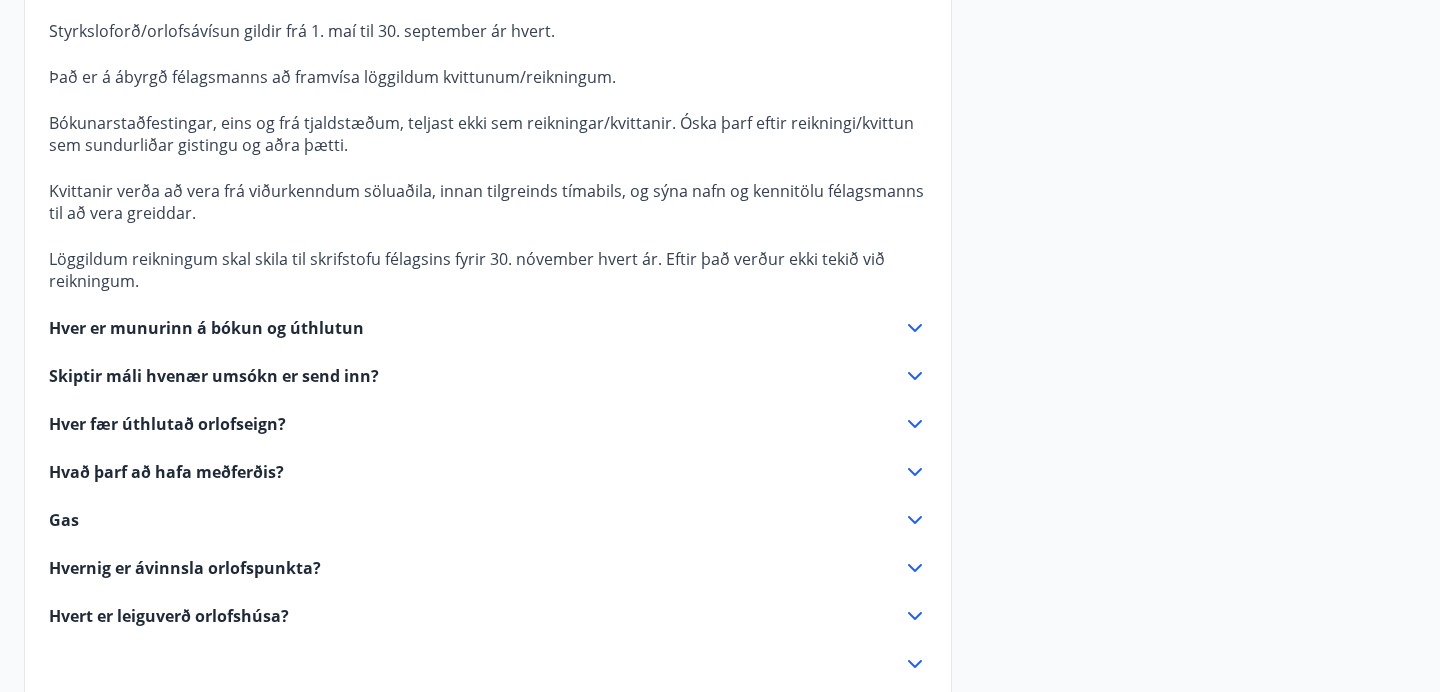click on "Hver fær úthlutað orlofseign?" at bounding box center (488, 424) 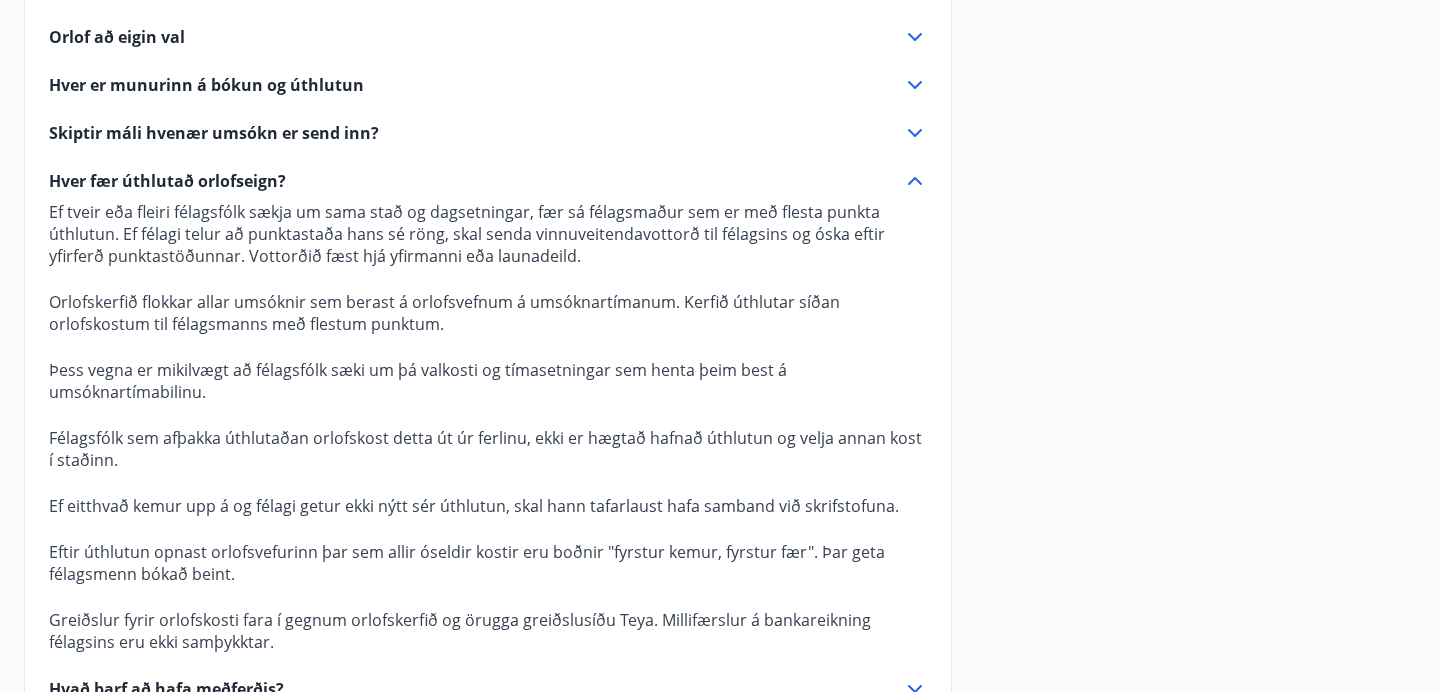 scroll, scrollTop: 1572, scrollLeft: 0, axis: vertical 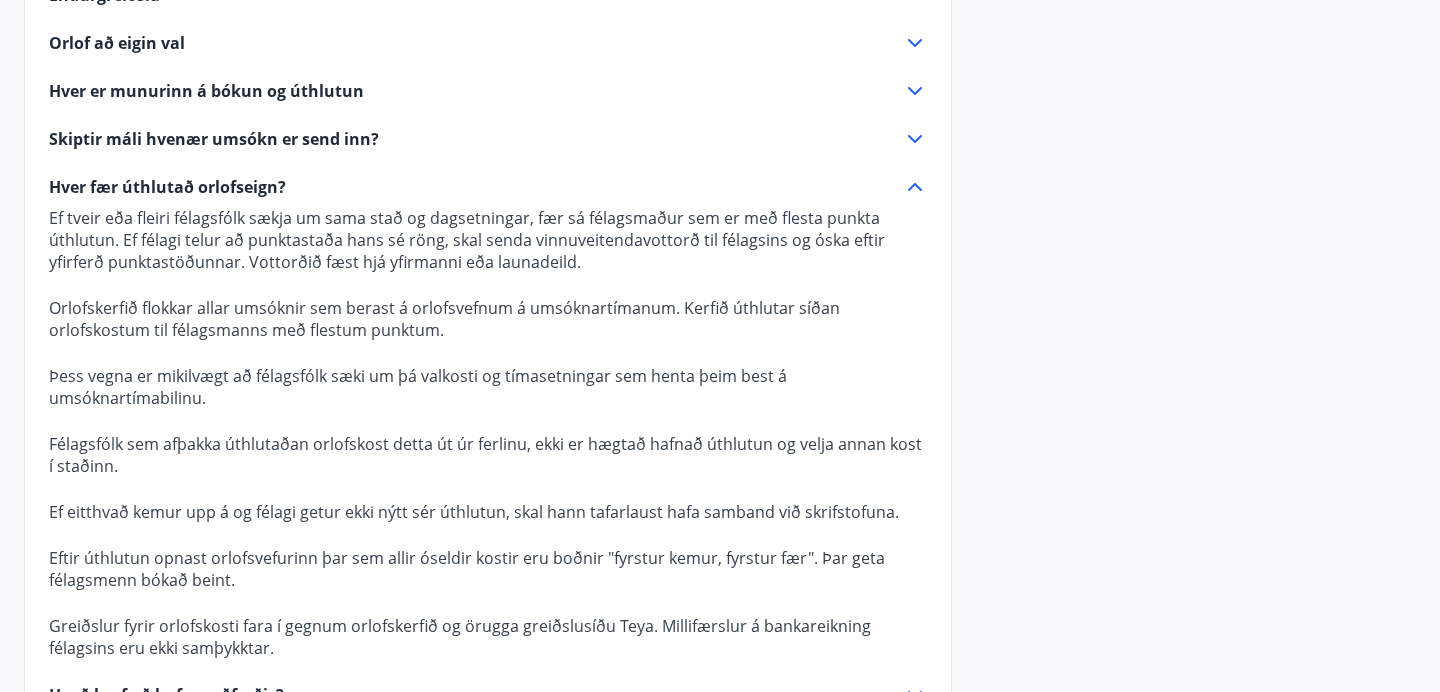 click on "Hver fær úthlutað orlofseign?" at bounding box center (167, 187) 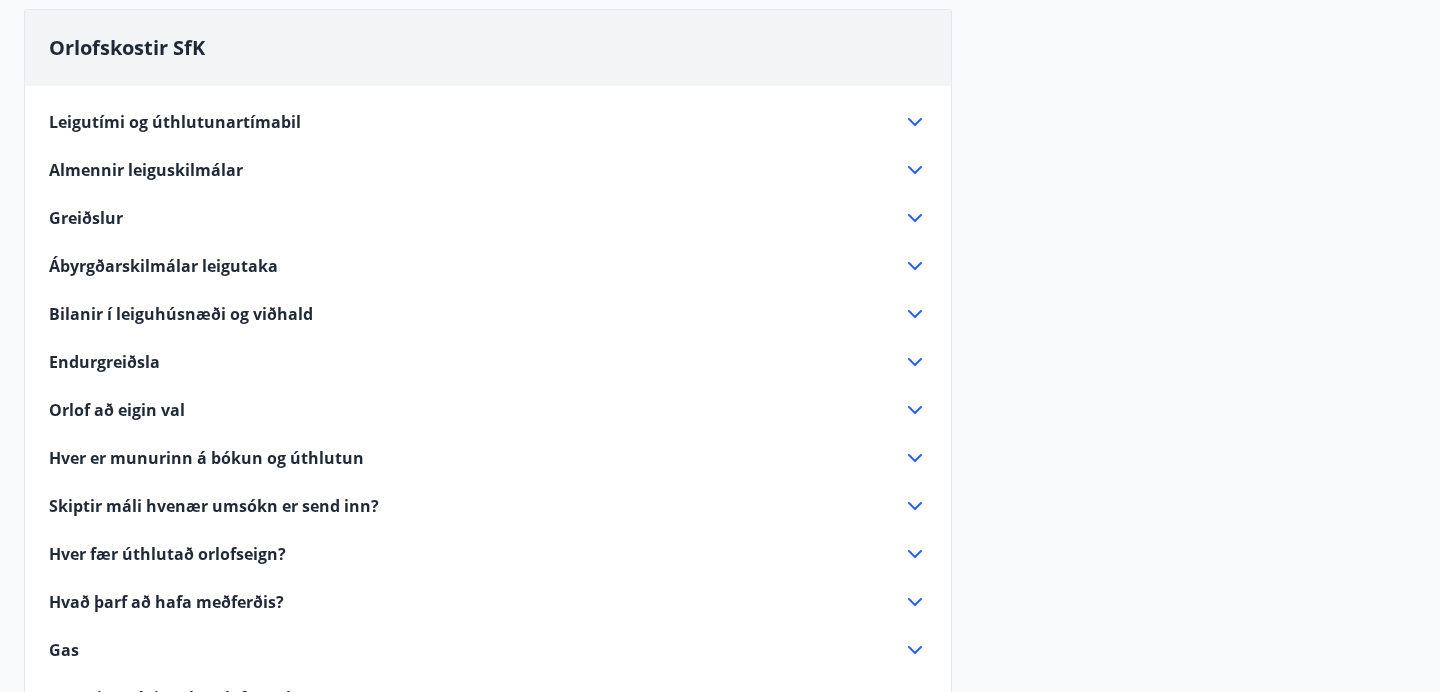 scroll, scrollTop: 1208, scrollLeft: 0, axis: vertical 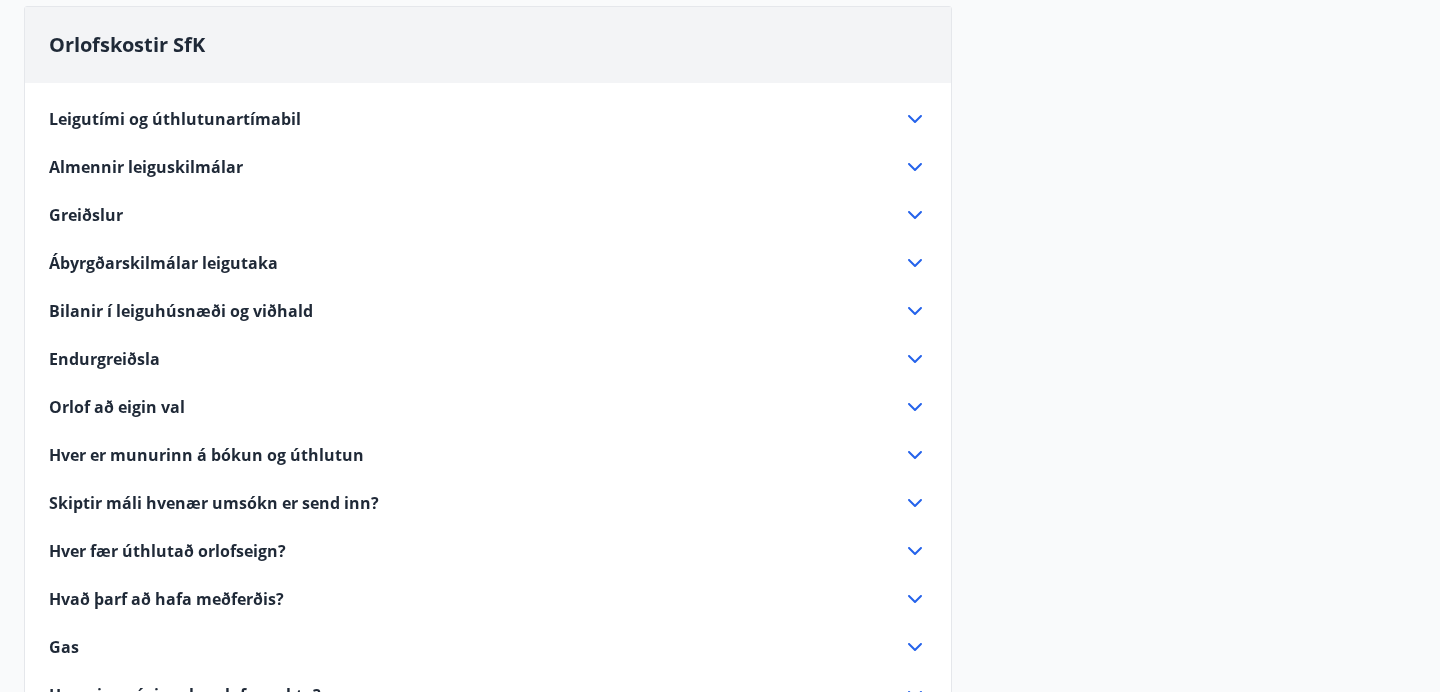 click on "Orlof að eigin val" at bounding box center (117, 407) 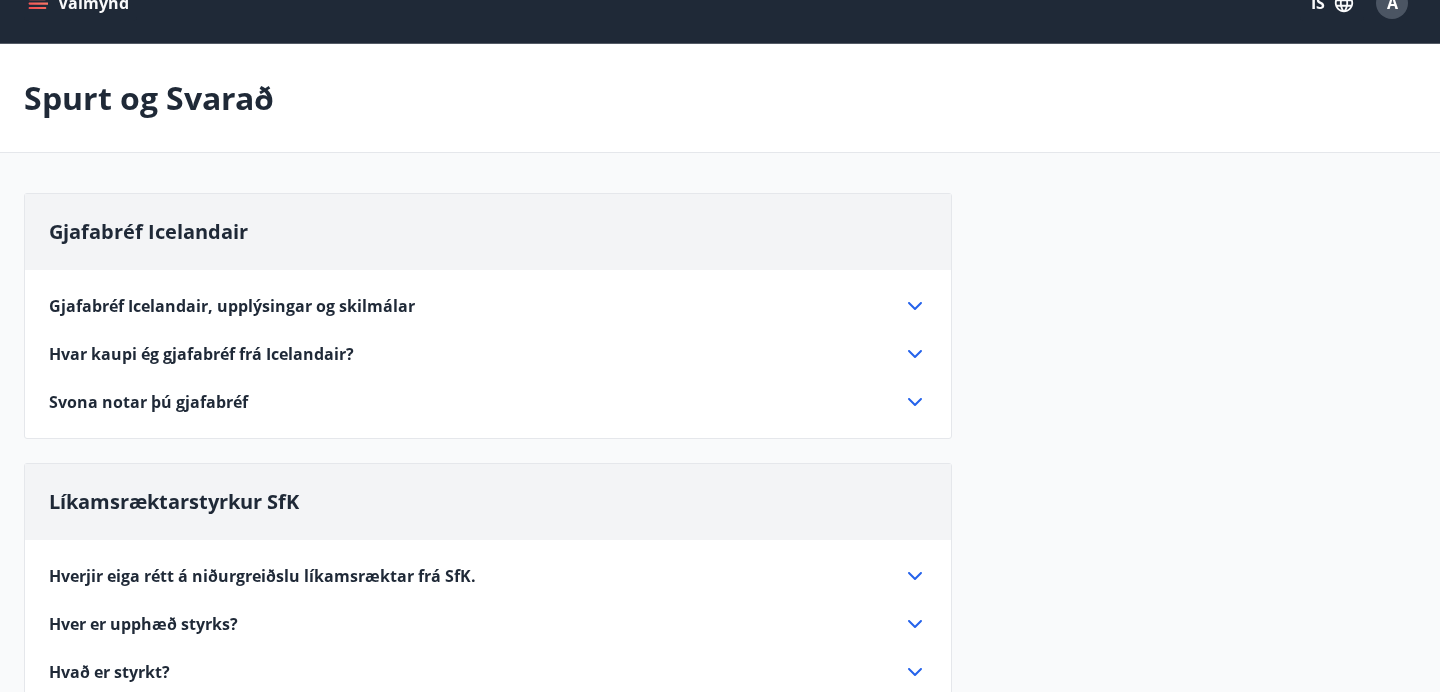 scroll, scrollTop: 0, scrollLeft: 0, axis: both 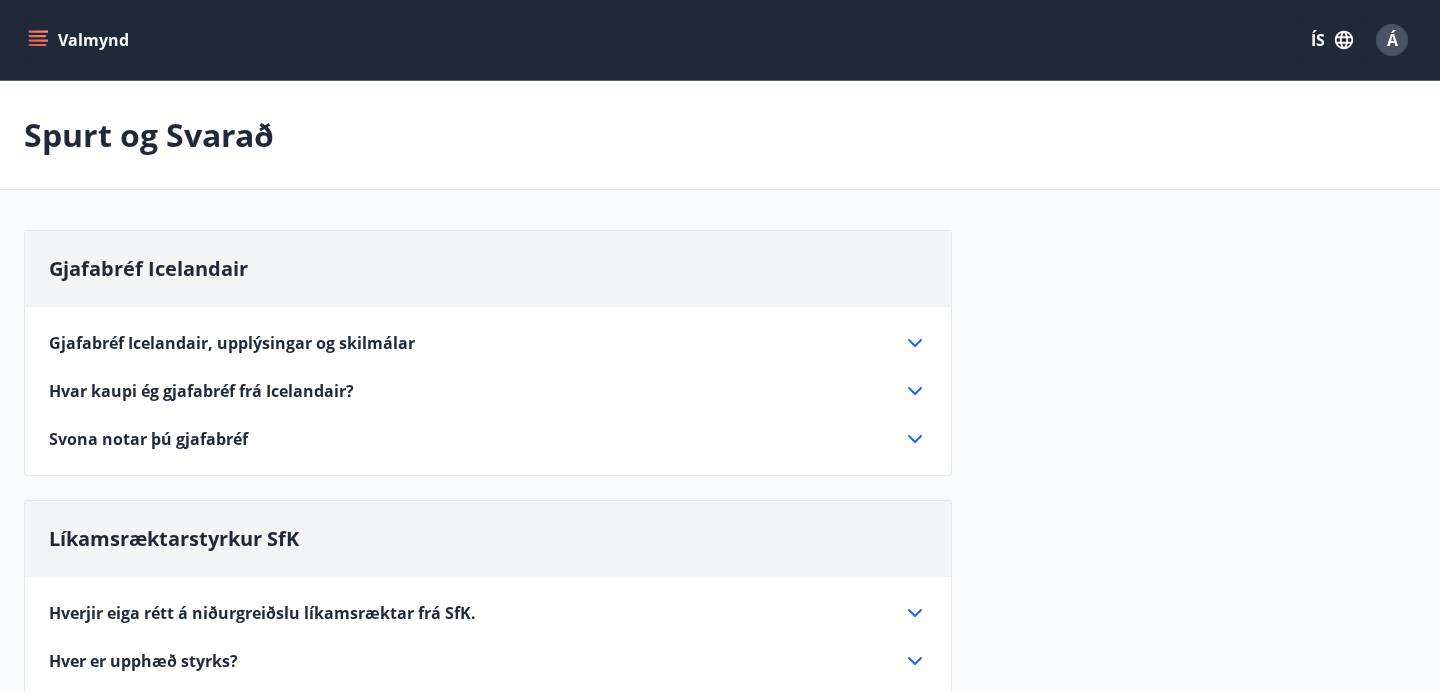 click 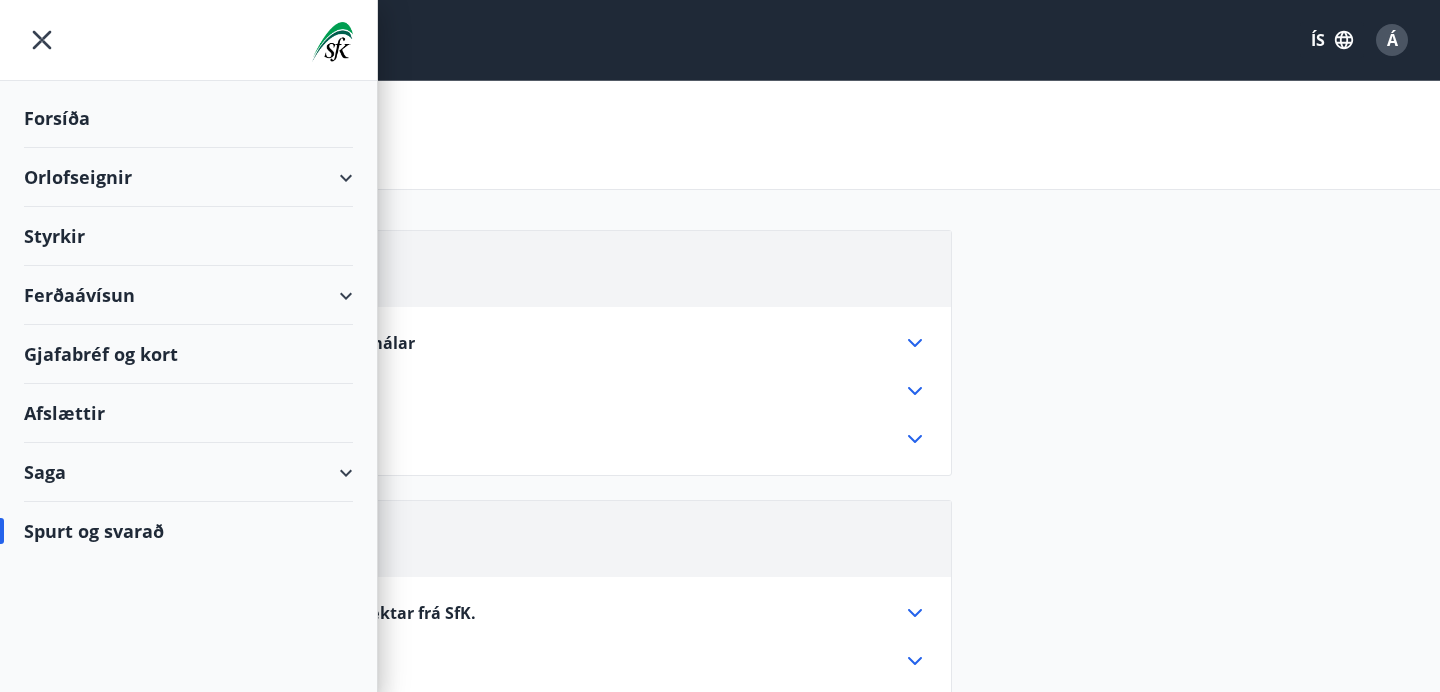 click on "Gjafabréf og kort" at bounding box center (188, 354) 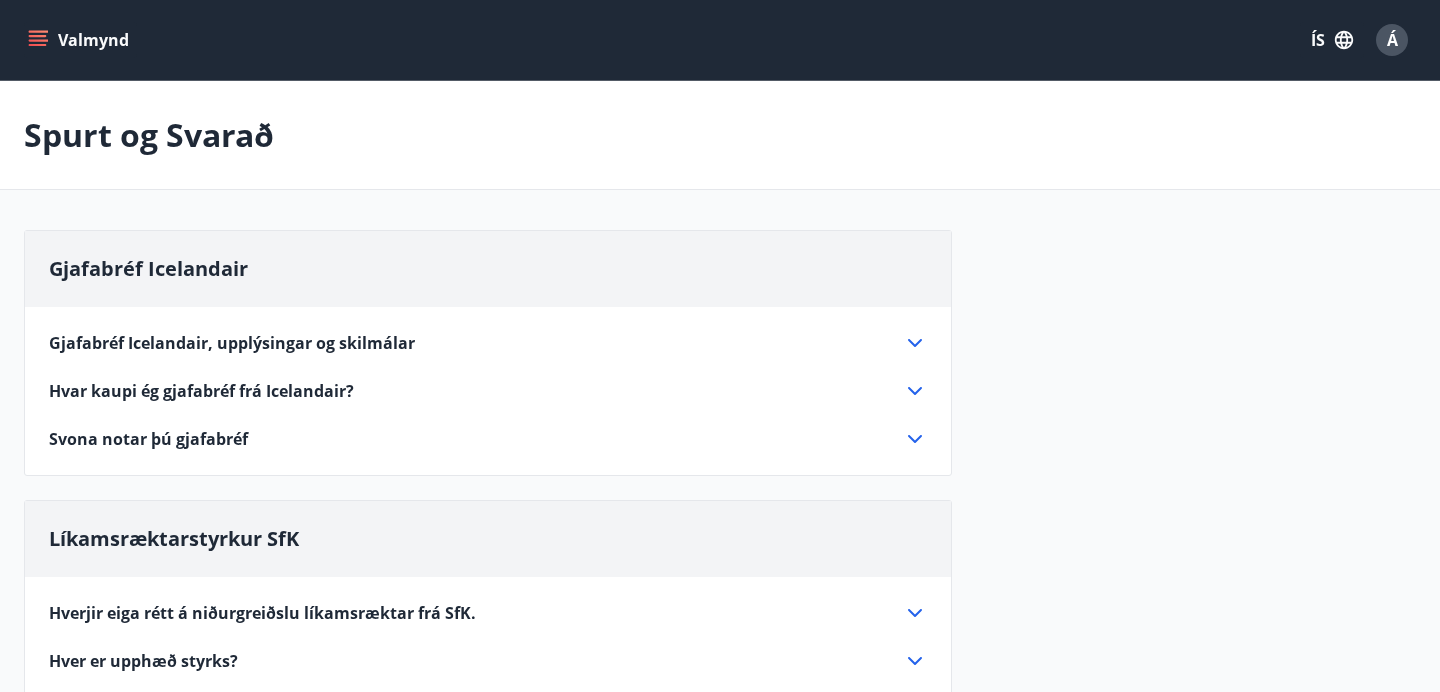 click on "Valmynd" at bounding box center [80, 40] 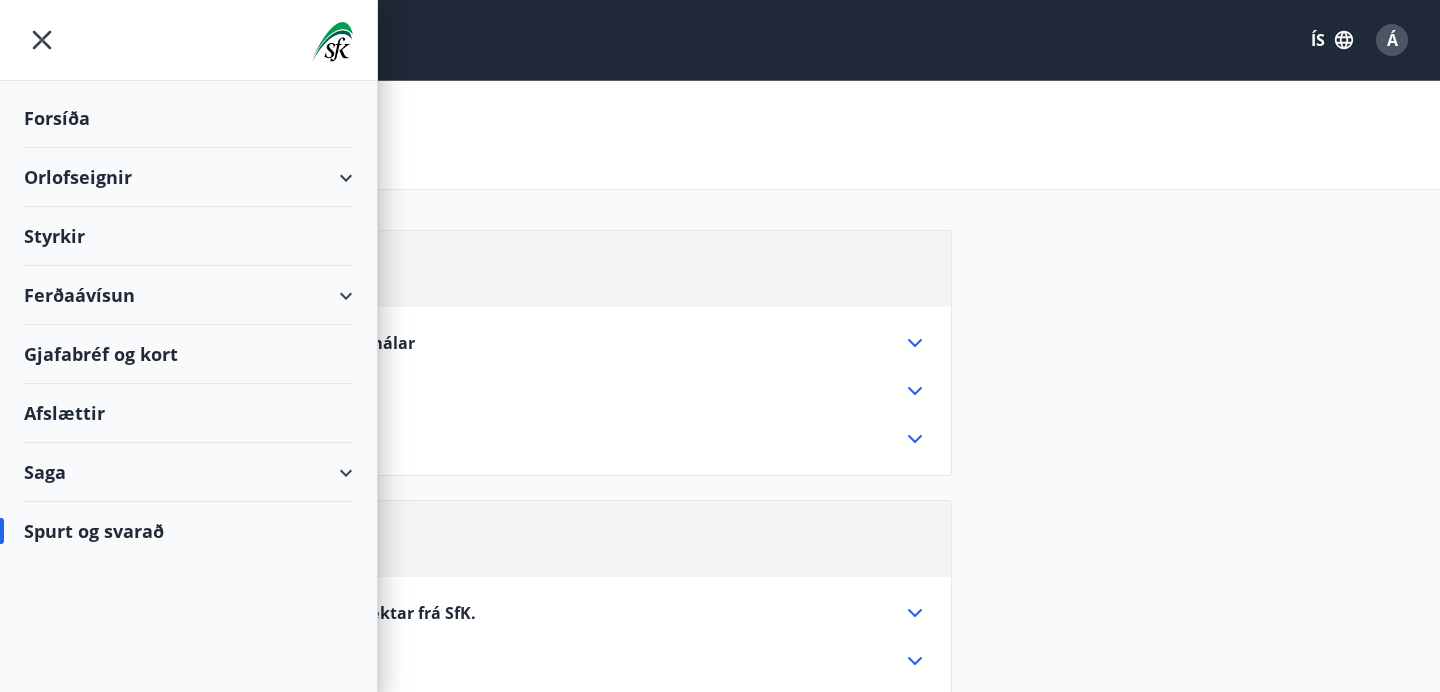 click on "Saga" at bounding box center (188, 472) 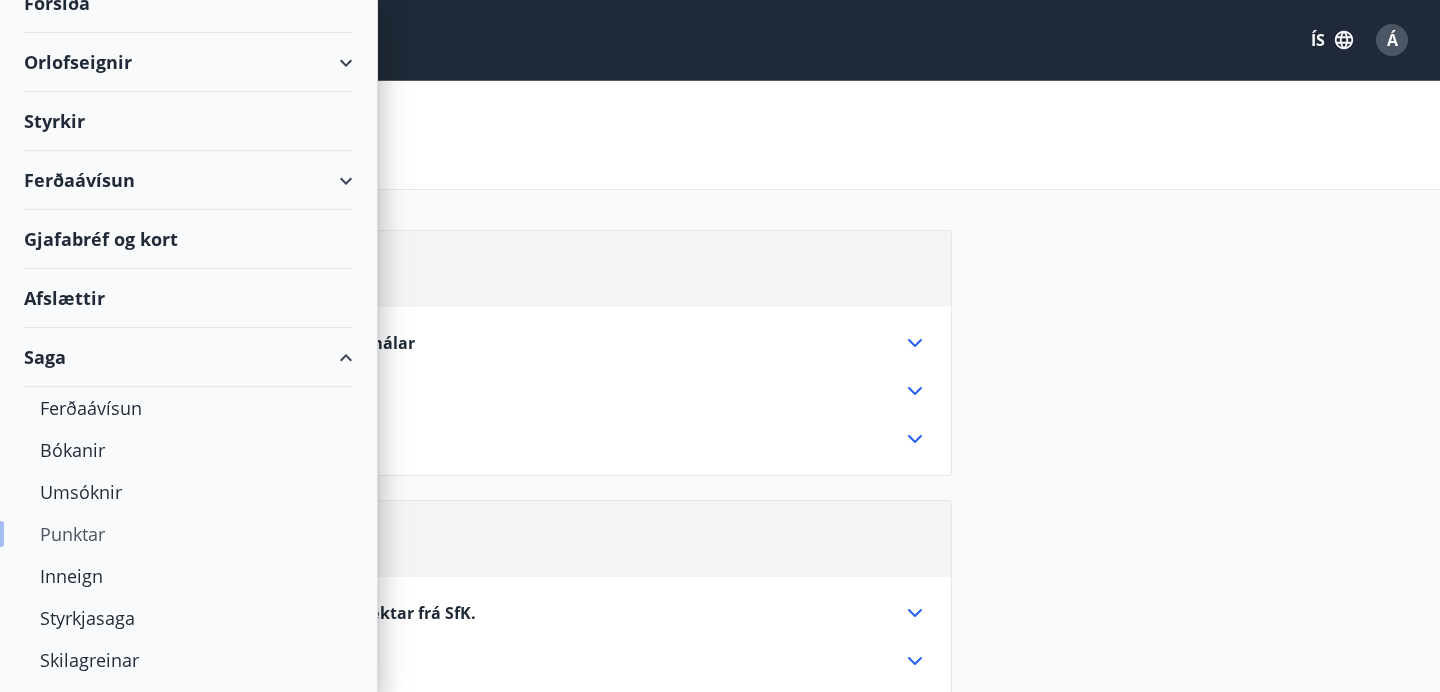 scroll, scrollTop: 162, scrollLeft: 0, axis: vertical 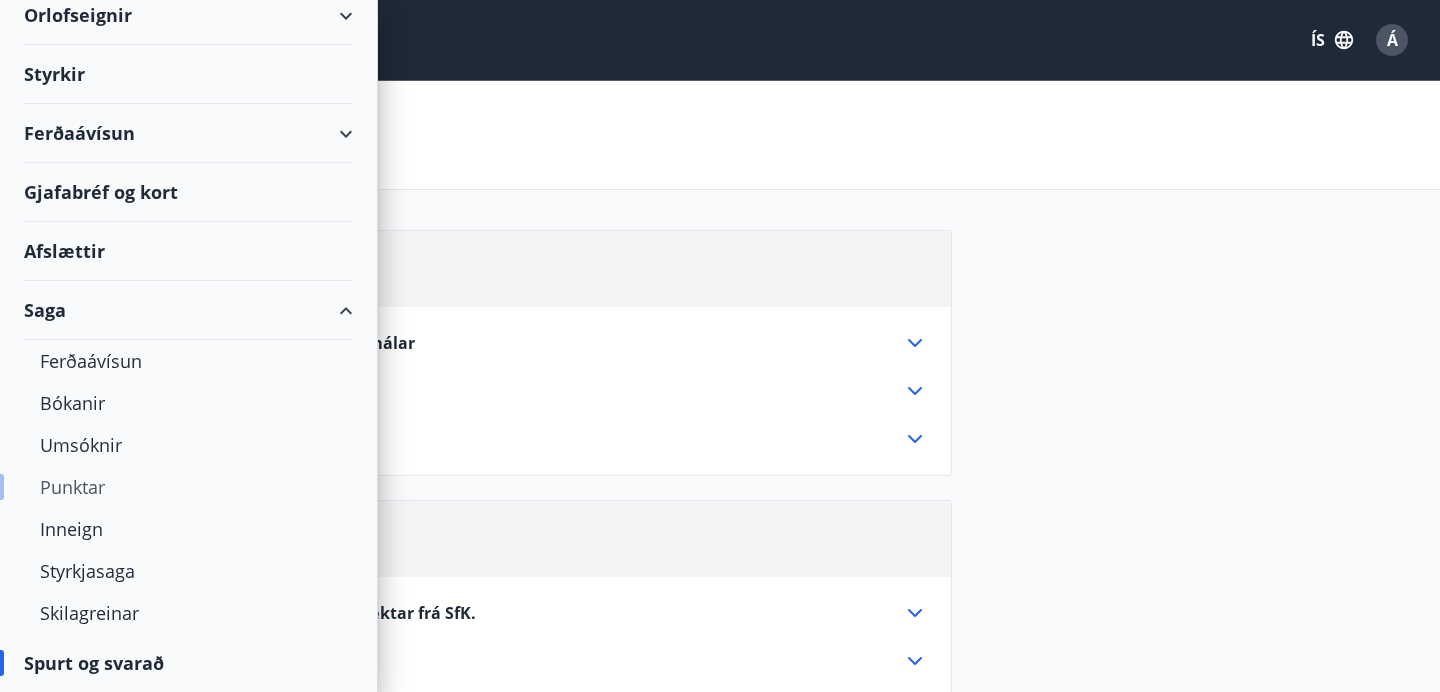 click on "Punktar" at bounding box center (188, 487) 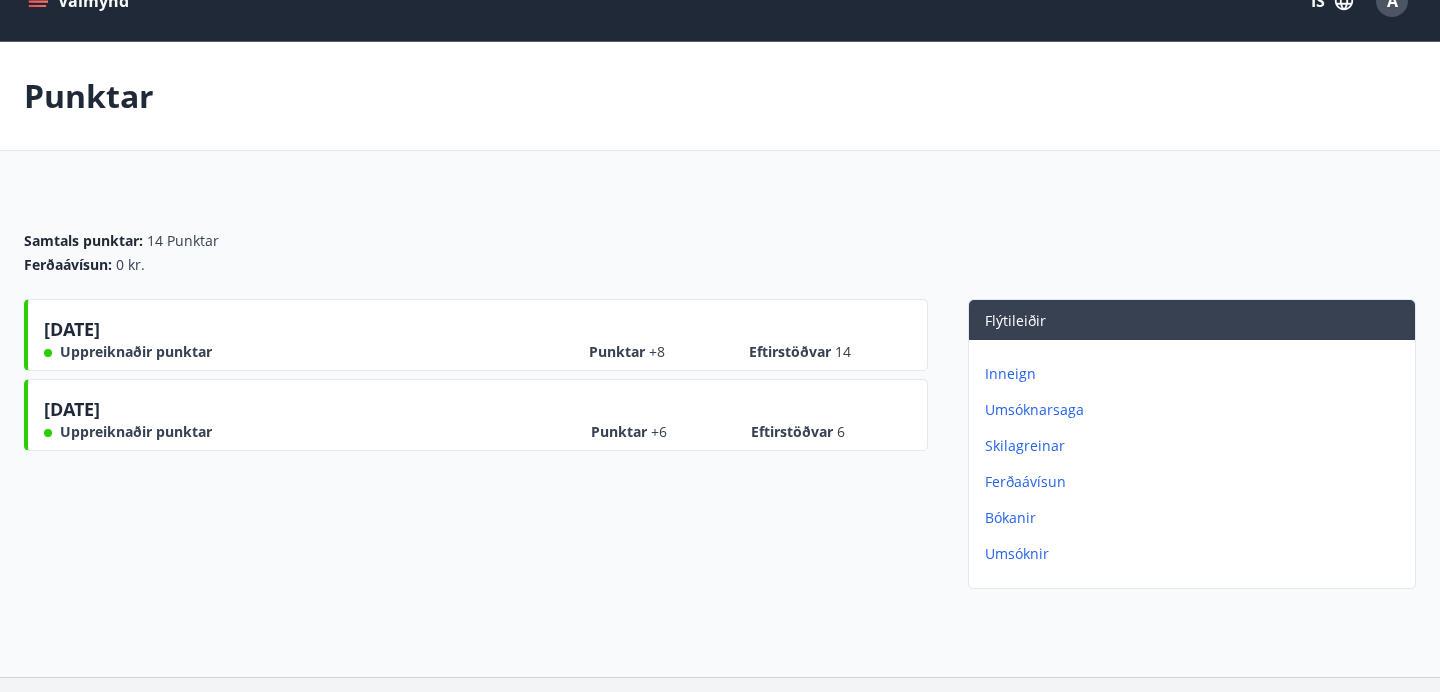 scroll, scrollTop: 0, scrollLeft: 0, axis: both 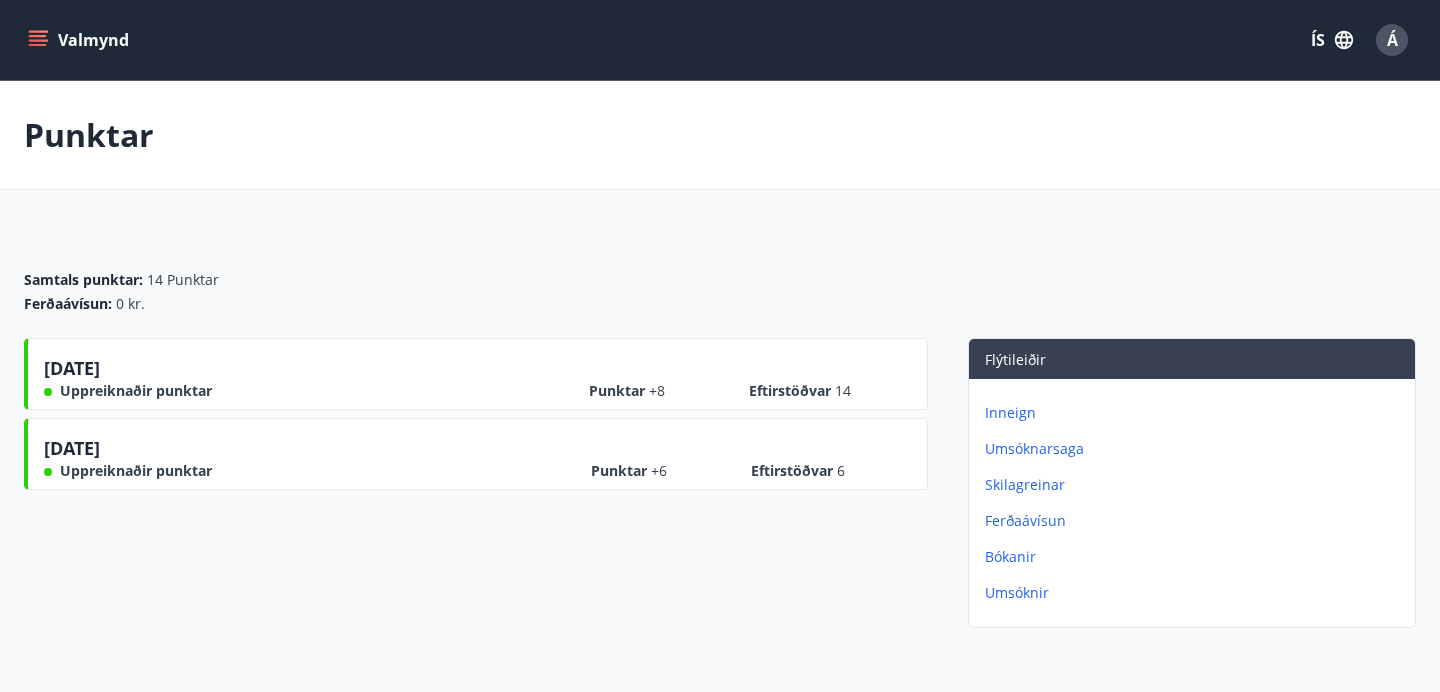 click on "Valmynd" at bounding box center (80, 40) 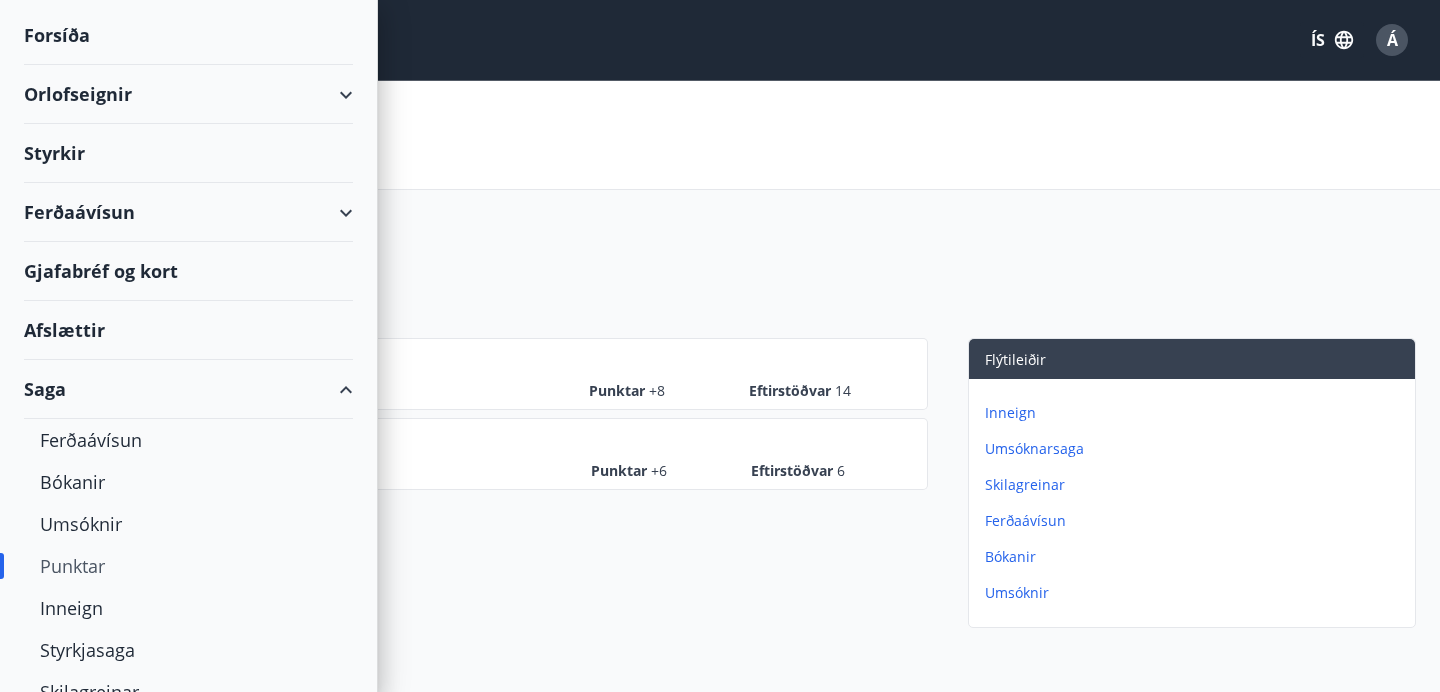 scroll, scrollTop: 162, scrollLeft: 0, axis: vertical 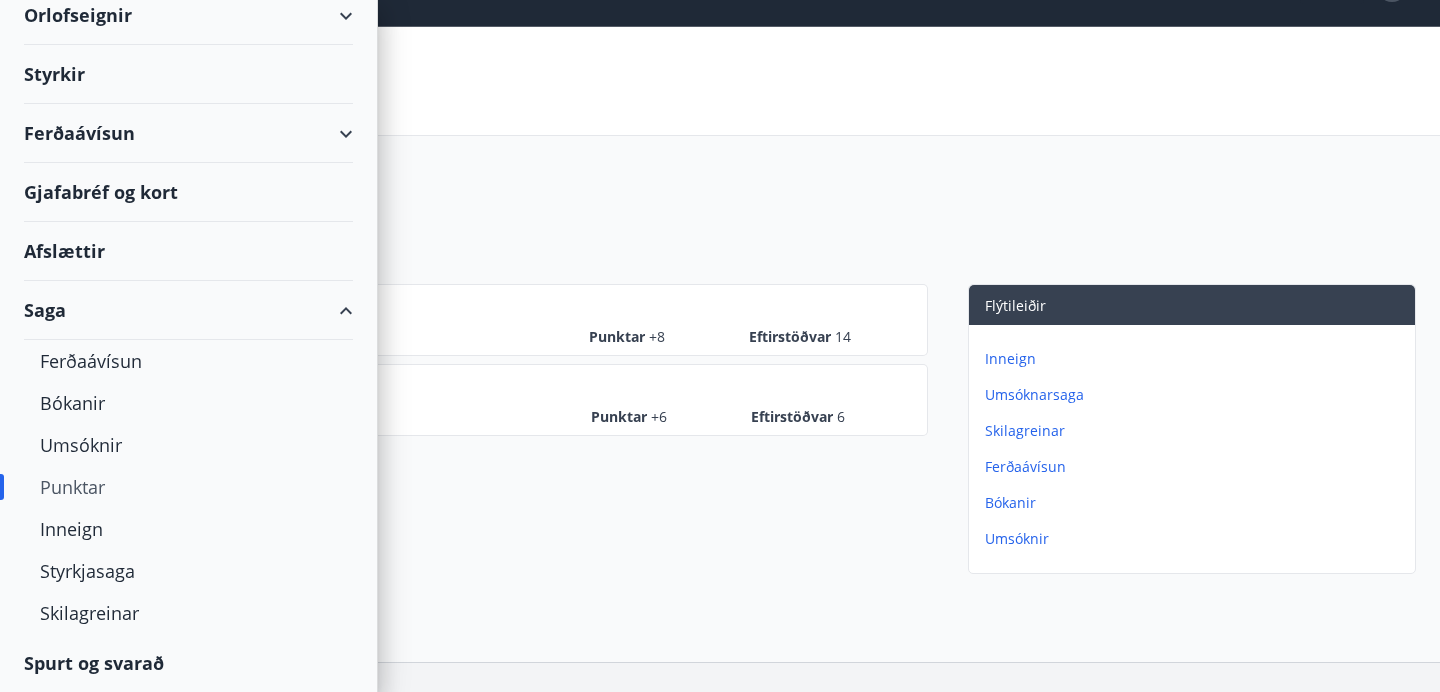 click on "Spurt og svarað" at bounding box center [188, 663] 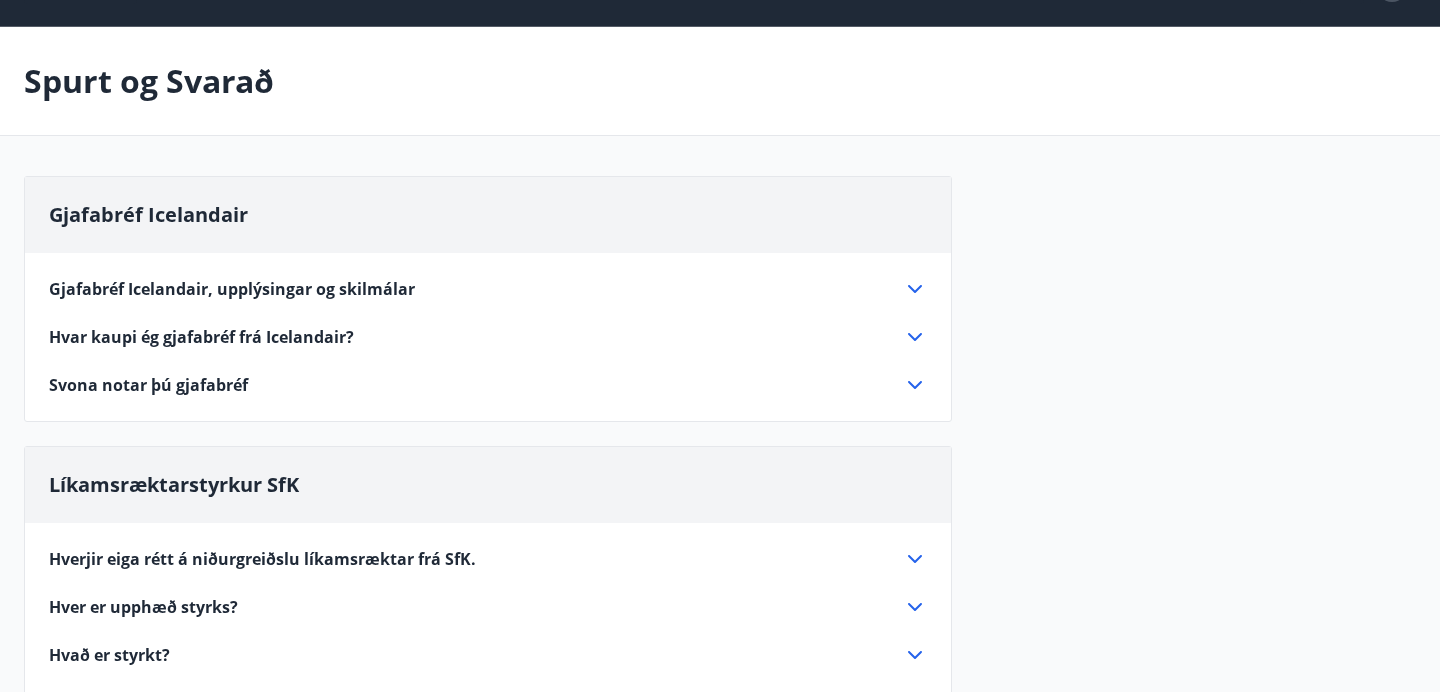 scroll, scrollTop: 0, scrollLeft: 0, axis: both 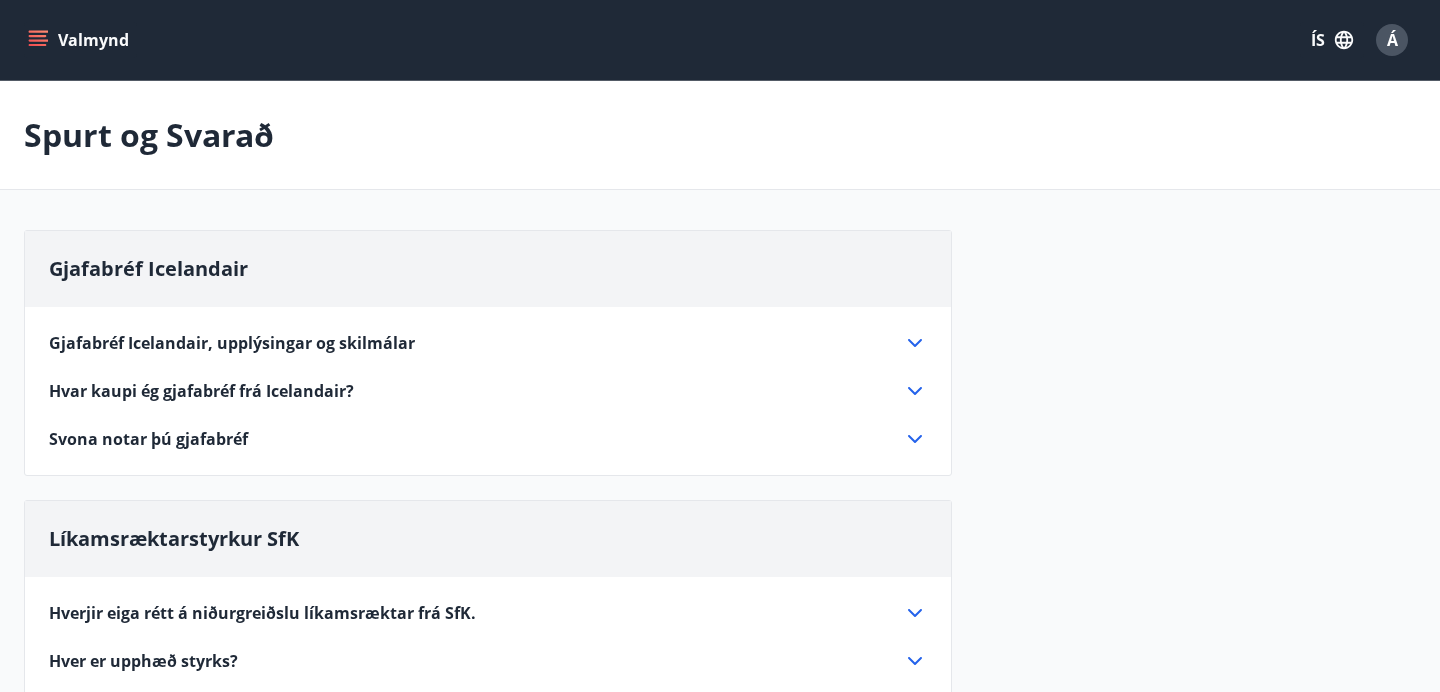 click on "Valmynd" at bounding box center (80, 40) 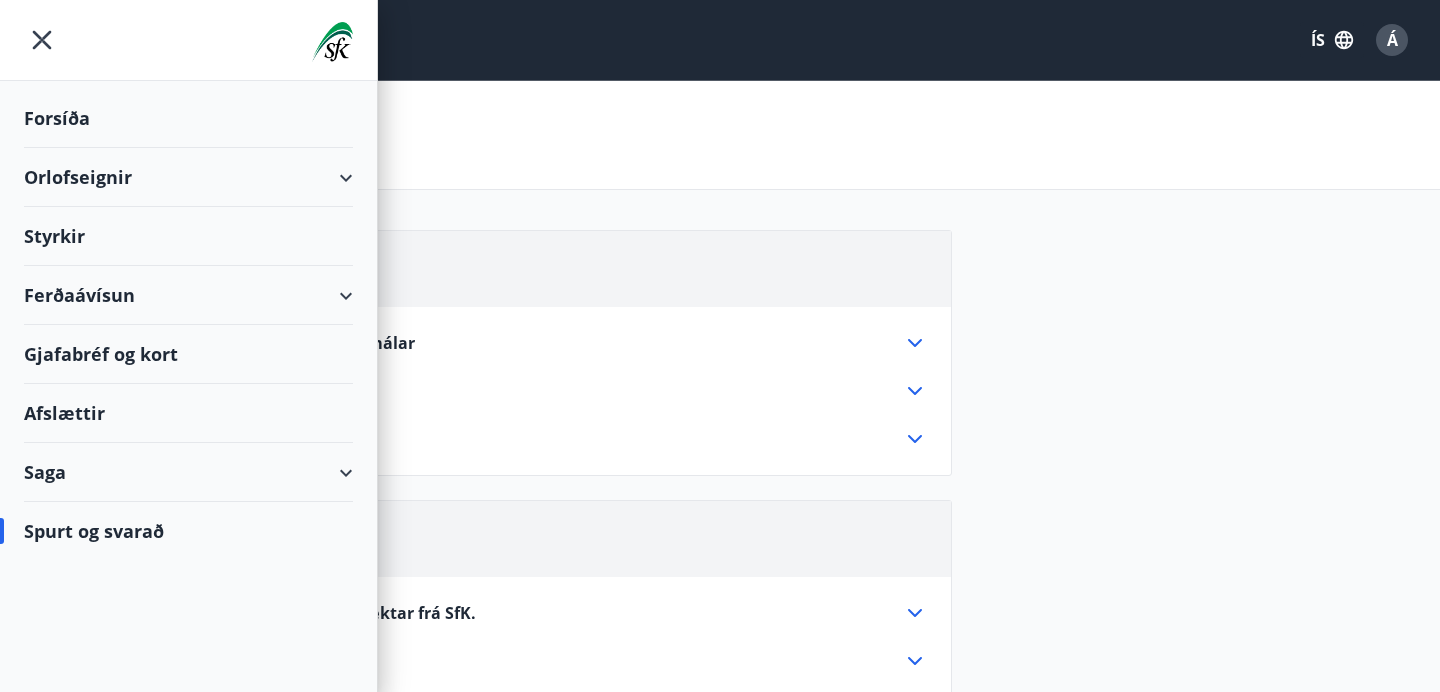 click on "Forsíða" at bounding box center [188, 118] 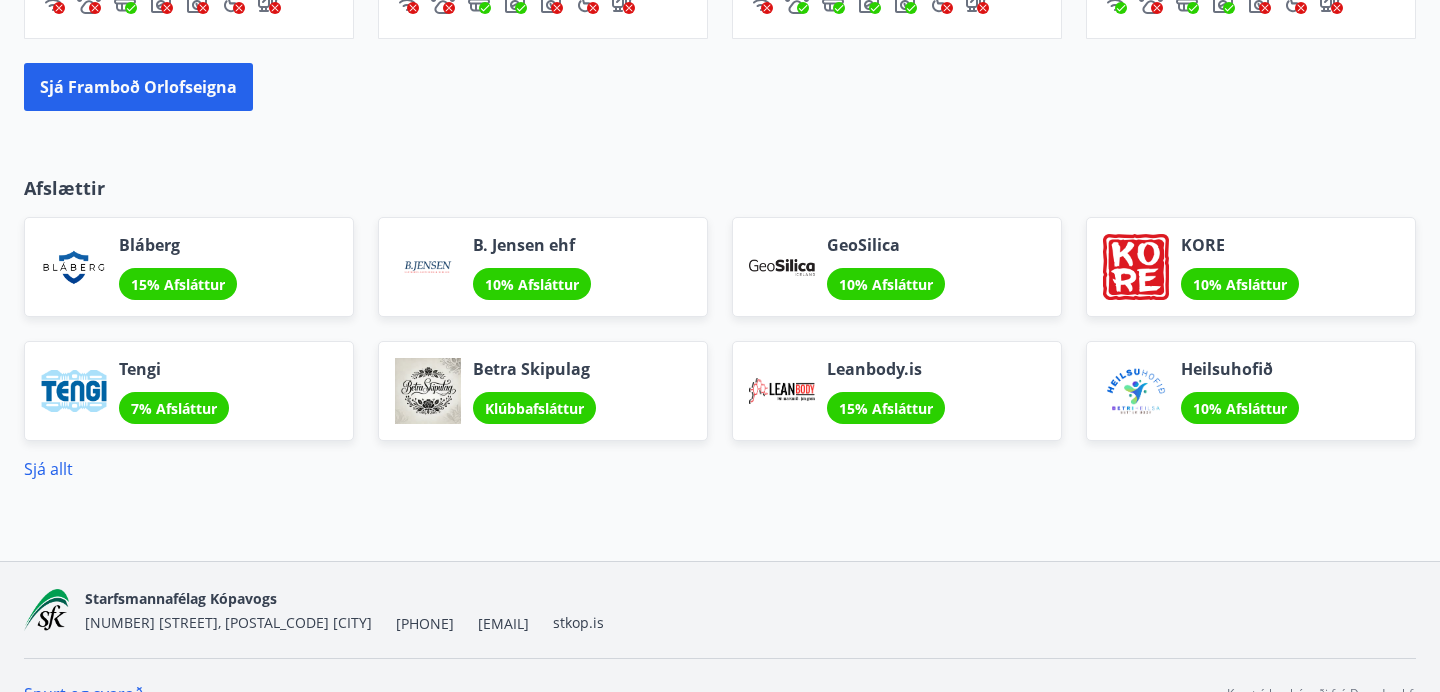 scroll, scrollTop: 1605, scrollLeft: 0, axis: vertical 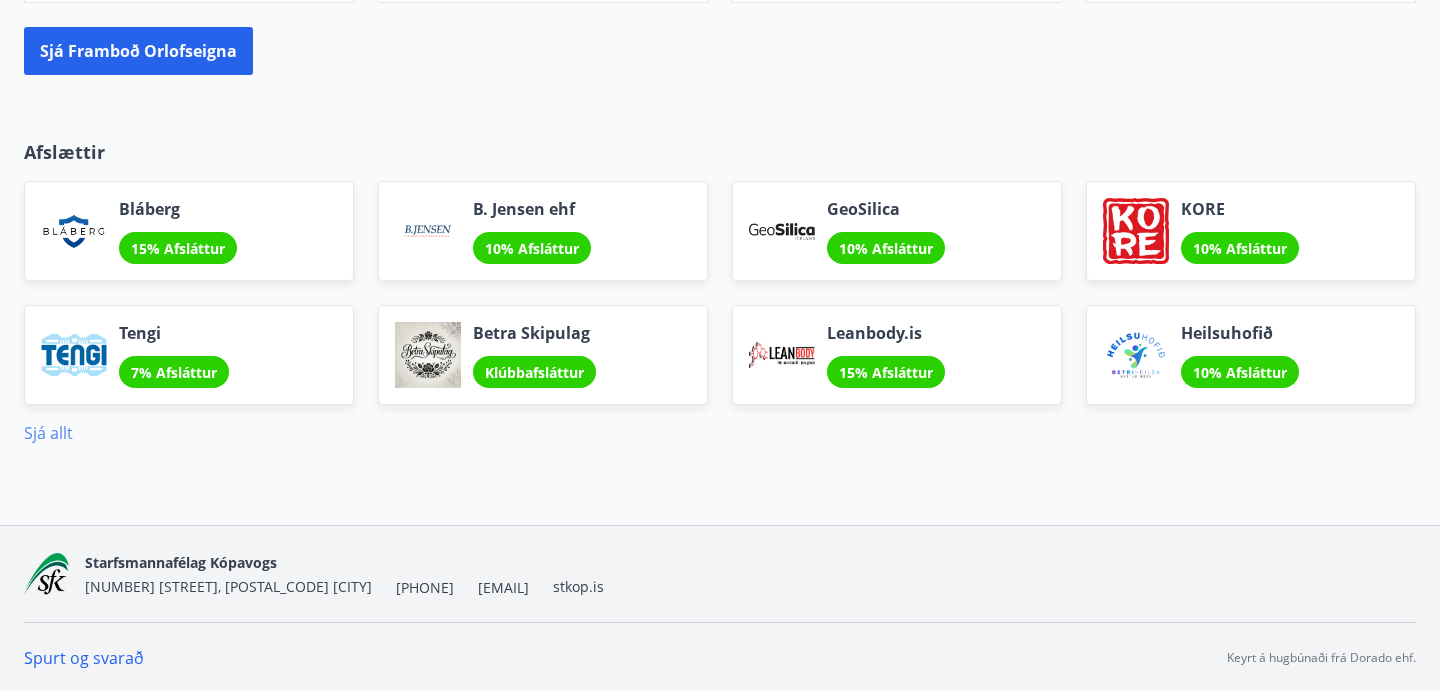 click on "Sjá allt" at bounding box center (48, 433) 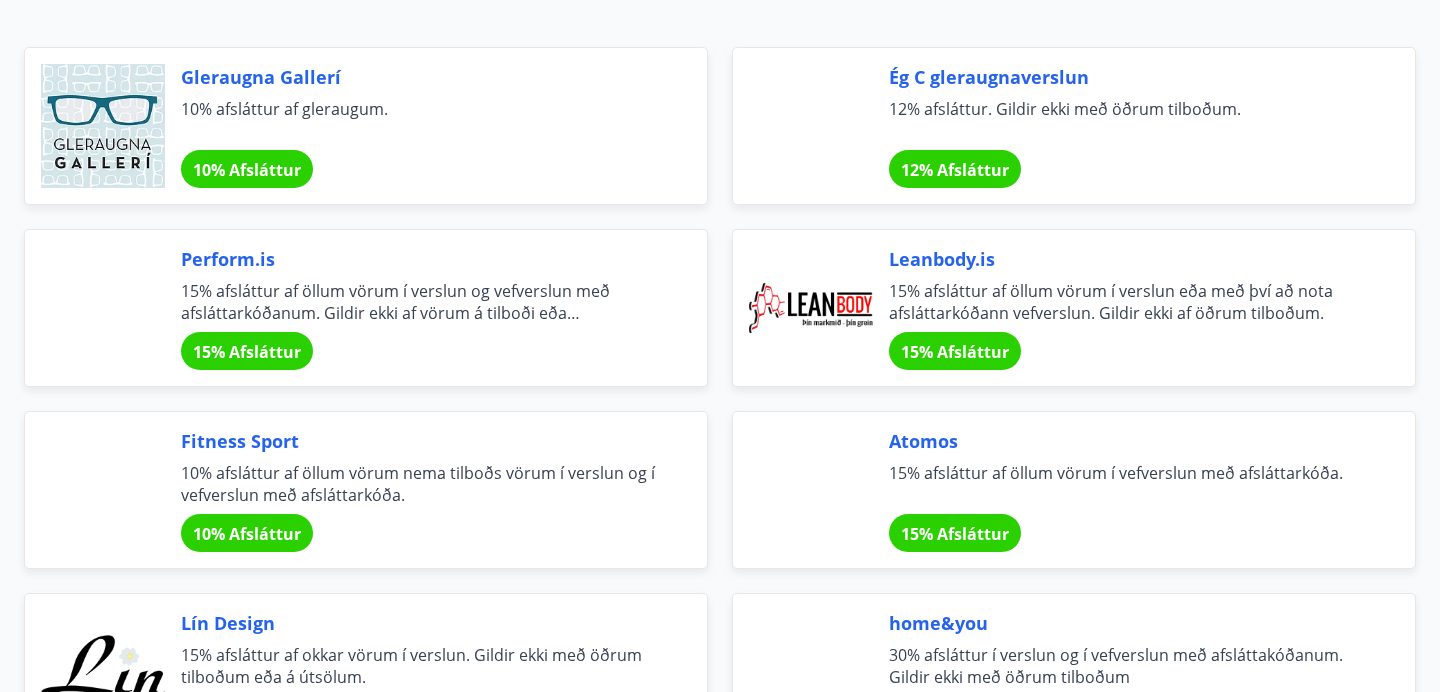 scroll, scrollTop: 0, scrollLeft: 0, axis: both 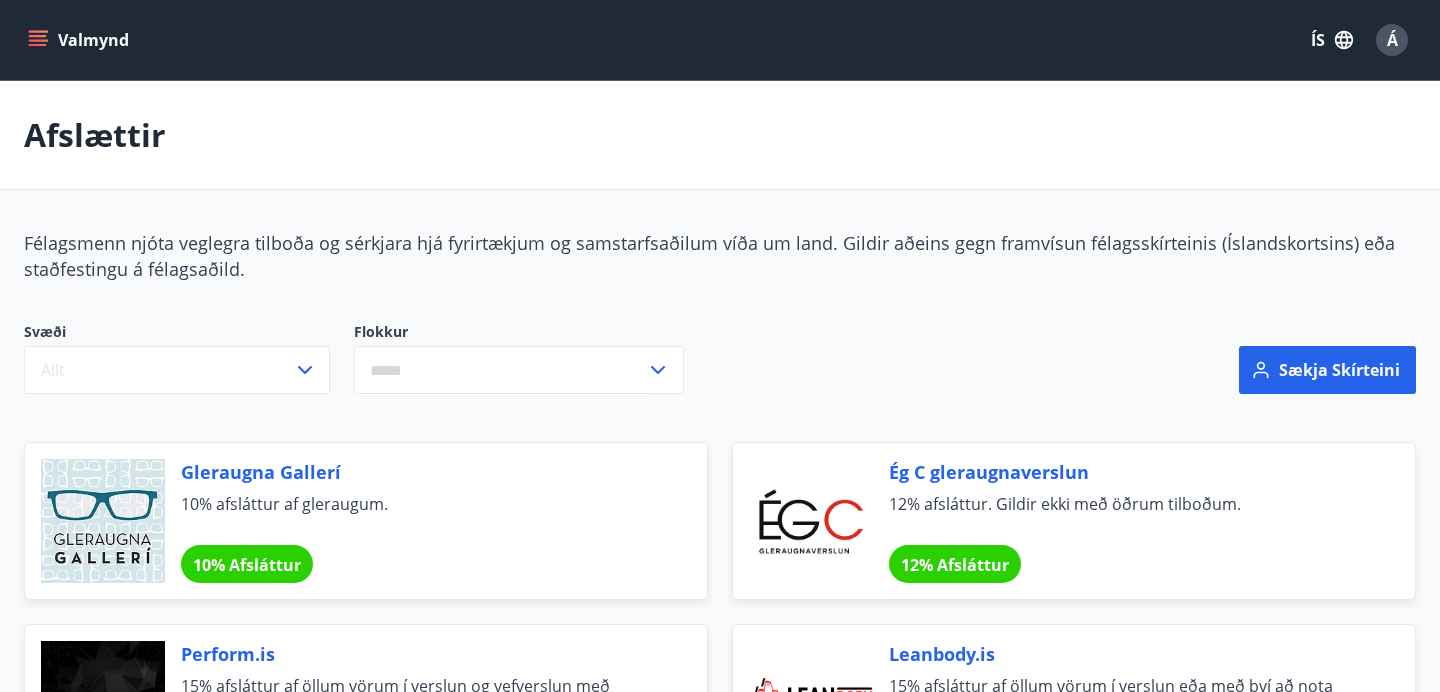 click 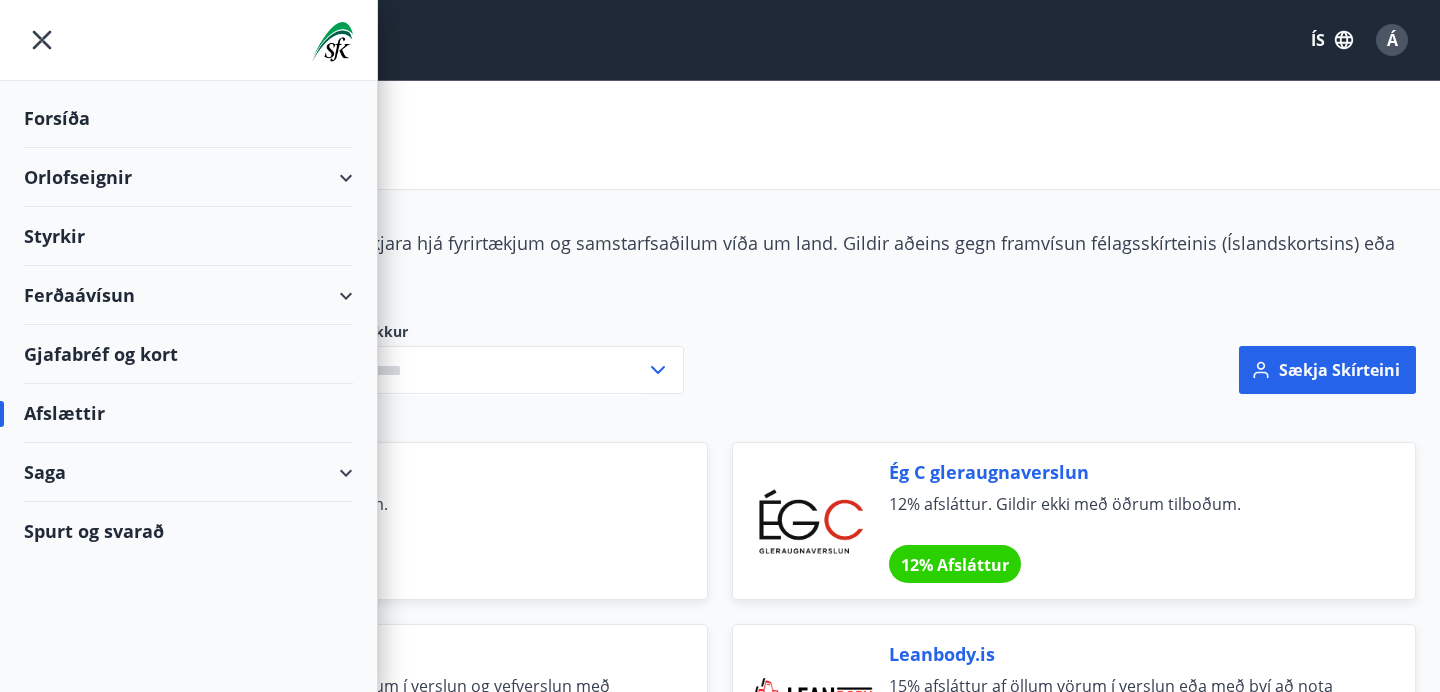 click on "Orlofseignir" at bounding box center [188, 177] 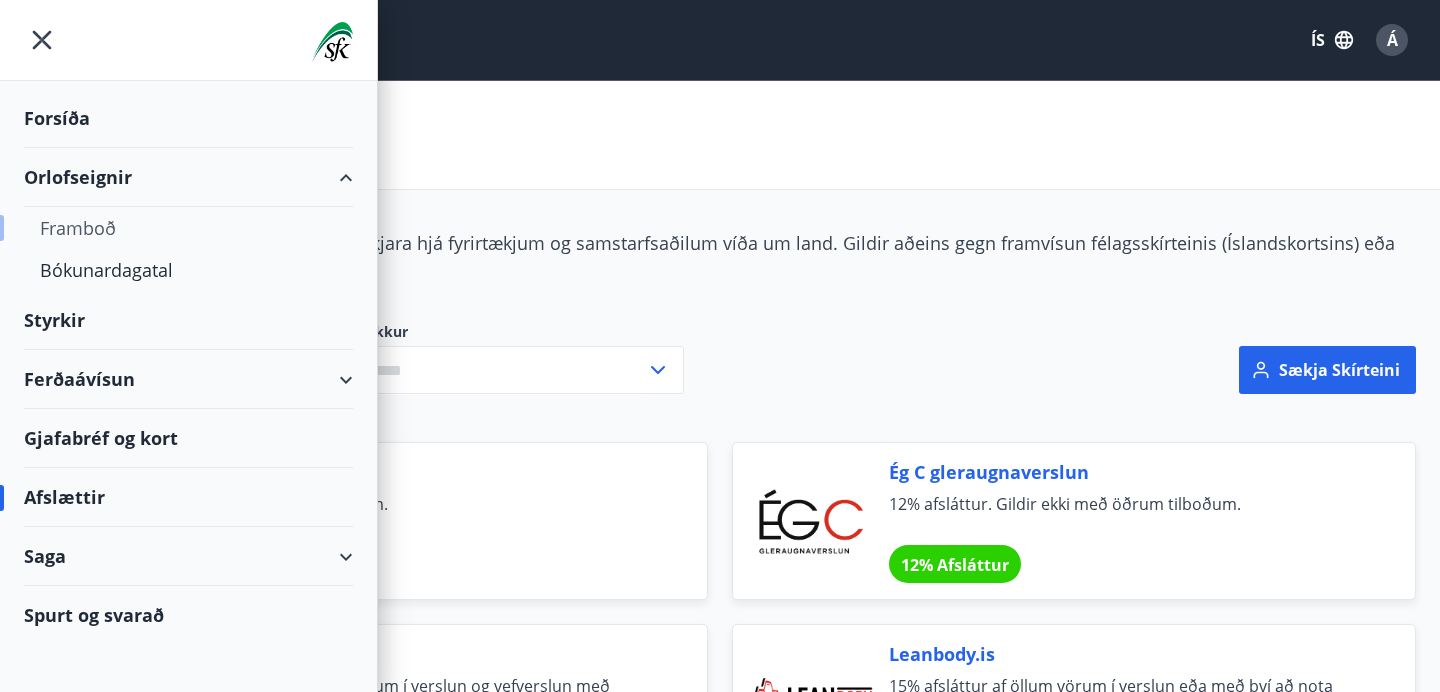 click on "Framboð" at bounding box center (188, 228) 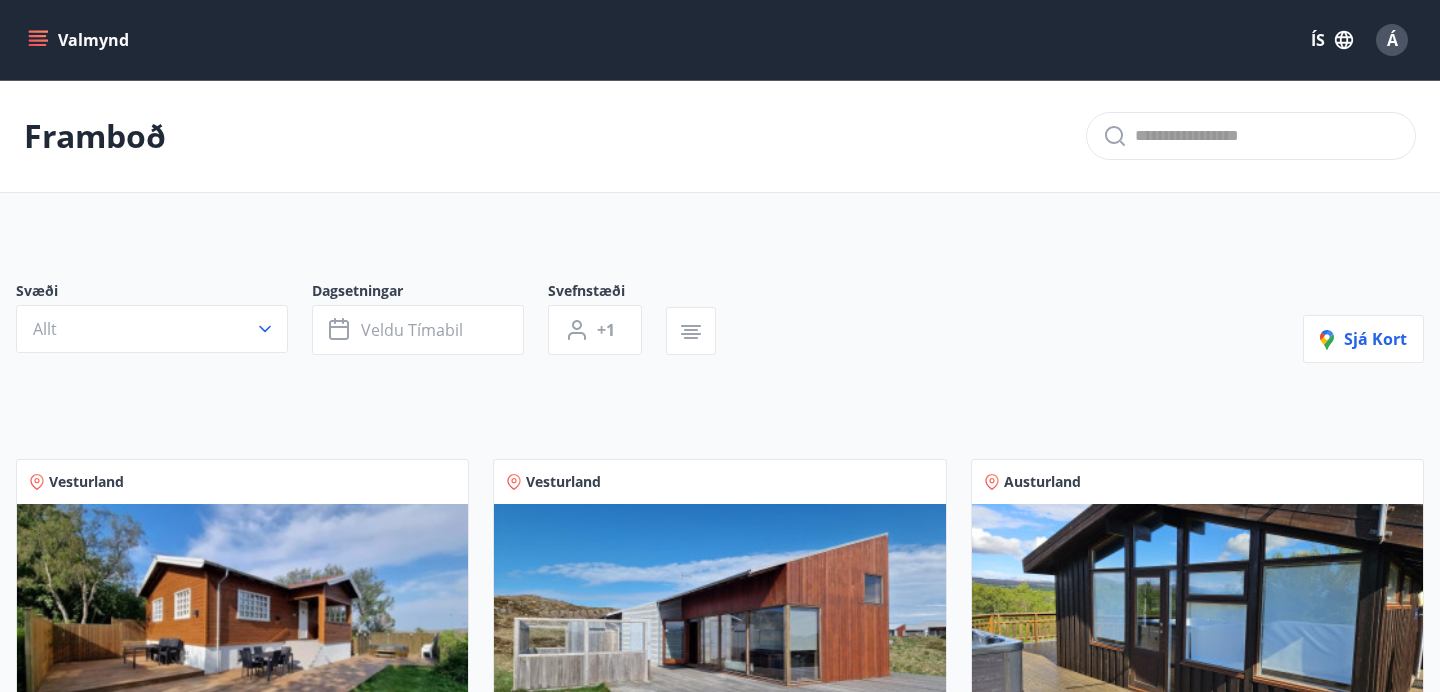 click 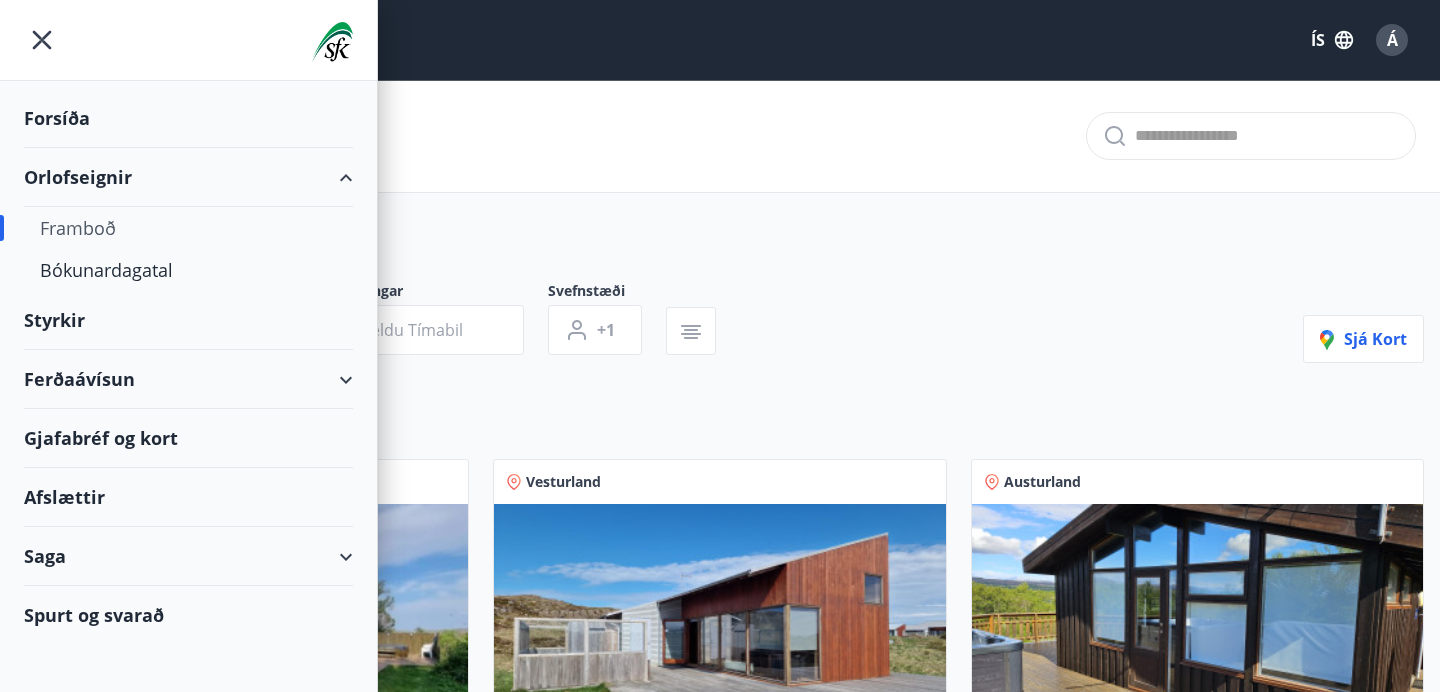 click on "Spurt og svarað" at bounding box center [188, 615] 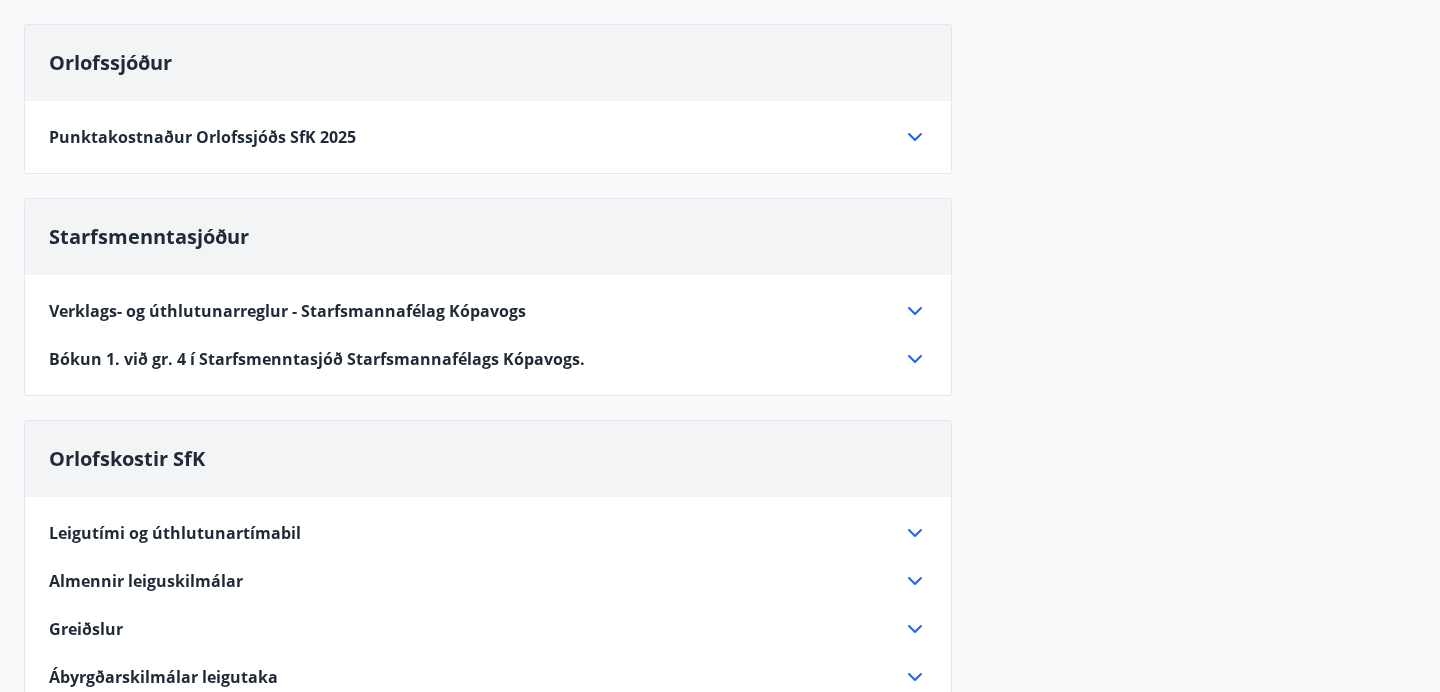 scroll, scrollTop: 792, scrollLeft: 0, axis: vertical 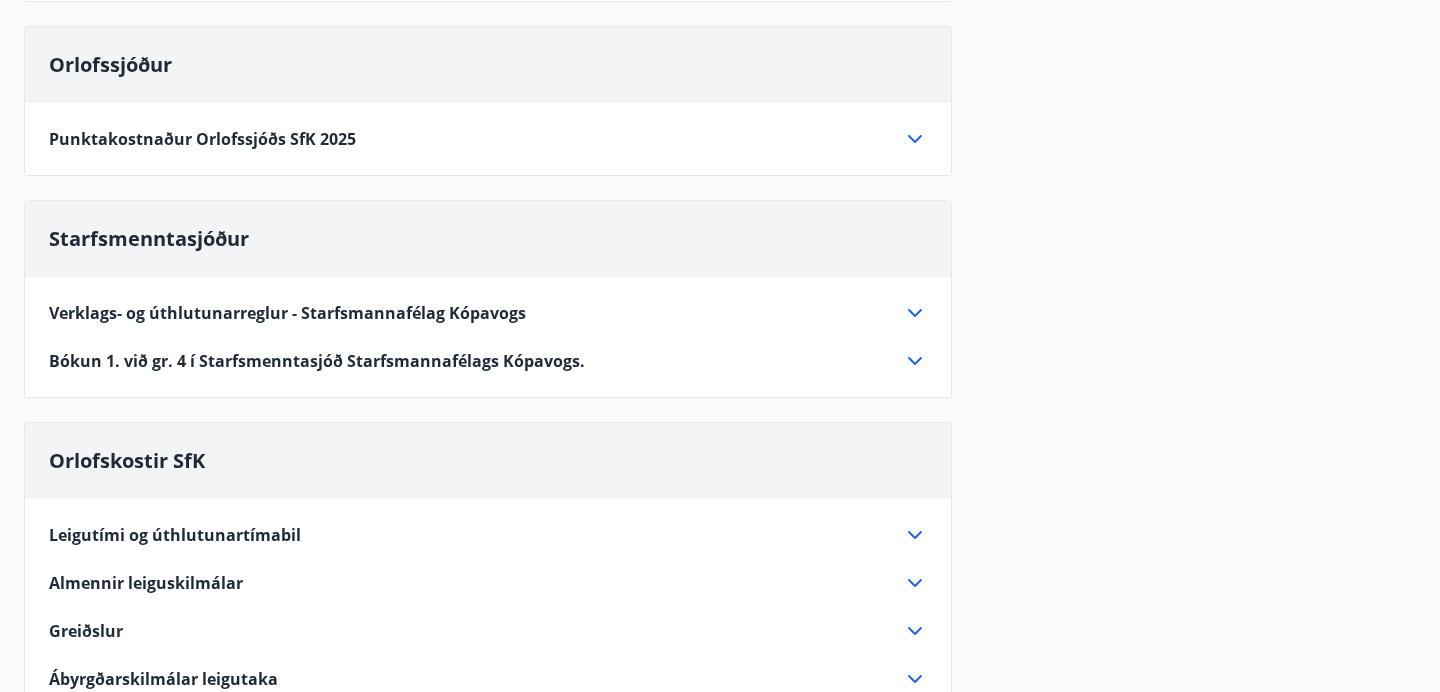 click on "Punktakostnaður Orlofssjóðs SfK 2025" at bounding box center [202, 139] 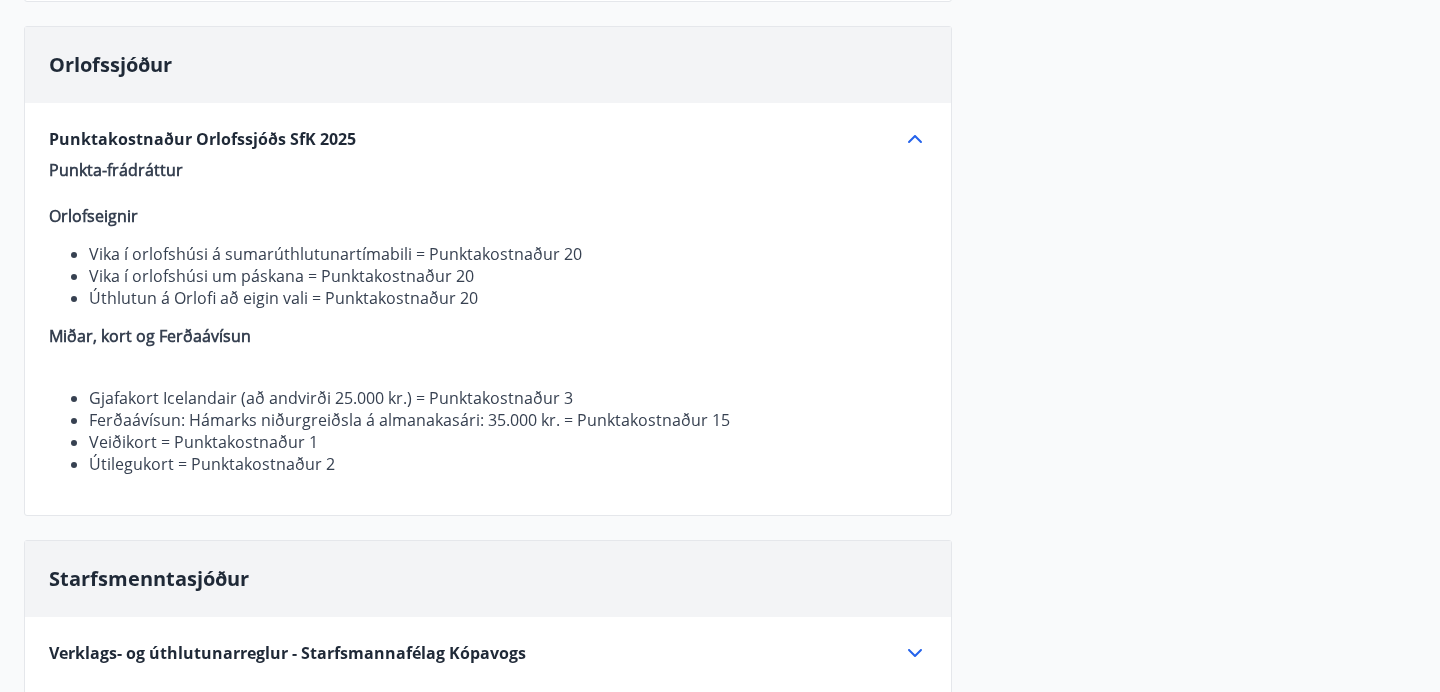 click on "Punktakostnaður Orlofssjóðs SfK 2025" at bounding box center (202, 139) 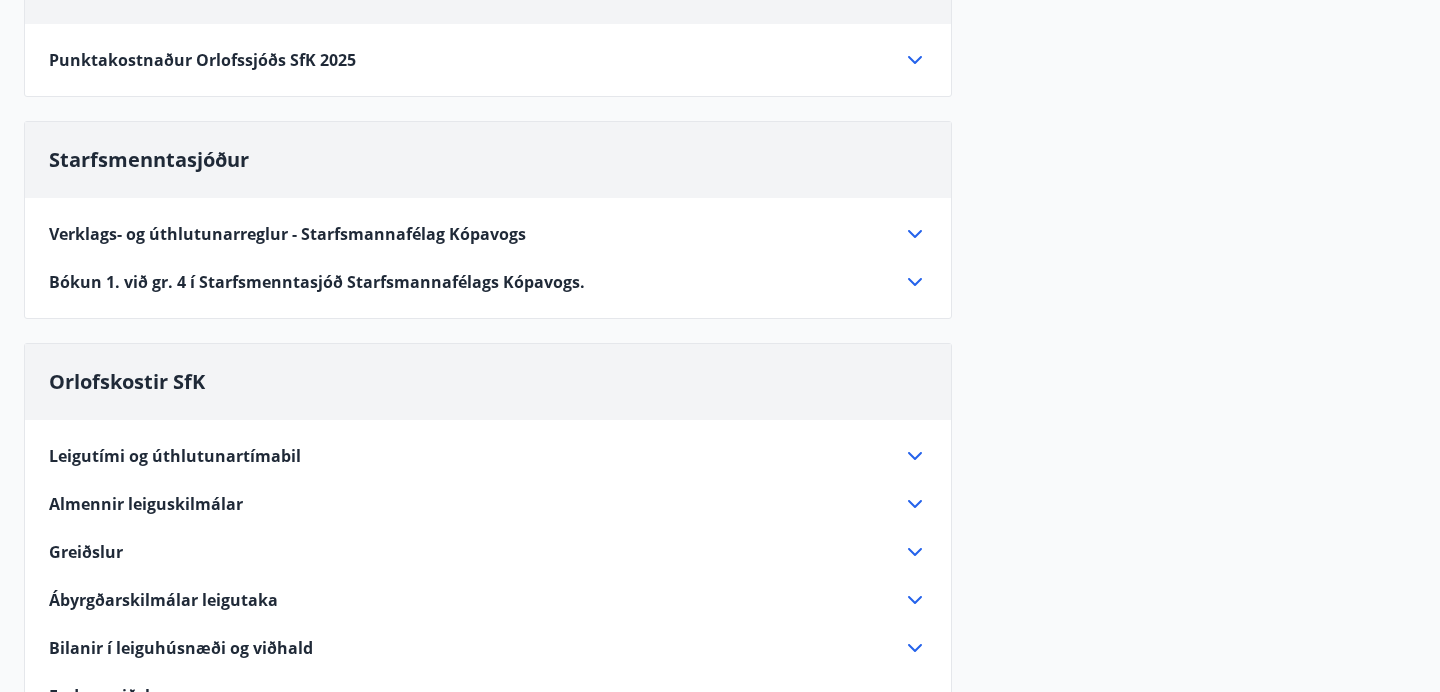 scroll, scrollTop: 877, scrollLeft: 0, axis: vertical 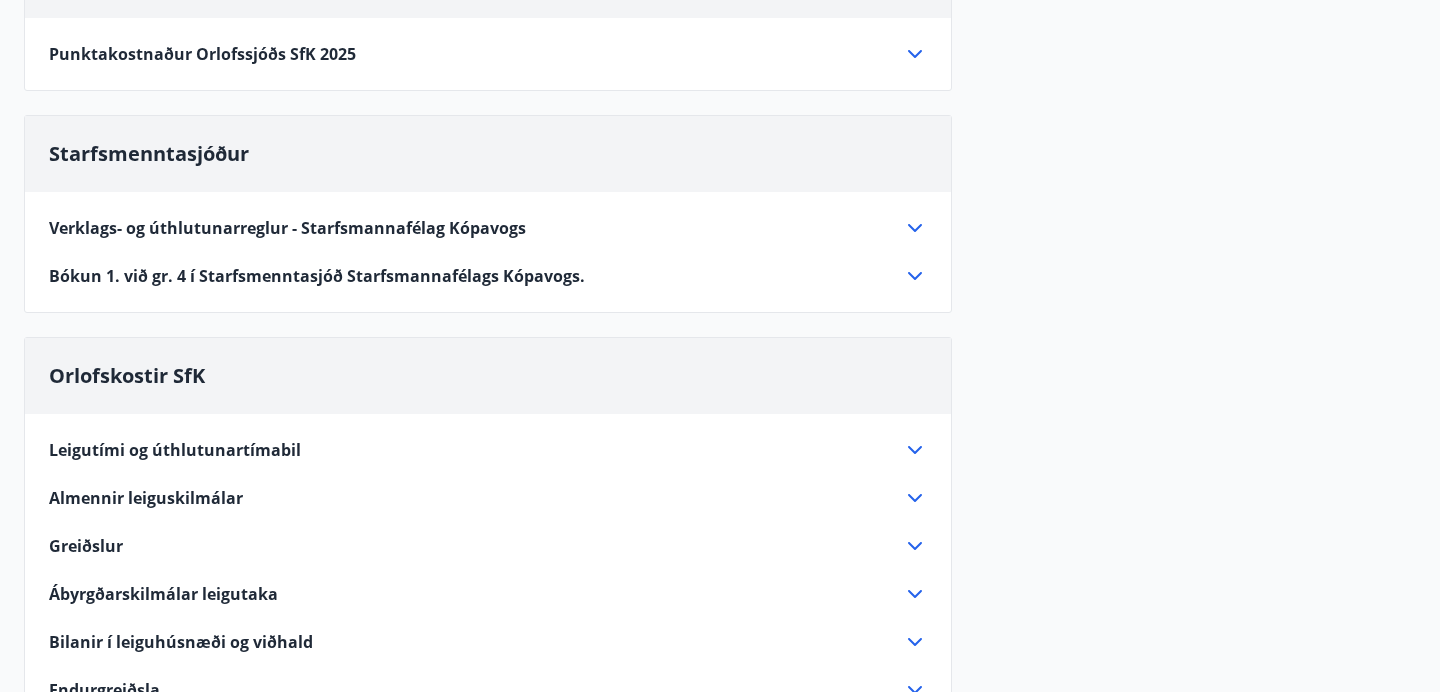 click on "Verklags- og úthlutunarreglur  -  Starfsmannafélag Kópavogs" at bounding box center (287, 228) 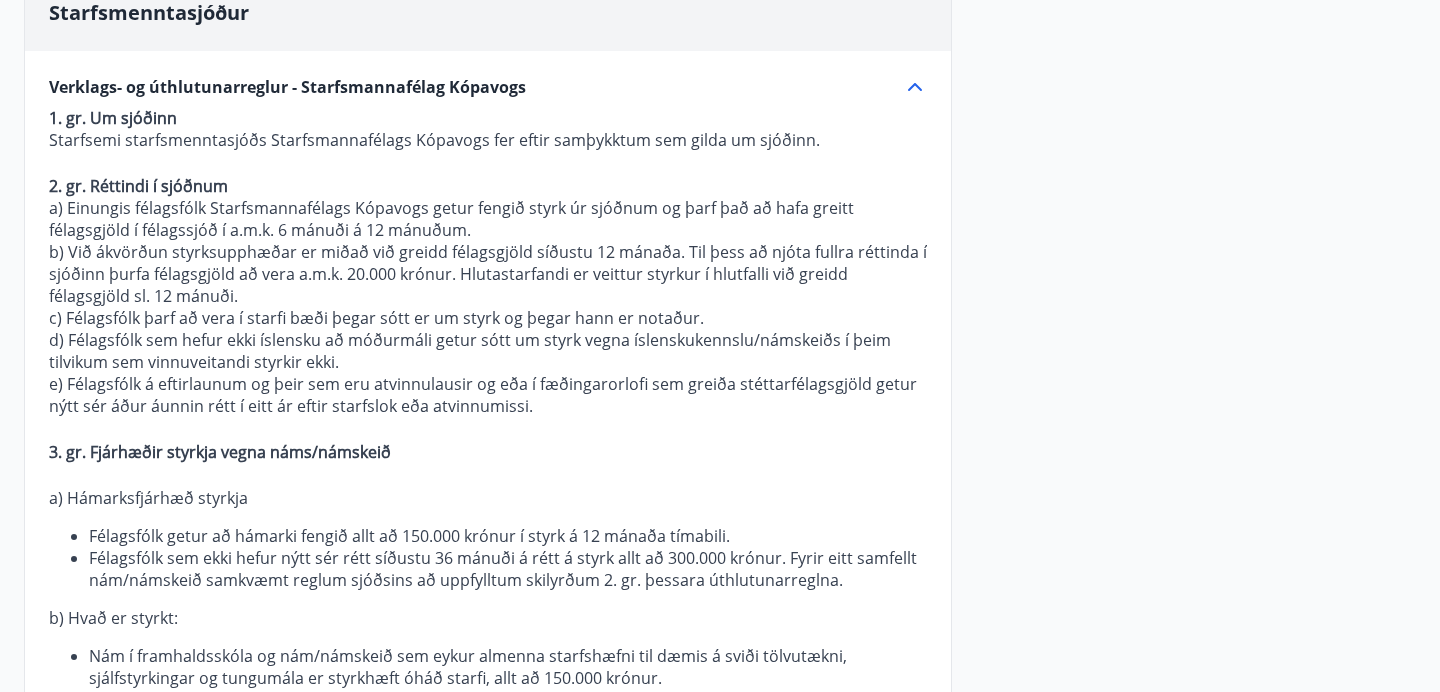 scroll, scrollTop: 1016, scrollLeft: 0, axis: vertical 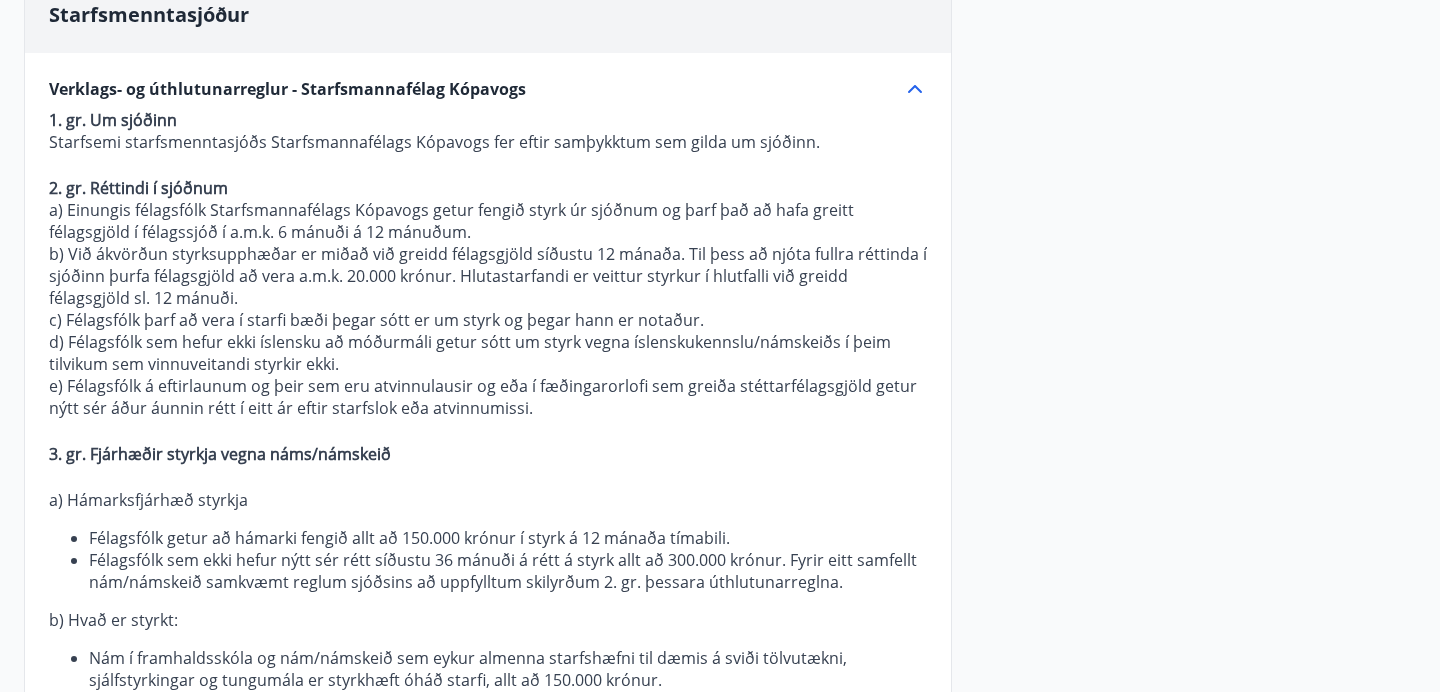 click on "Verklags- og úthlutunarreglur  -  Starfsmannafélag Kópavogs" at bounding box center [287, 89] 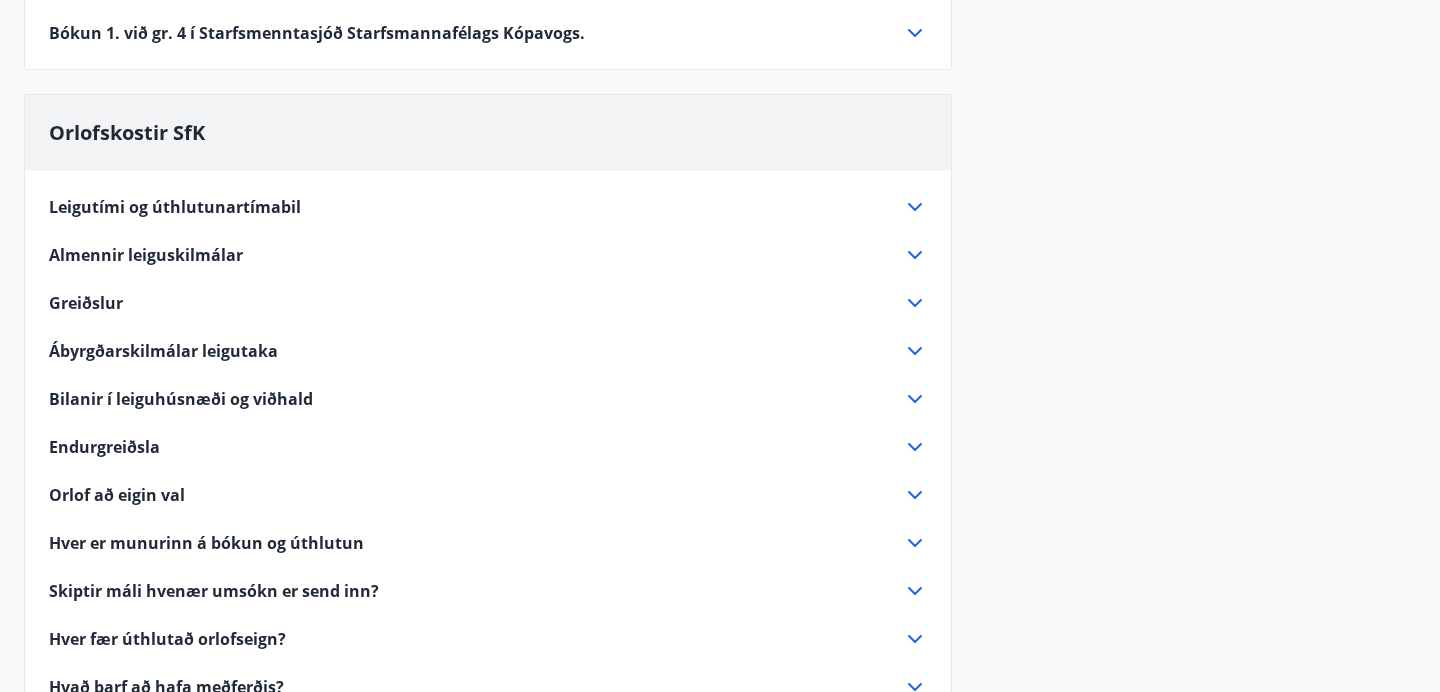 scroll, scrollTop: 1124, scrollLeft: 0, axis: vertical 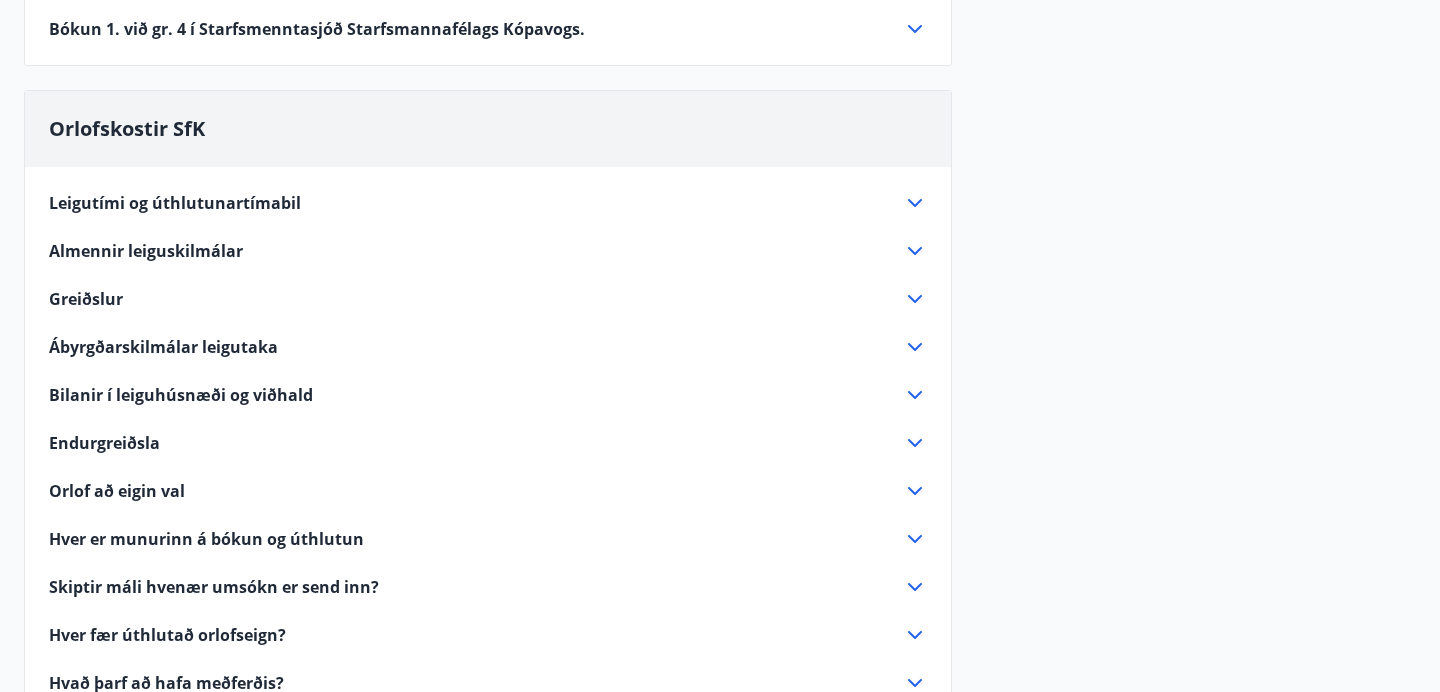 click on "Leigutími og úthlutunartímabil" at bounding box center (175, 203) 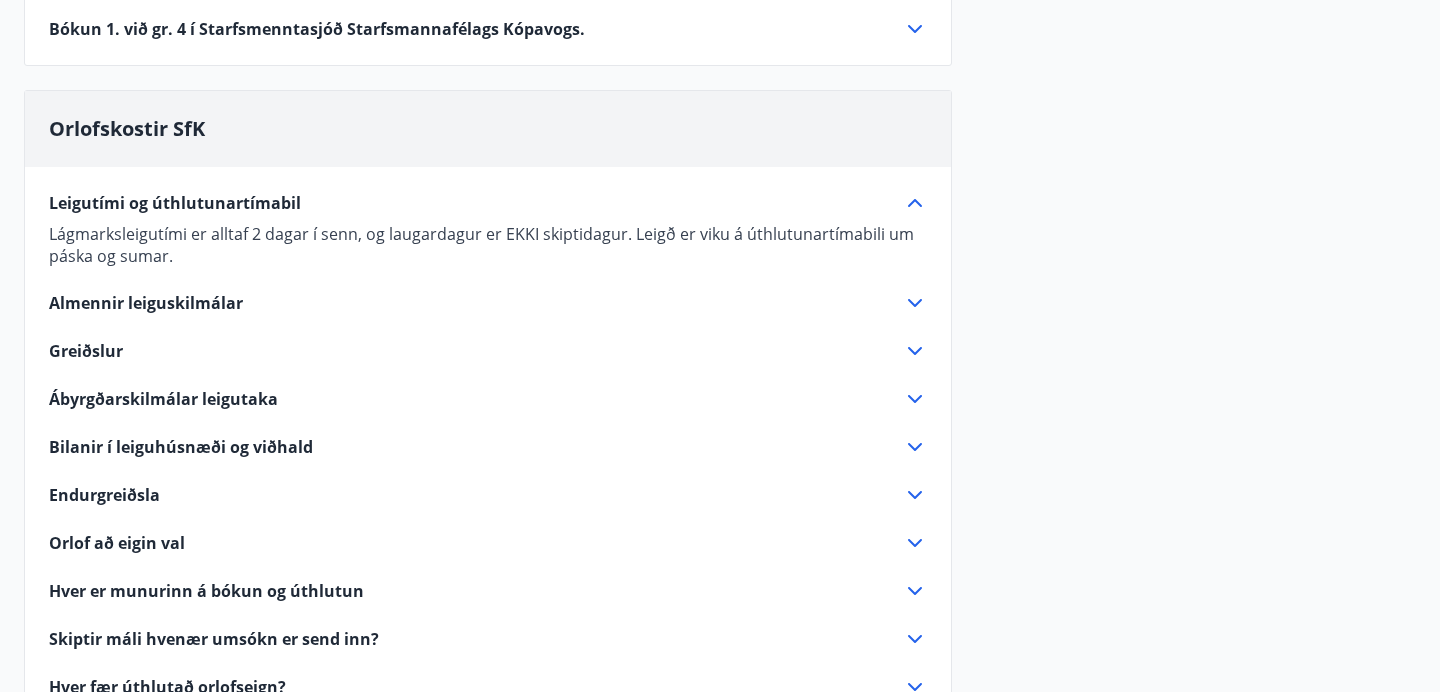 click on "Leigutími og úthlutunartímabil" at bounding box center [175, 203] 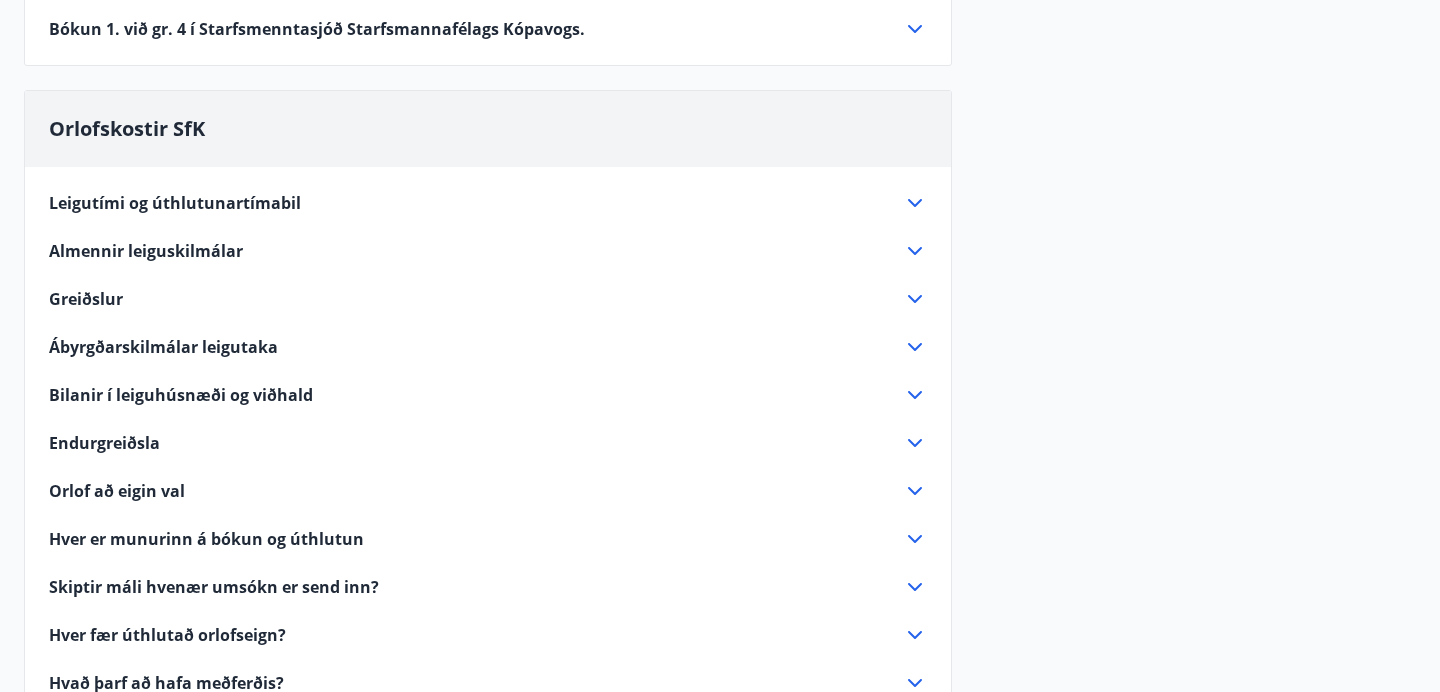 click on "Almennir leiguskilmálar" at bounding box center [146, 251] 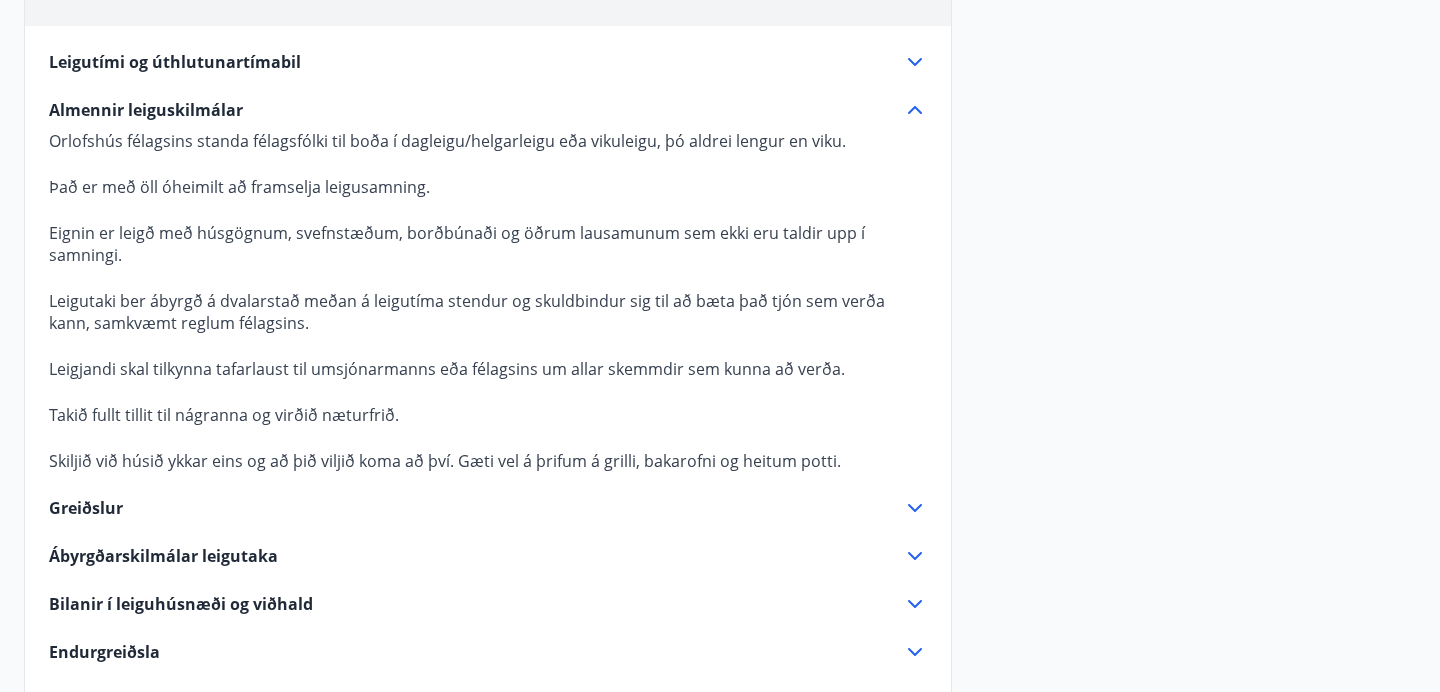 scroll, scrollTop: 1266, scrollLeft: 0, axis: vertical 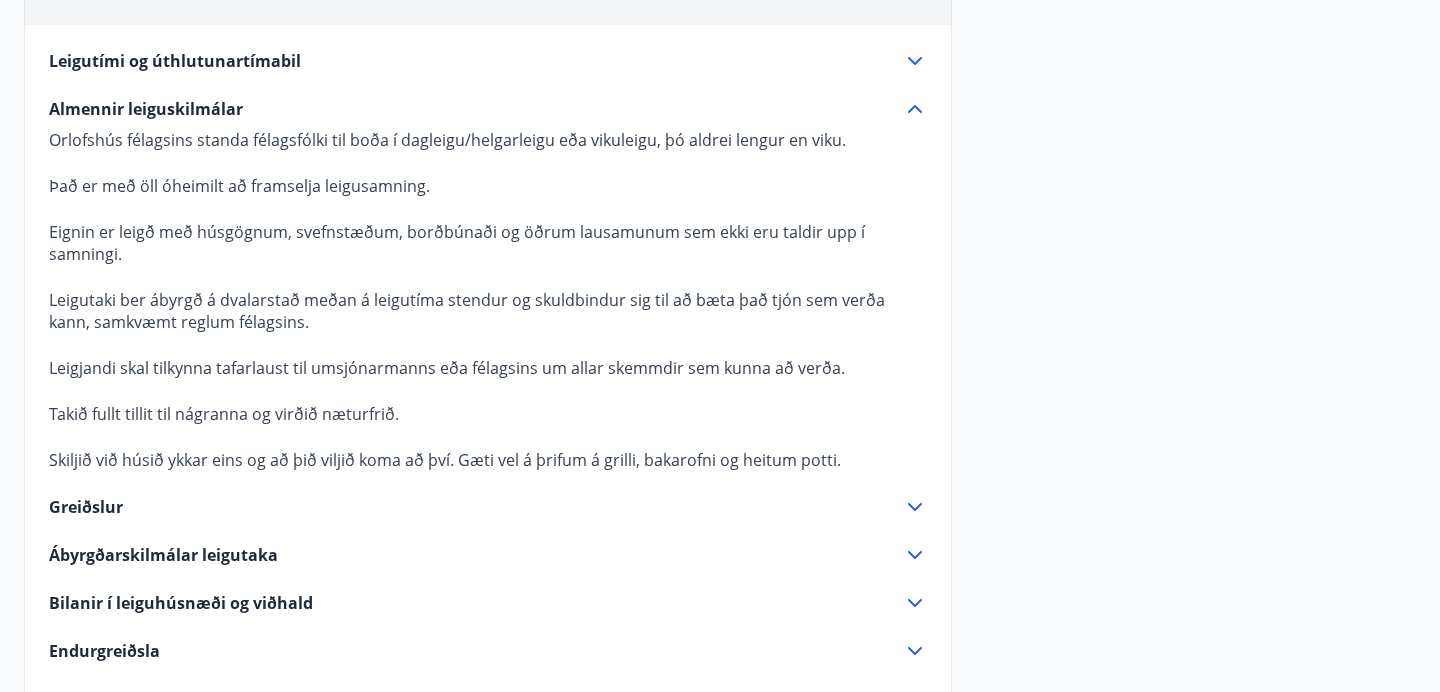 click on "Almennir leiguskilmálar" at bounding box center (476, 109) 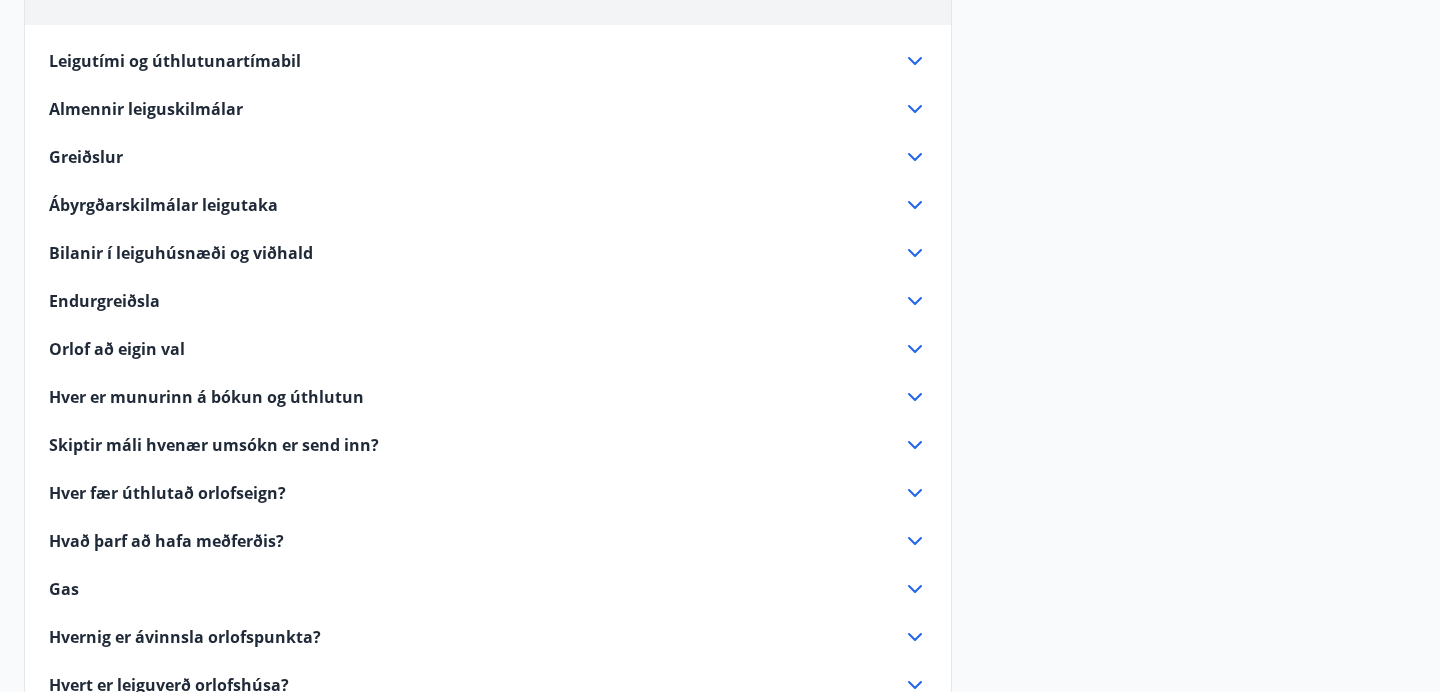 click on "Greiðslur" at bounding box center [476, 157] 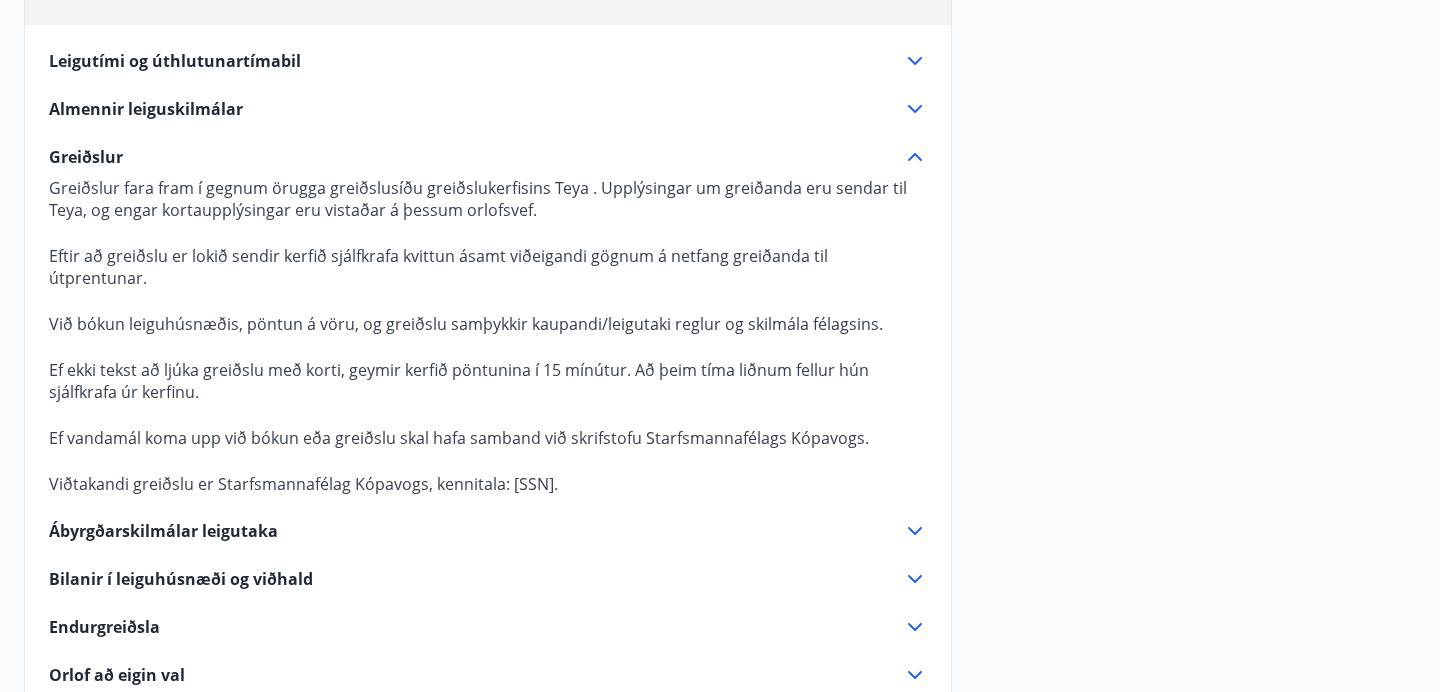 click on "Greiðslur" at bounding box center (476, 157) 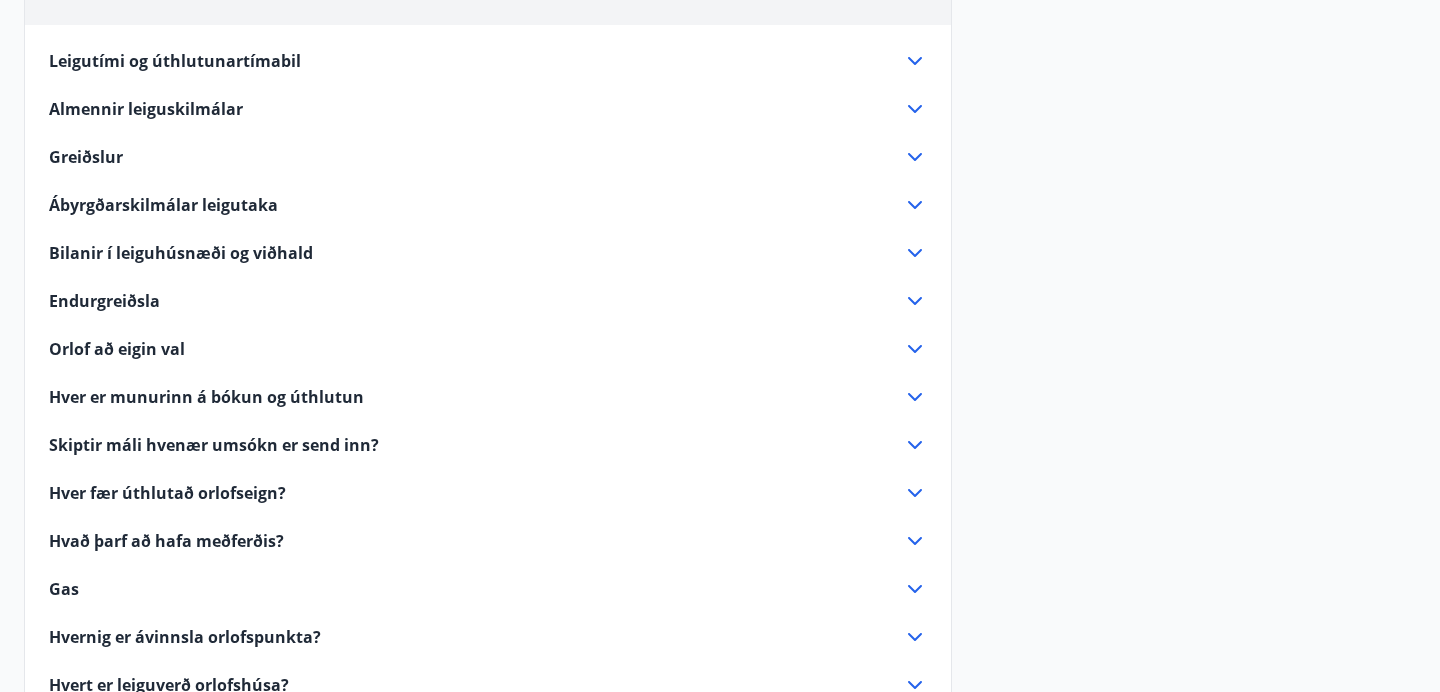 click on "Ábyrgðarskilmálar leigutaka" at bounding box center [163, 205] 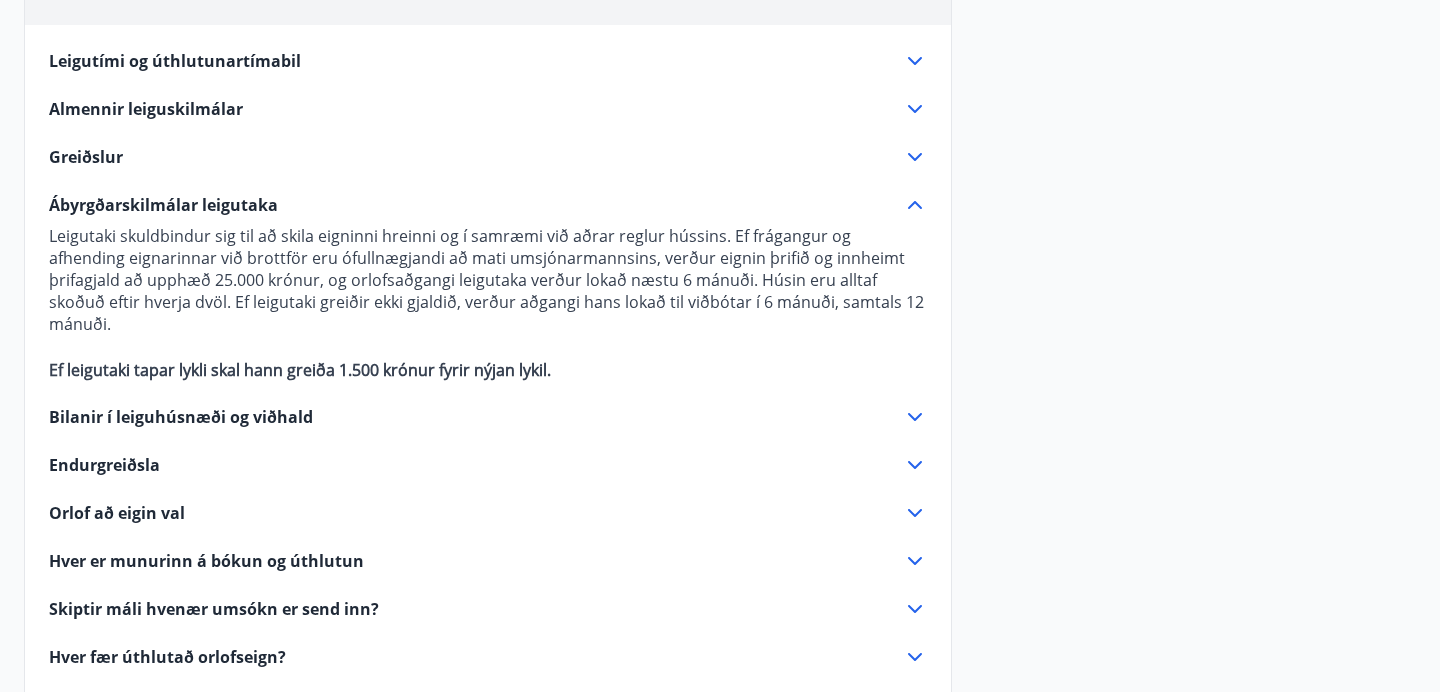 click on "Ábyrgðarskilmálar leigutaka" at bounding box center (163, 205) 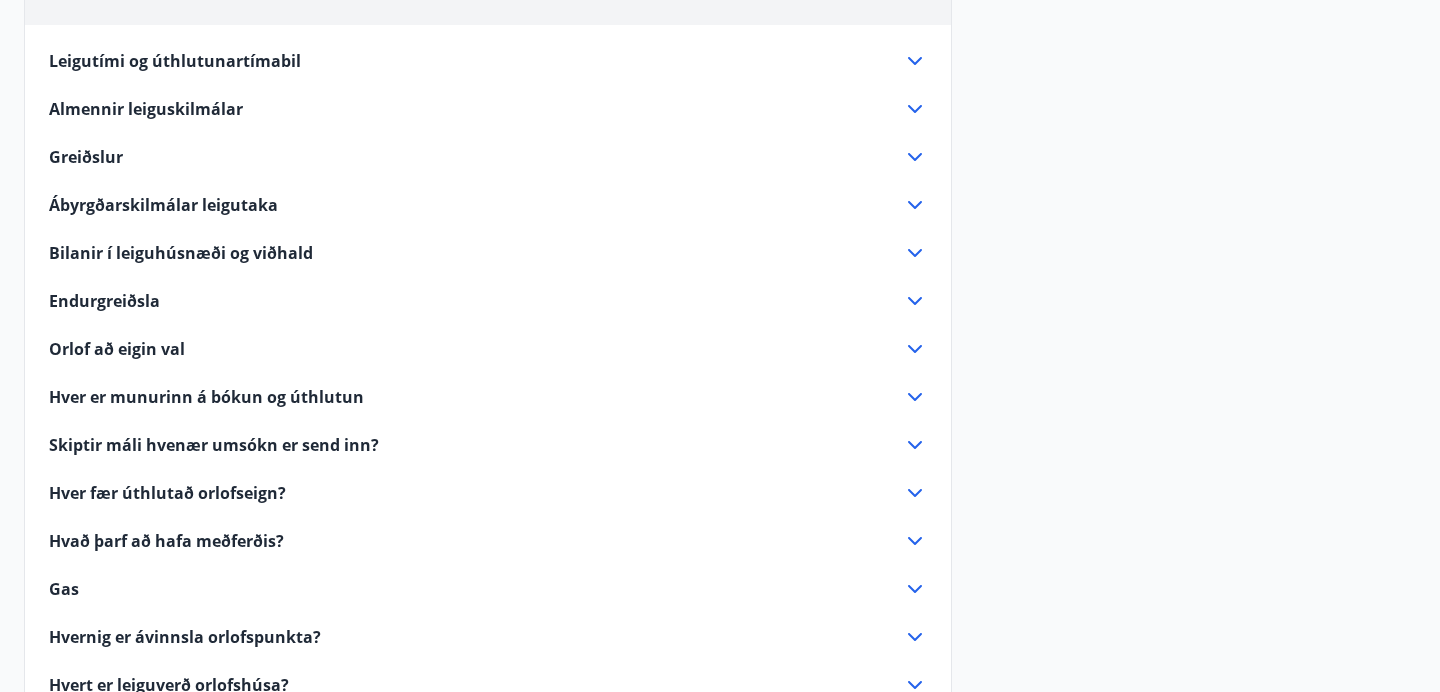 click on "Bilanir í leiguhúsnæði og viðhald" at bounding box center (181, 253) 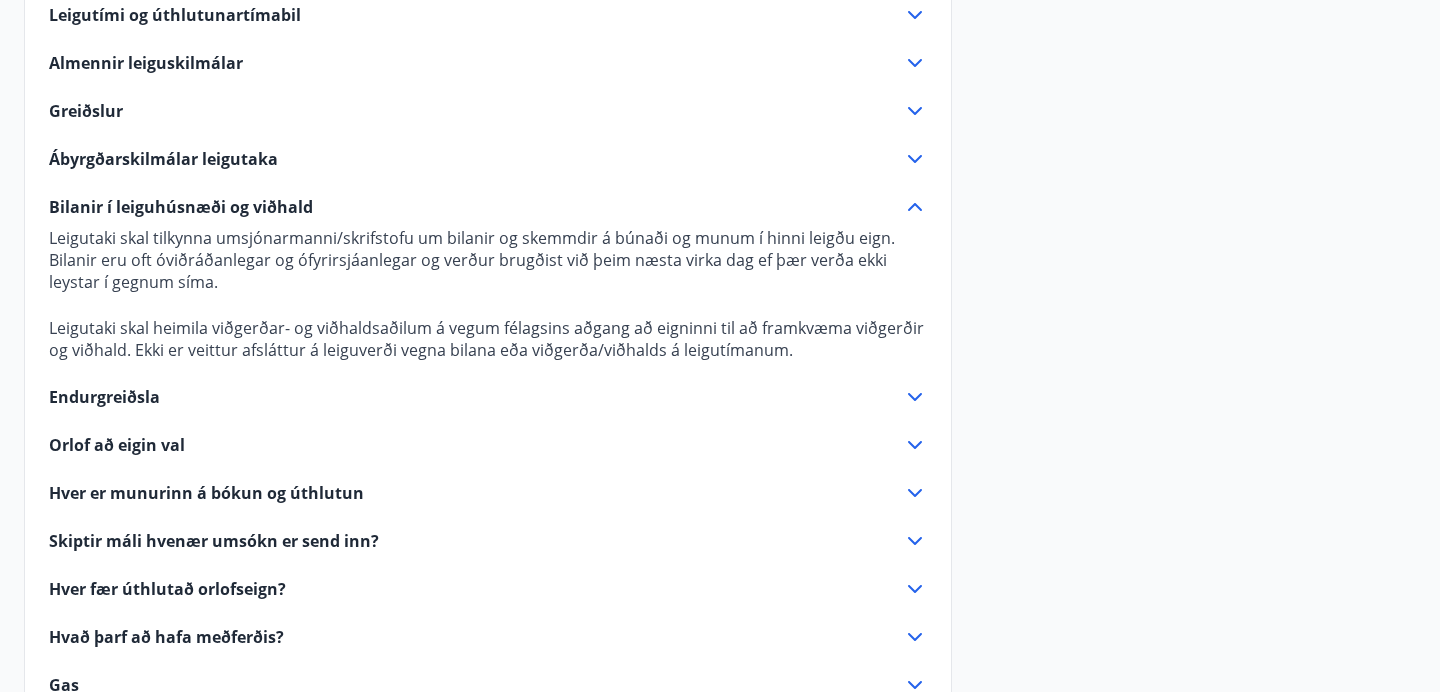scroll, scrollTop: 1318, scrollLeft: 0, axis: vertical 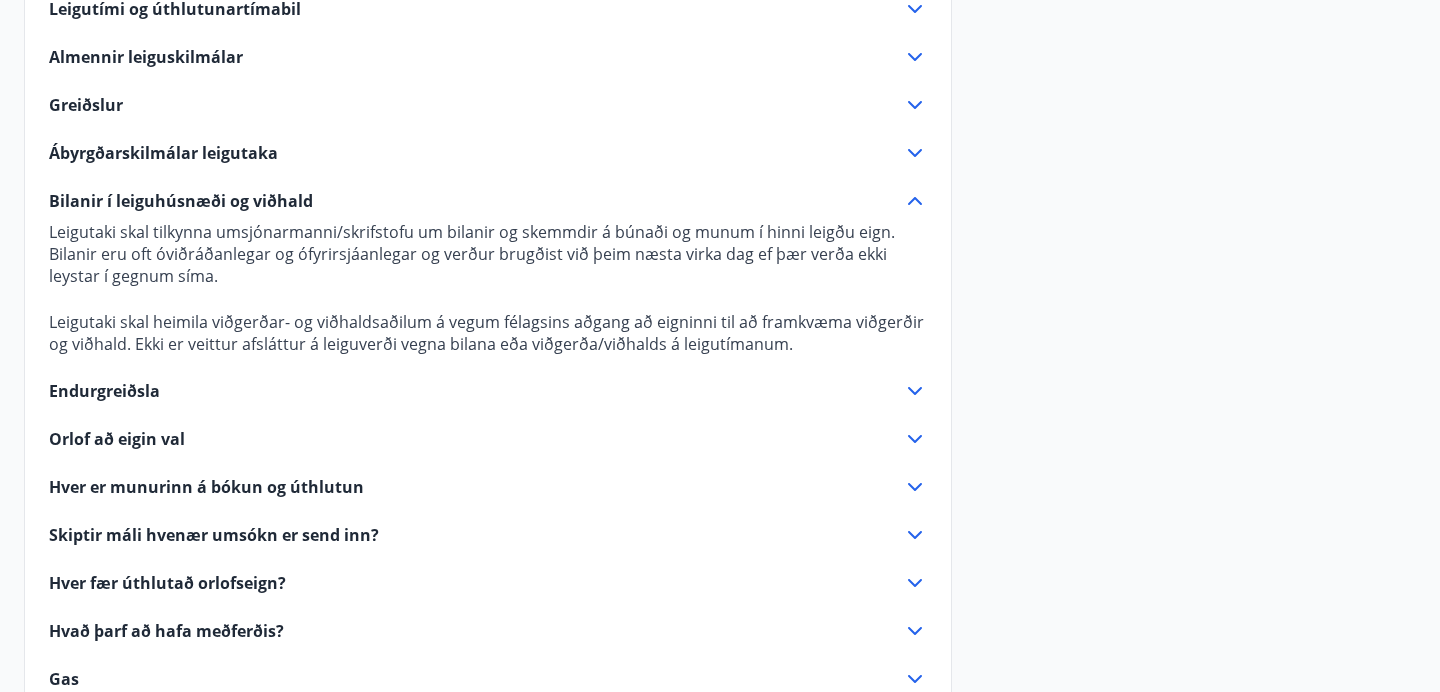 click on "Bilanir í leiguhúsnæði og viðhald" at bounding box center (181, 201) 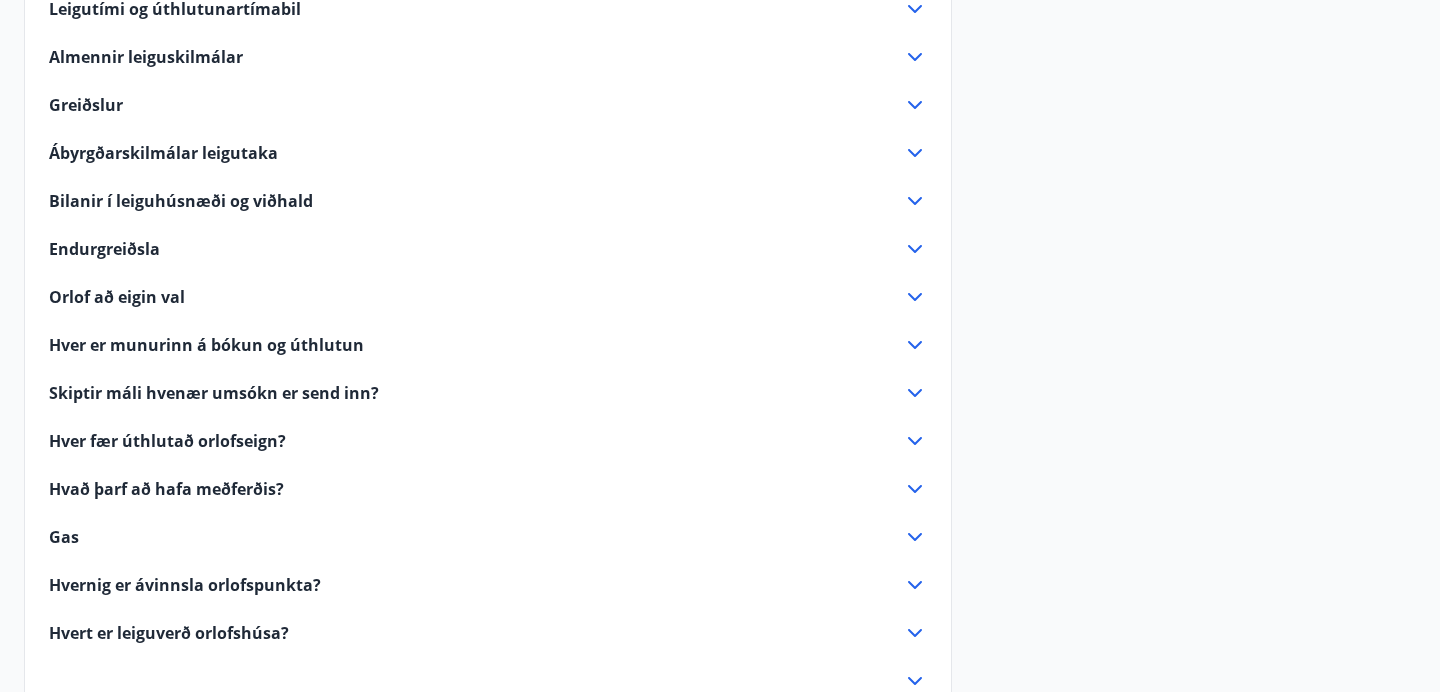 click on "Orlof að eigin val" at bounding box center (117, 297) 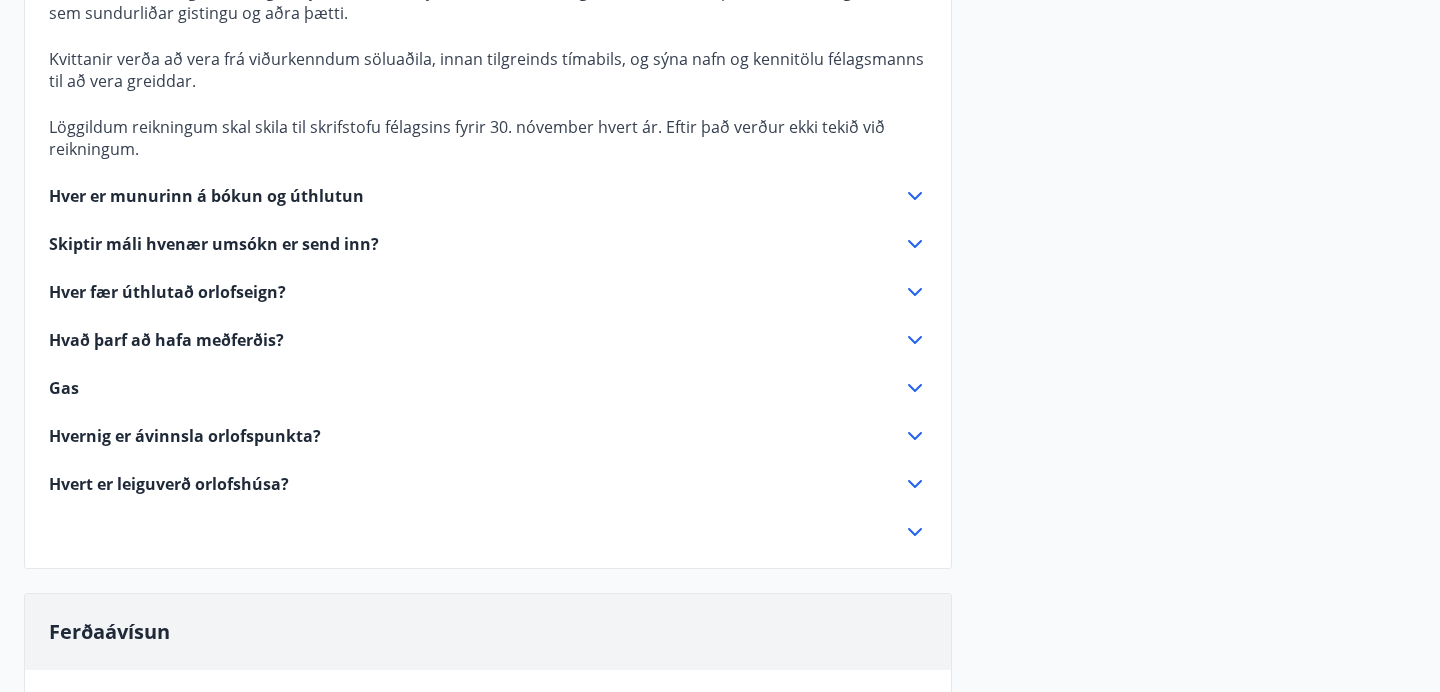 scroll, scrollTop: 2348, scrollLeft: 0, axis: vertical 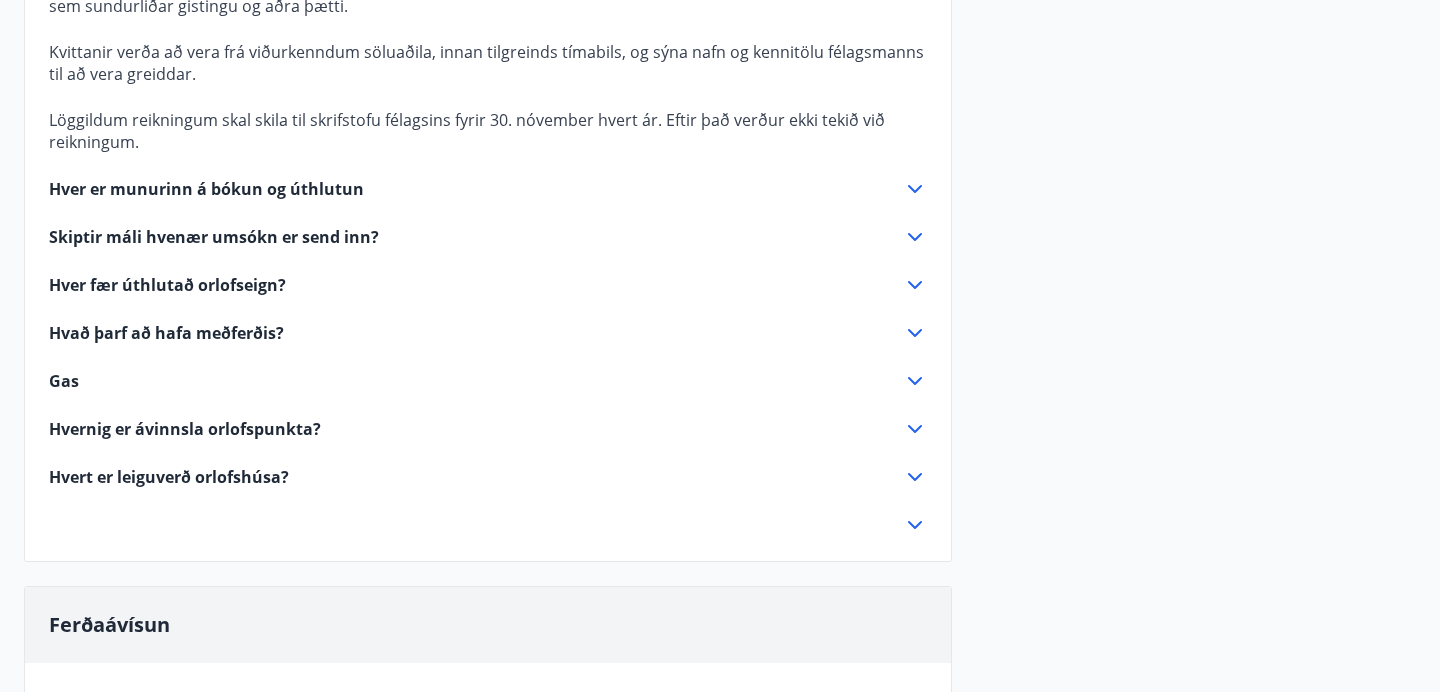 click on "Hvað þarf að hafa meðferðis?" at bounding box center [166, 333] 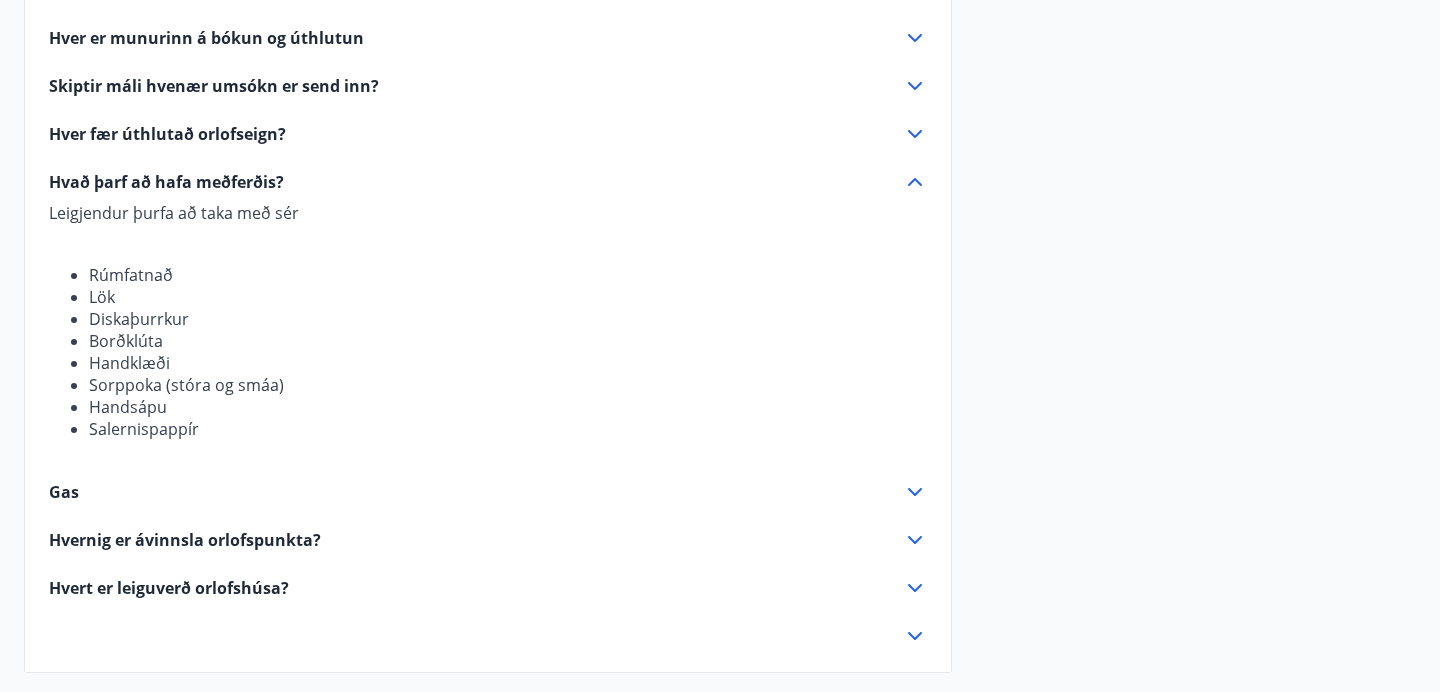 scroll, scrollTop: 1613, scrollLeft: 0, axis: vertical 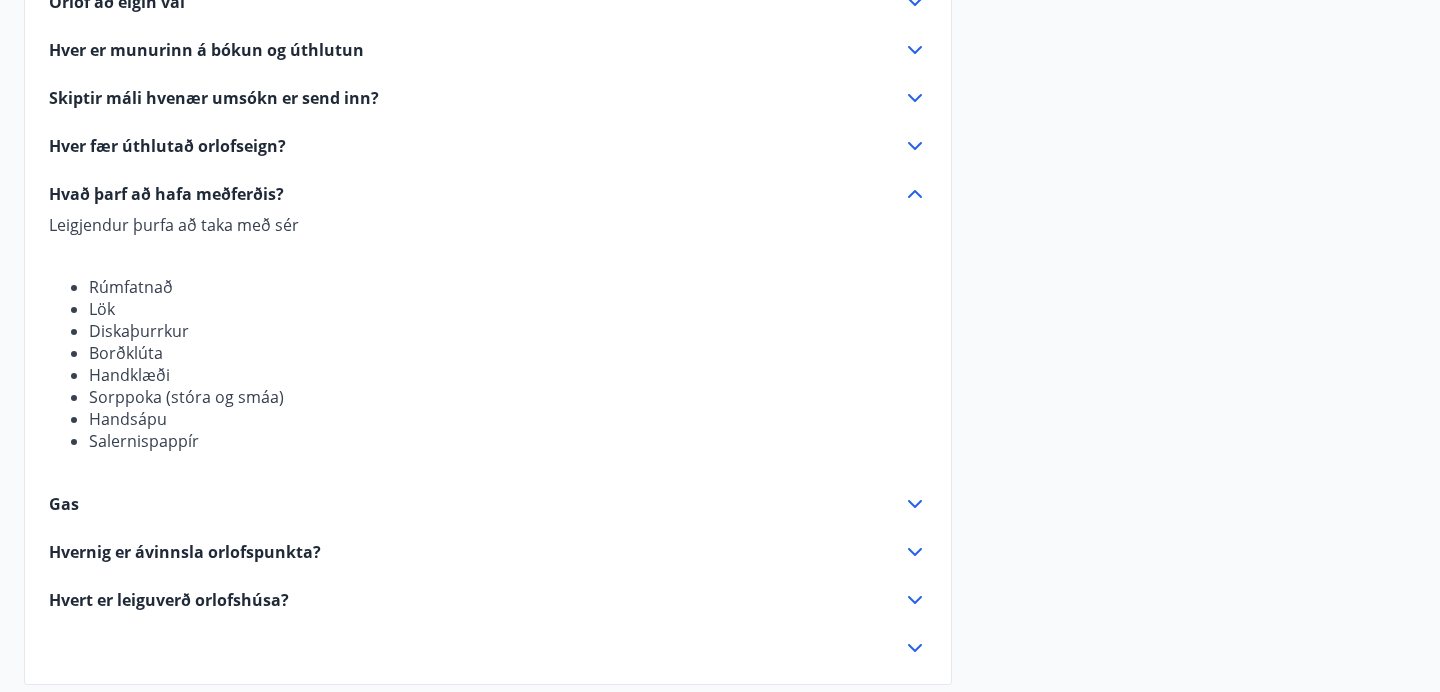 click on "Hvað þarf að hafa meðferðis?" at bounding box center [166, 194] 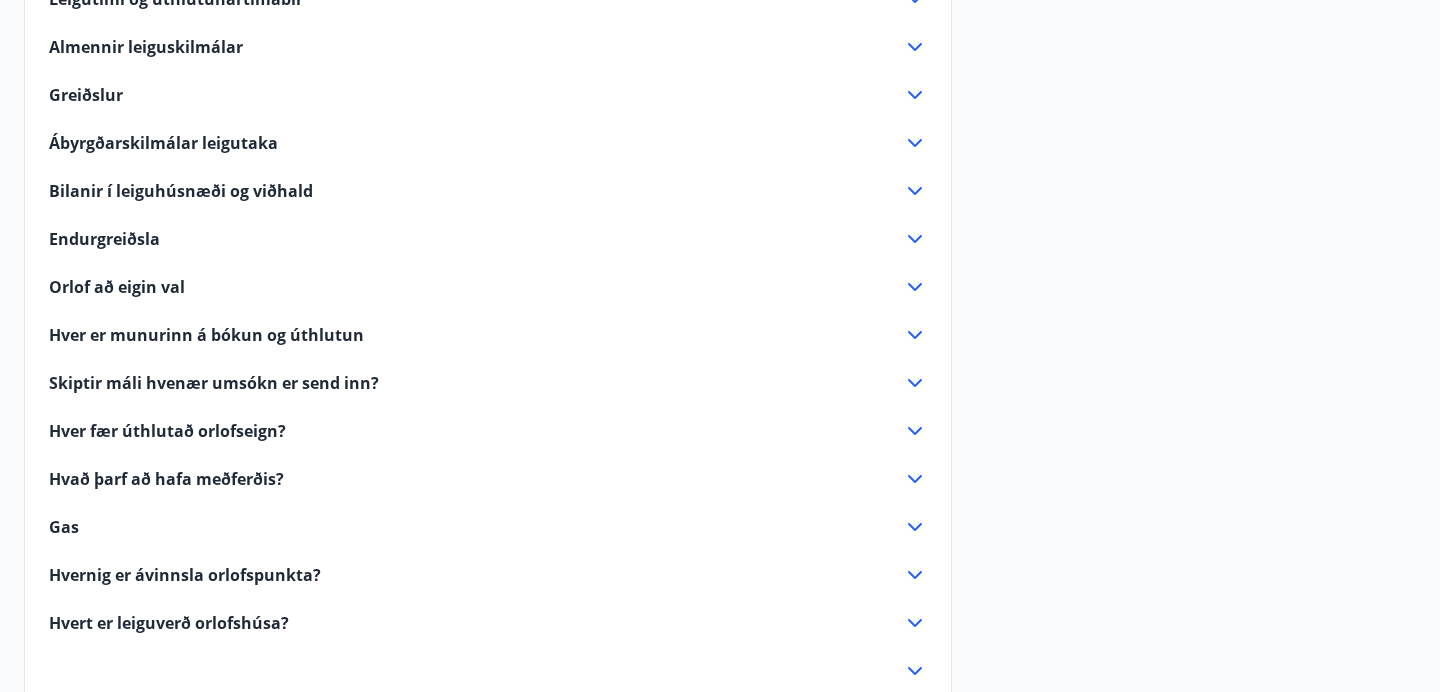 scroll, scrollTop: 1330, scrollLeft: 0, axis: vertical 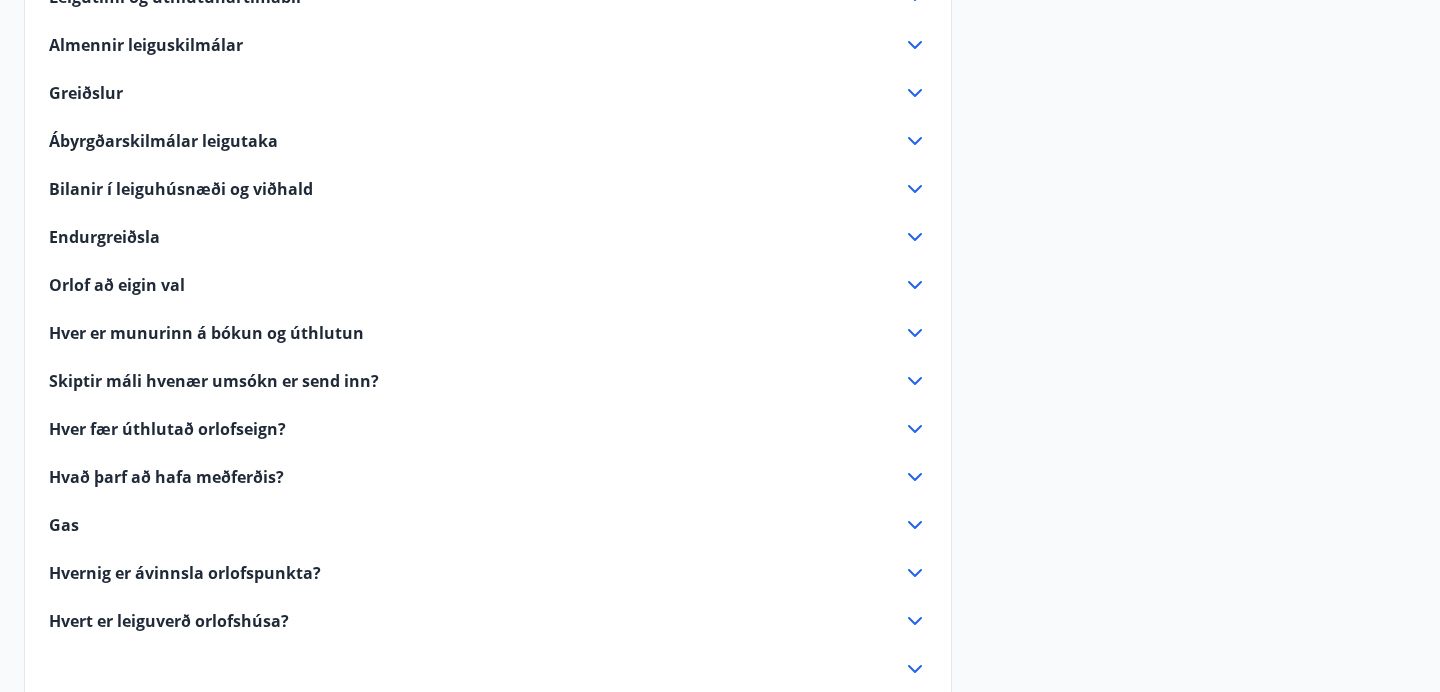 click on "Orlof að eigin val" at bounding box center [117, 285] 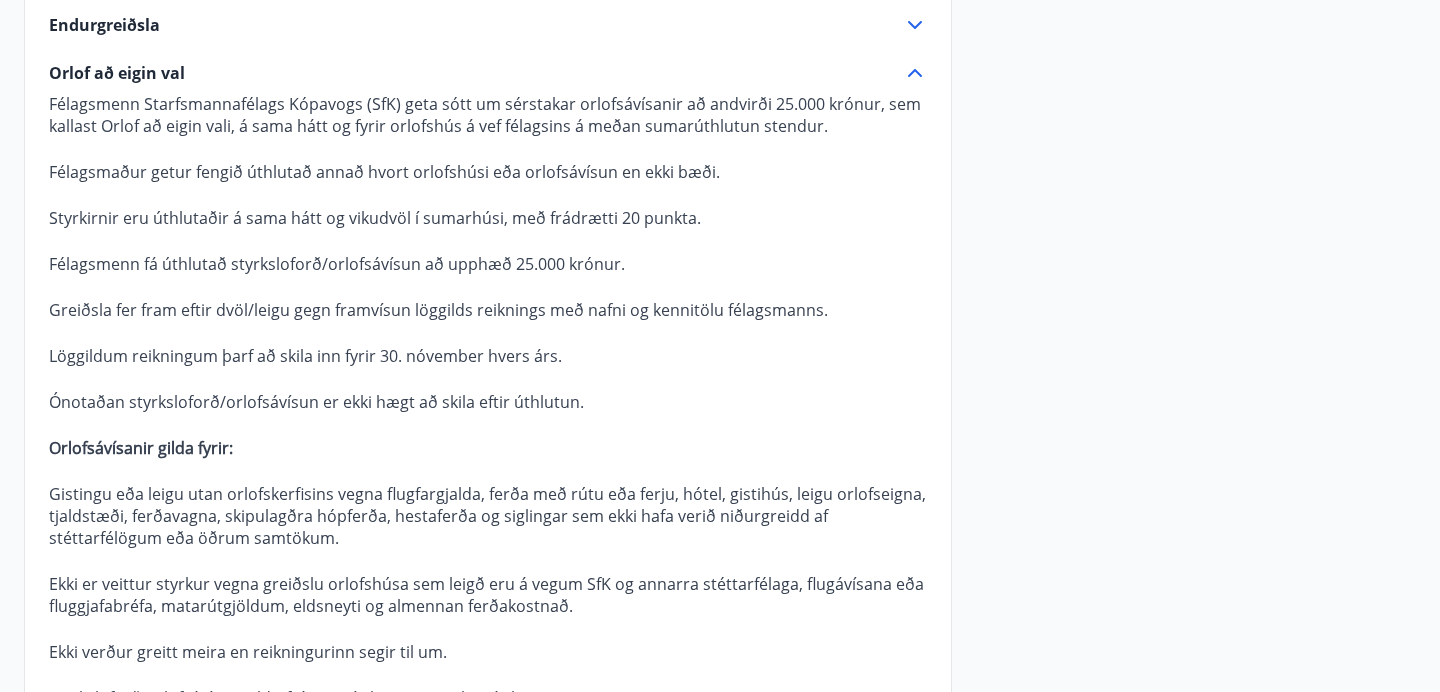 scroll, scrollTop: 1510, scrollLeft: 0, axis: vertical 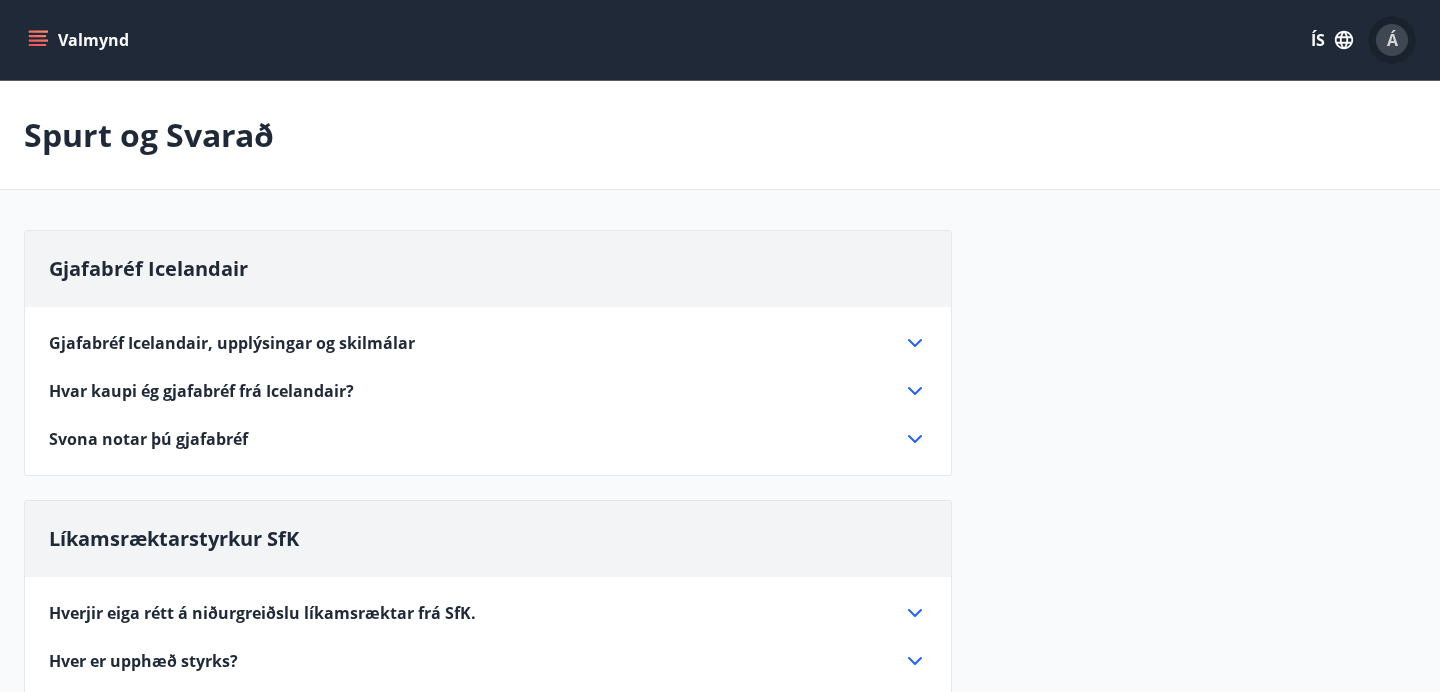 click on "Á" at bounding box center (1392, 40) 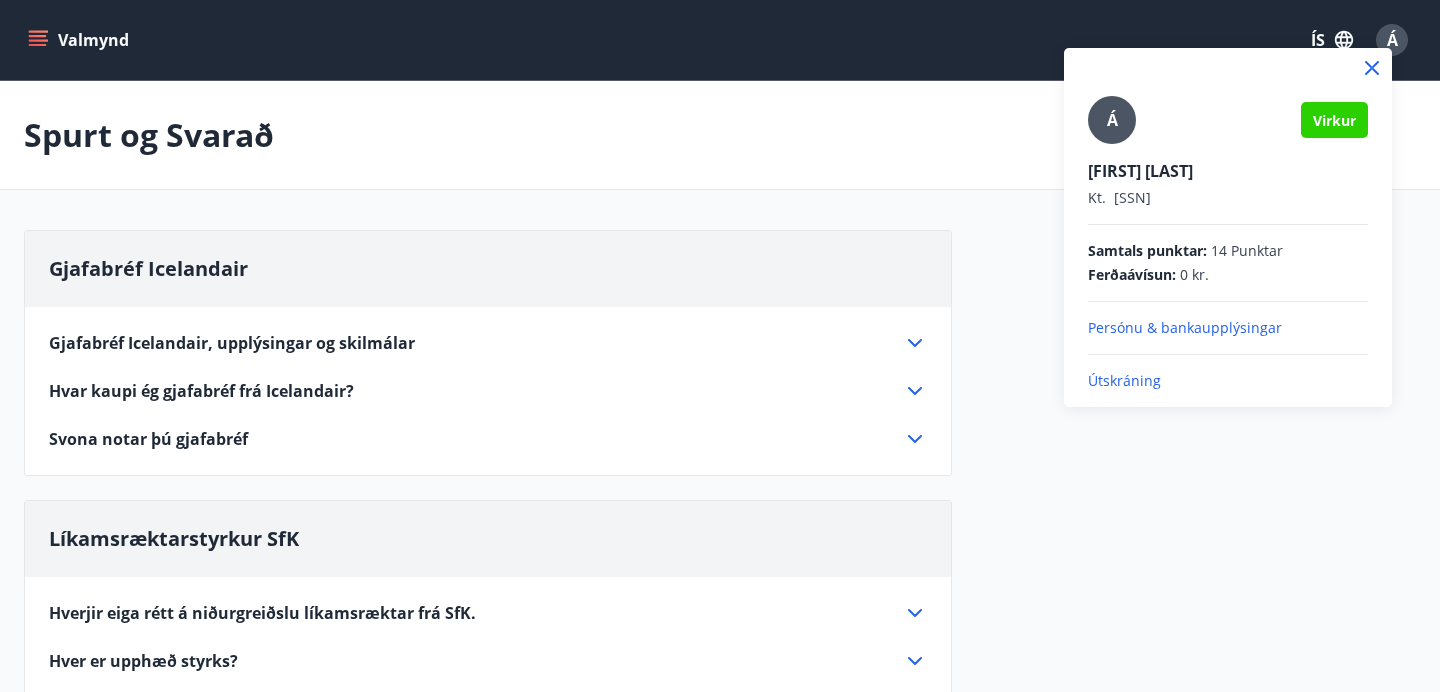 click on "Útskráning" at bounding box center (1228, 381) 